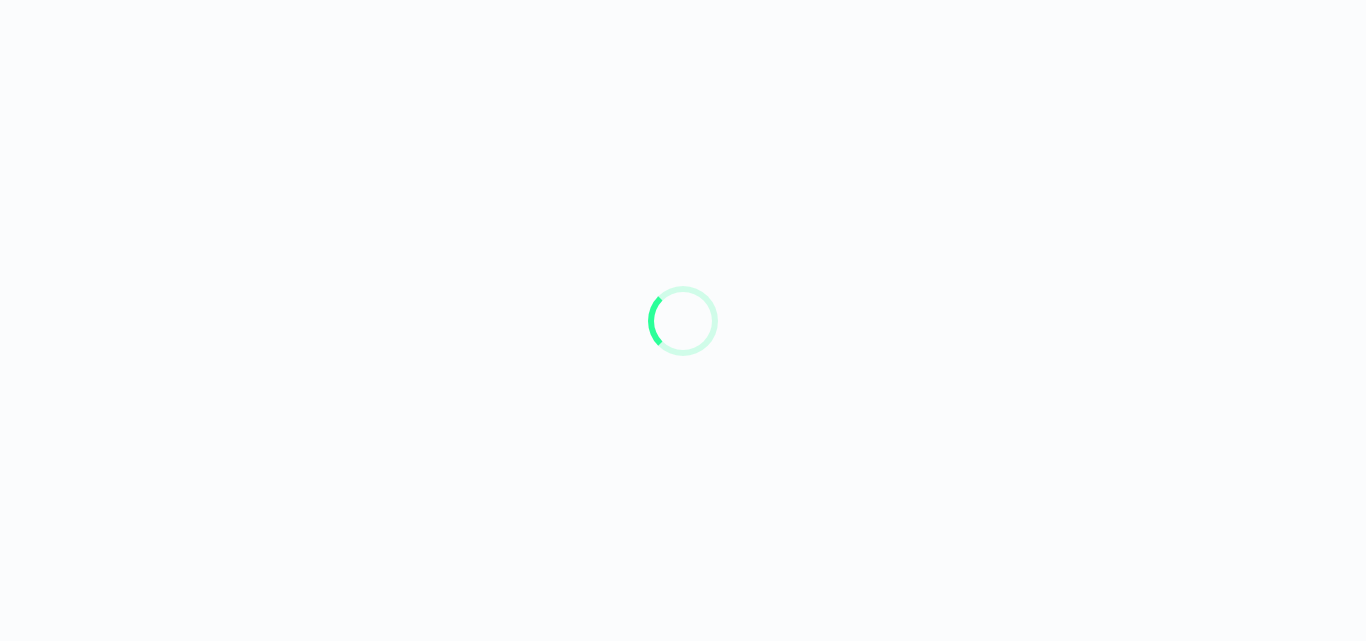 scroll, scrollTop: 0, scrollLeft: 0, axis: both 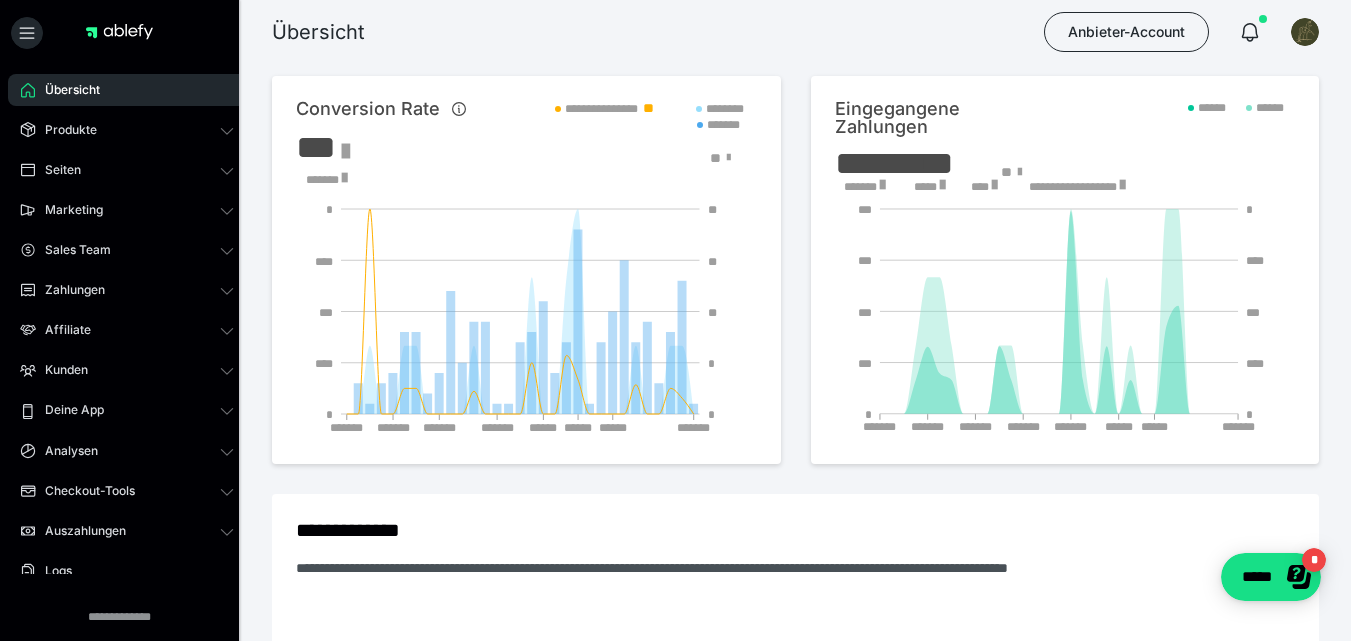 click on "Übersicht Anbieter-Account" at bounding box center [675, 32] 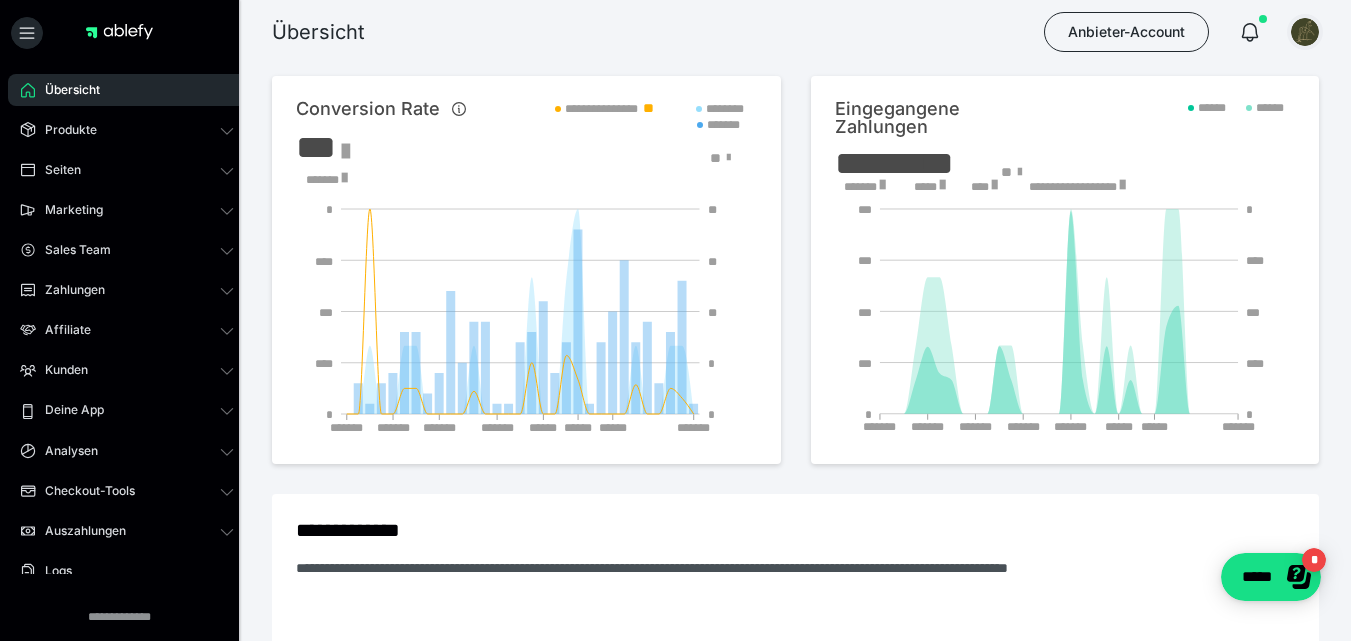 click at bounding box center [1305, 32] 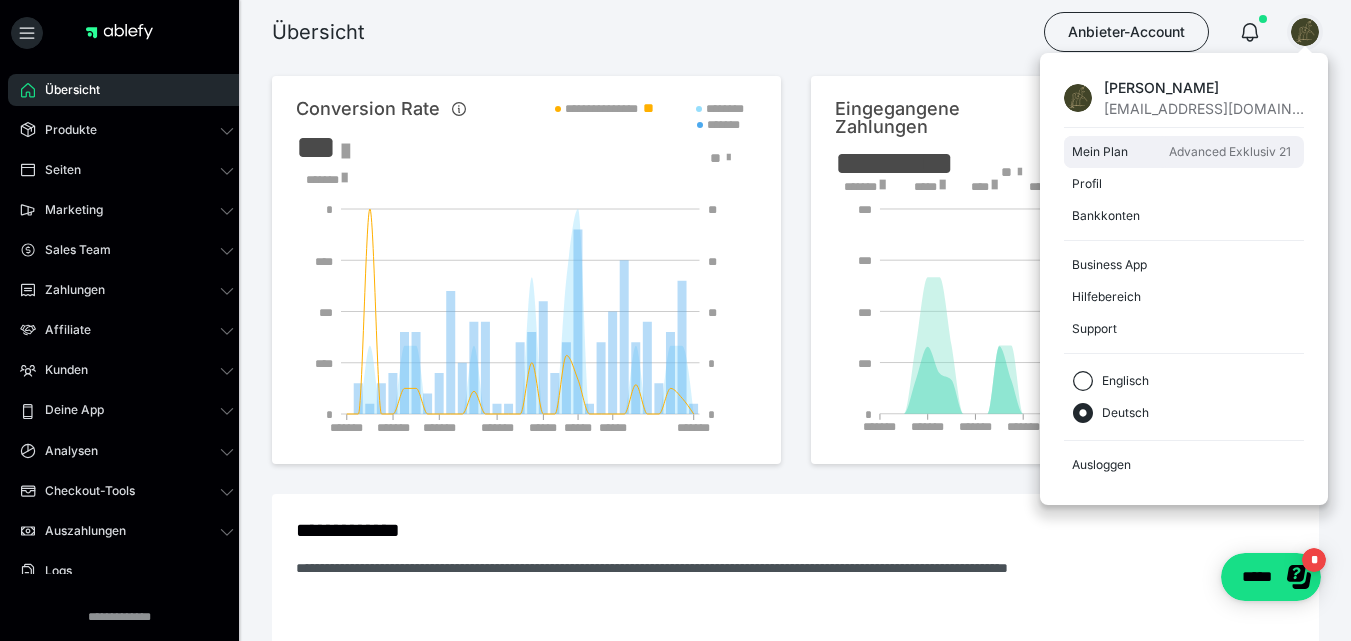 click on "Mein Plan" at bounding box center [1116, 152] 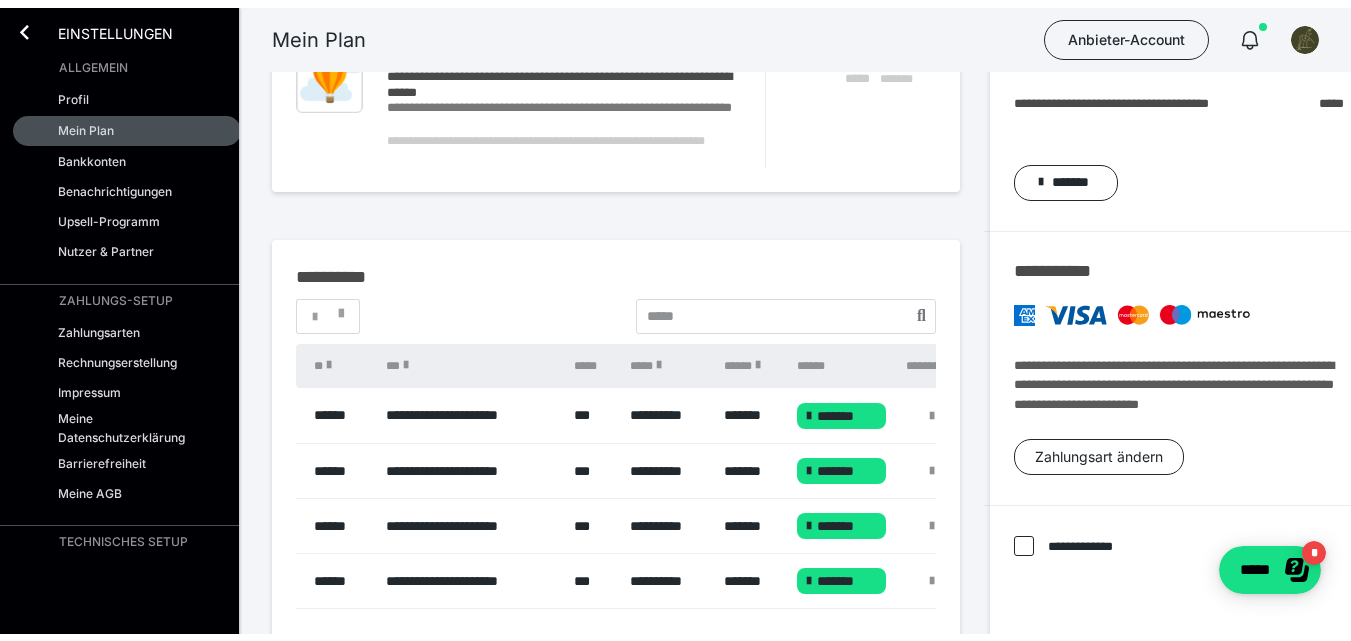 scroll, scrollTop: 197, scrollLeft: 0, axis: vertical 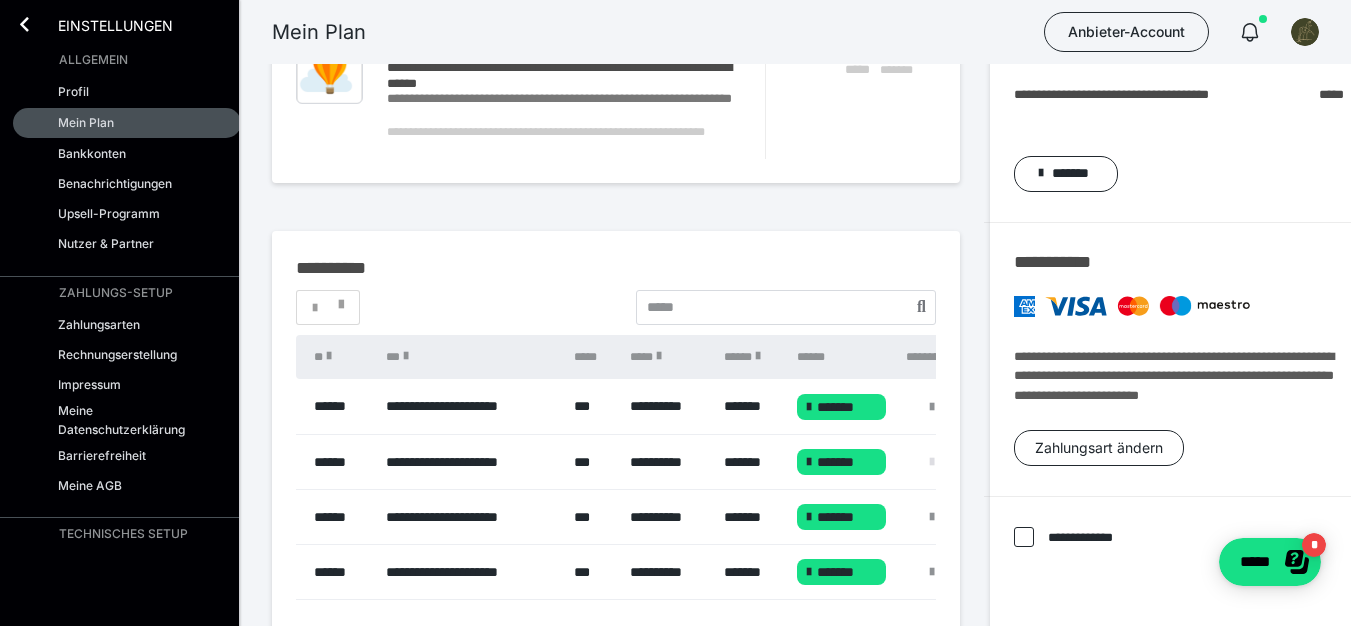 click at bounding box center (932, 462) 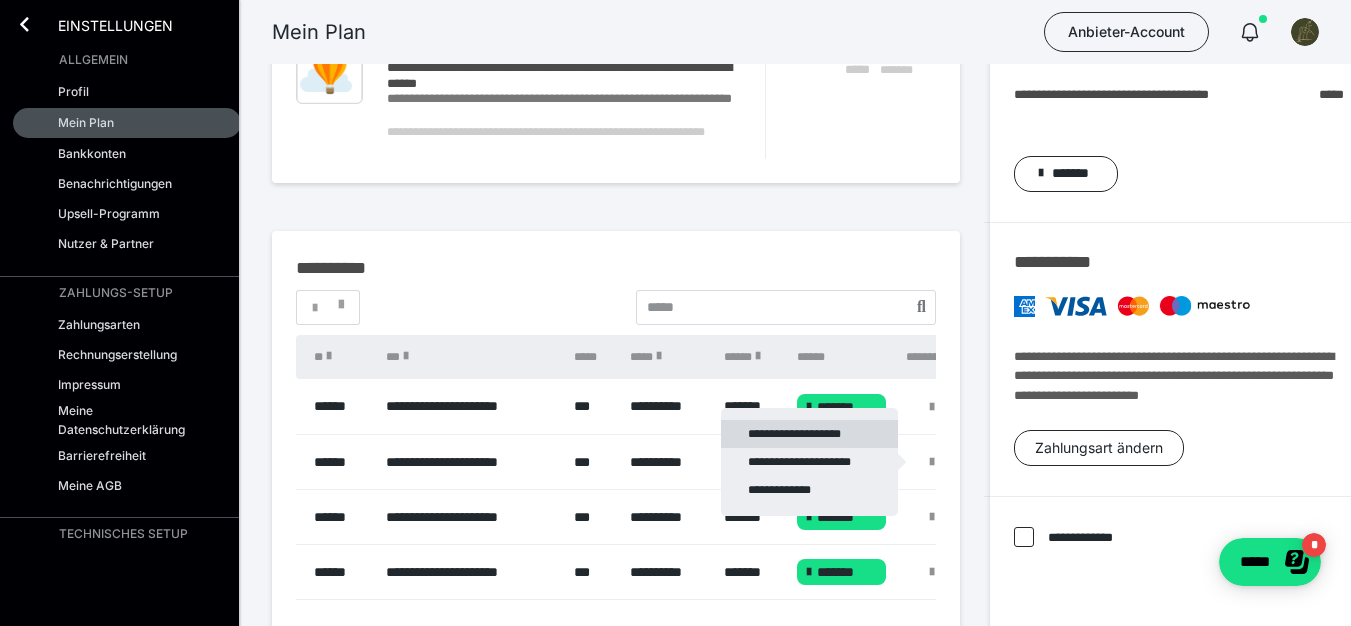 click on "**********" at bounding box center (809, 434) 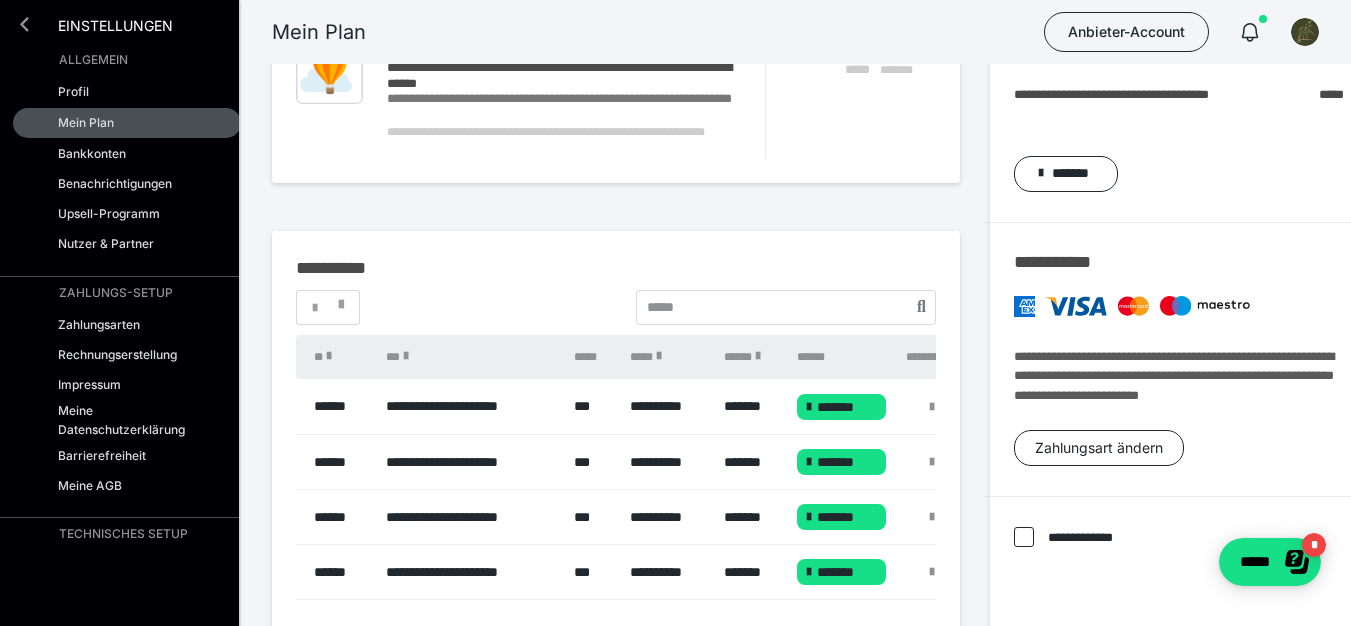 click at bounding box center (24, 24) 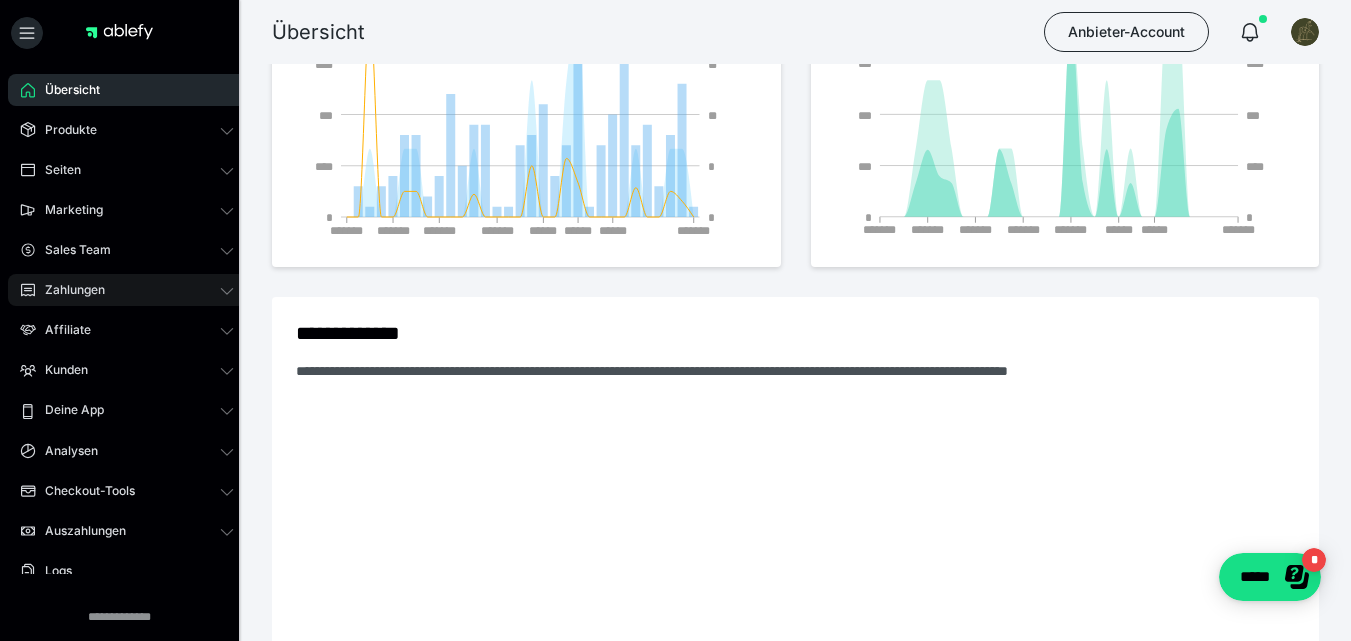 click 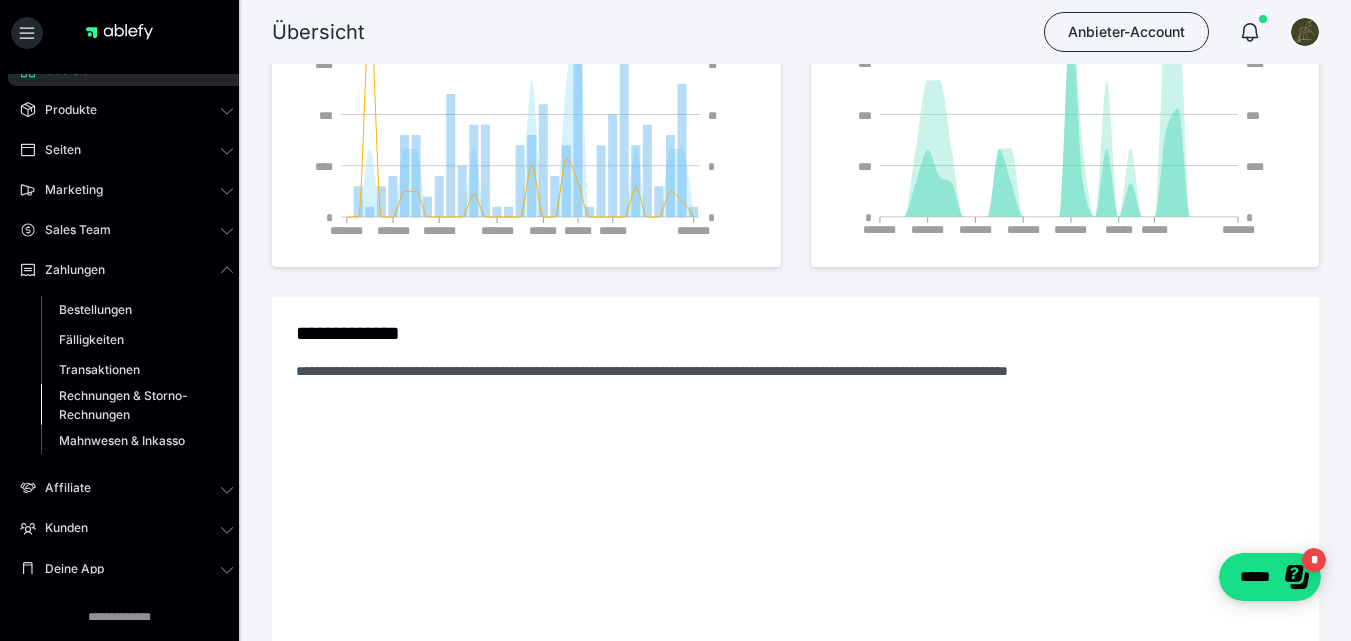 scroll, scrollTop: 41, scrollLeft: 0, axis: vertical 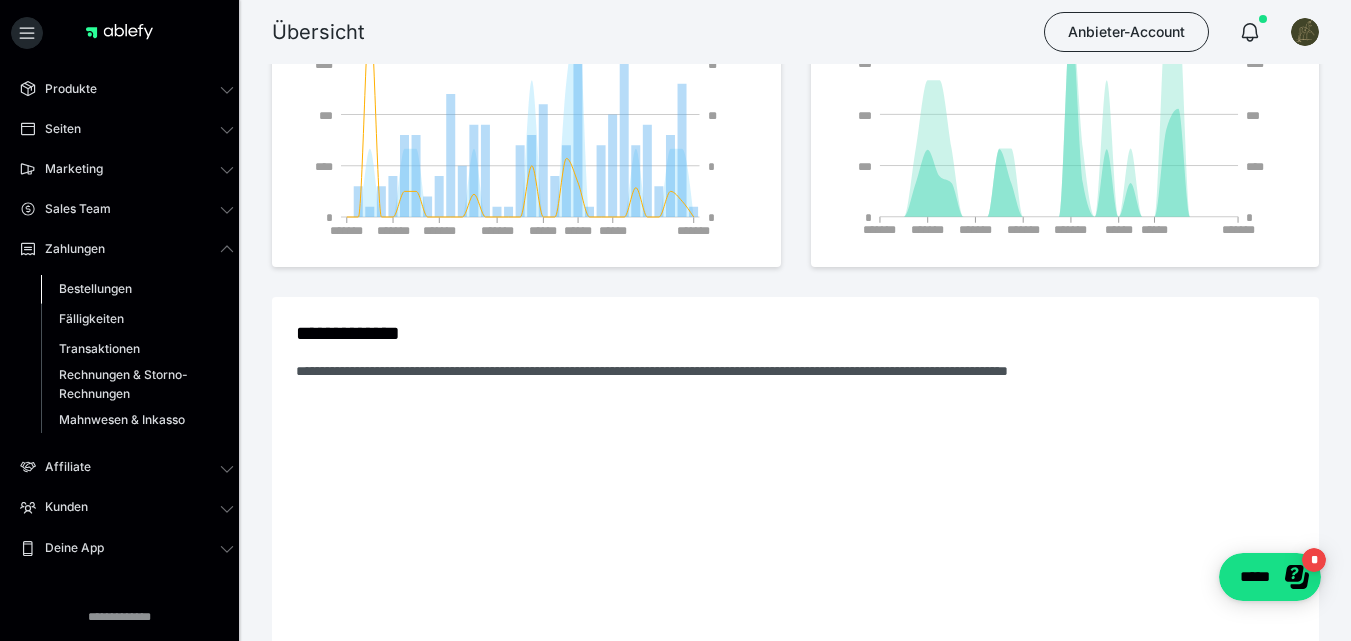 click on "Bestellungen" at bounding box center [95, 288] 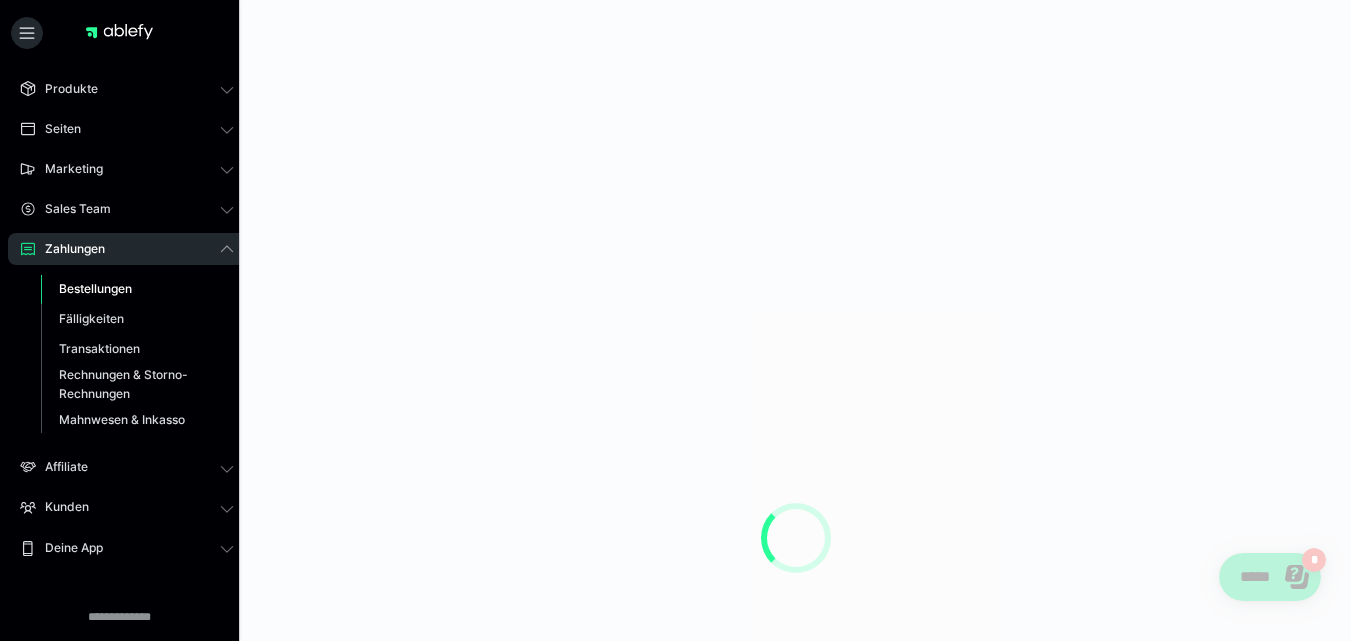 scroll, scrollTop: 0, scrollLeft: 0, axis: both 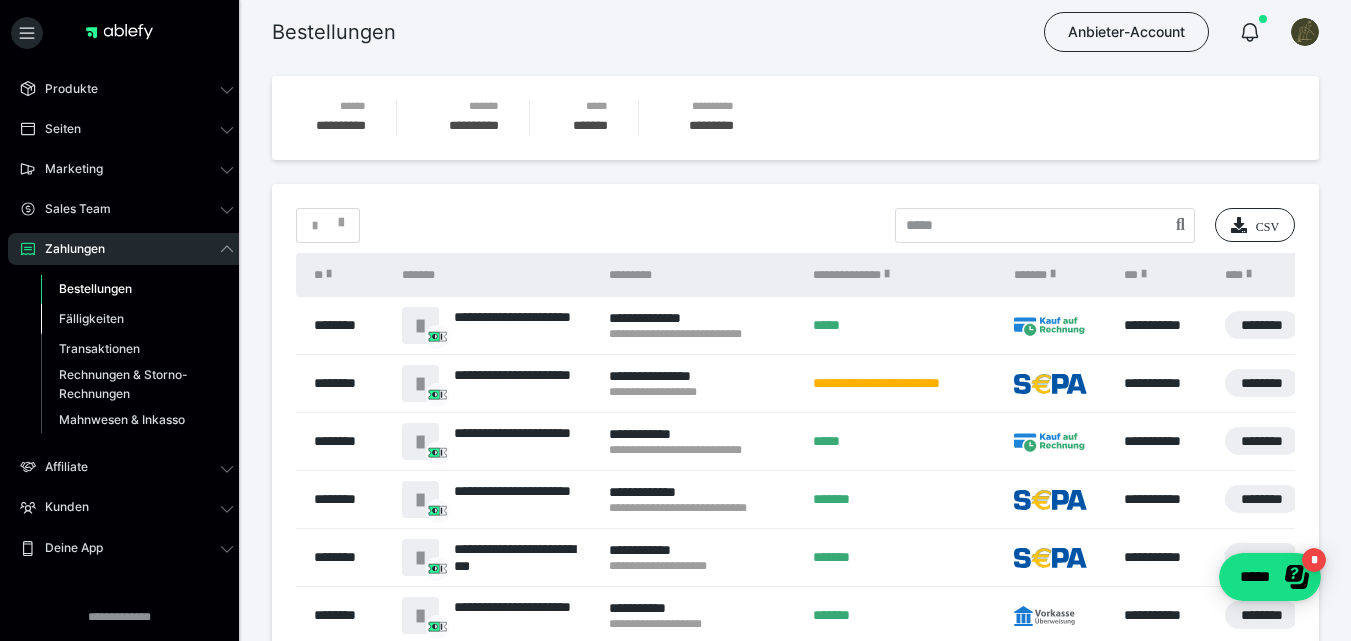 click on "Fälligkeiten" at bounding box center (91, 318) 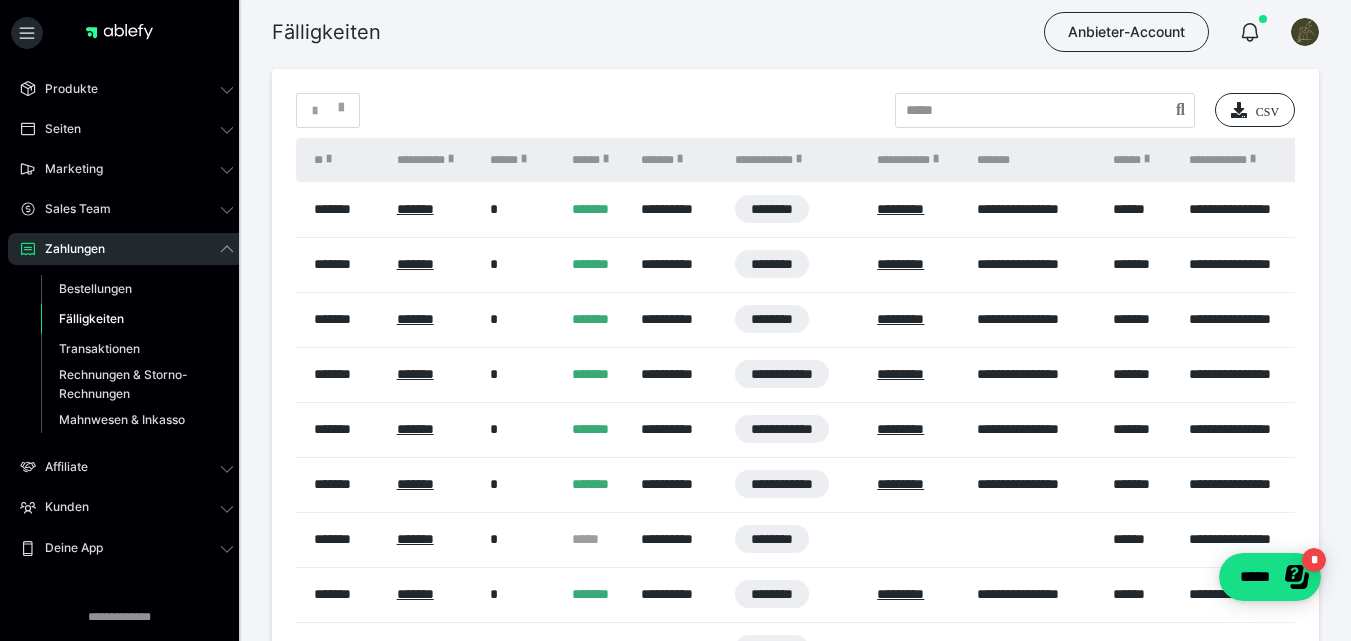 scroll, scrollTop: 0, scrollLeft: 0, axis: both 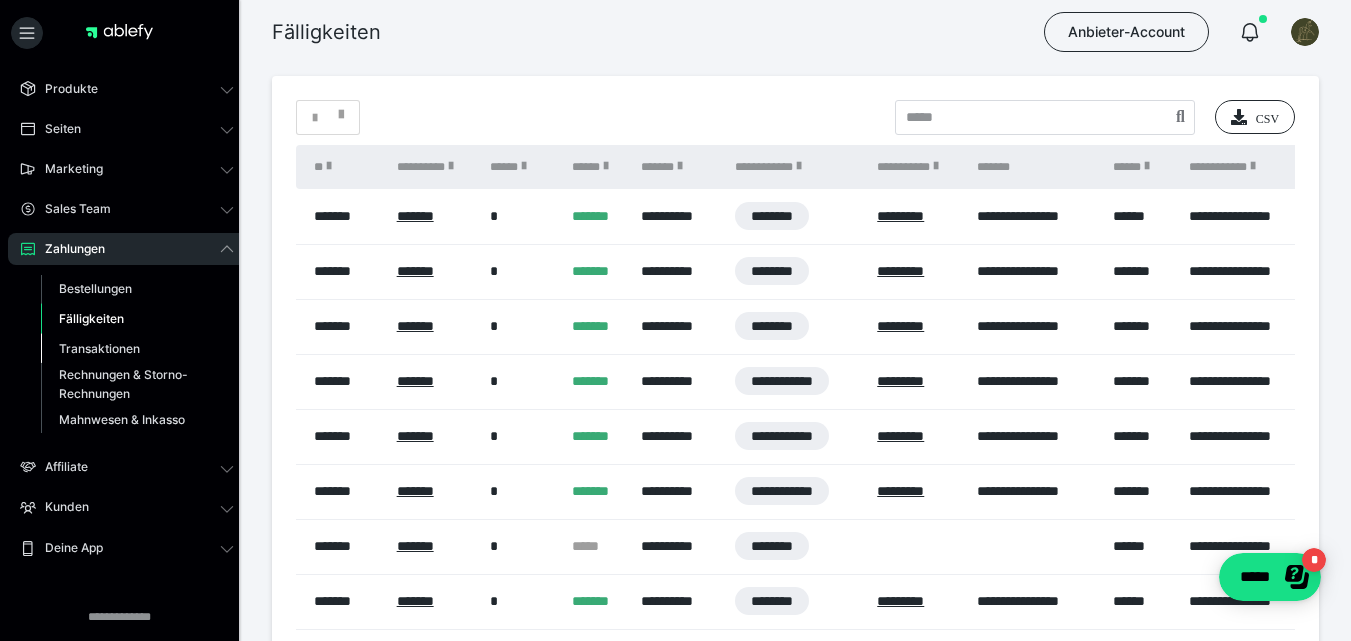 click on "Transaktionen" at bounding box center (99, 348) 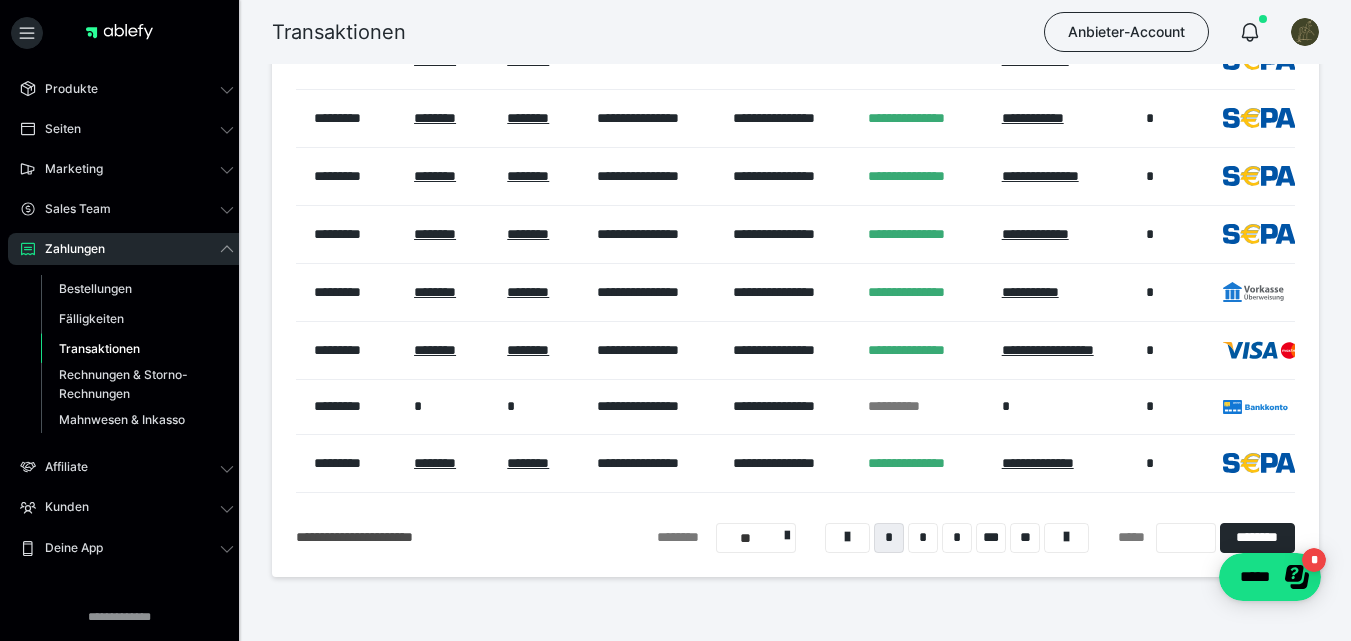 scroll, scrollTop: 403, scrollLeft: 0, axis: vertical 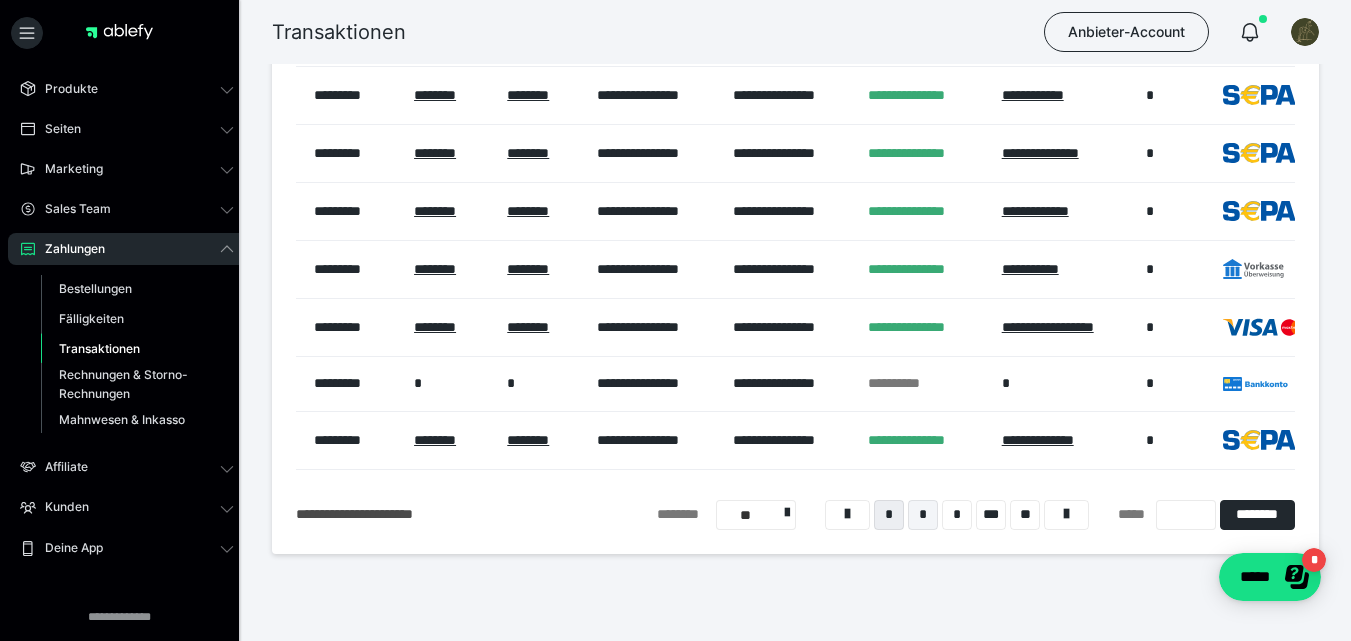 click on "*" at bounding box center (923, 515) 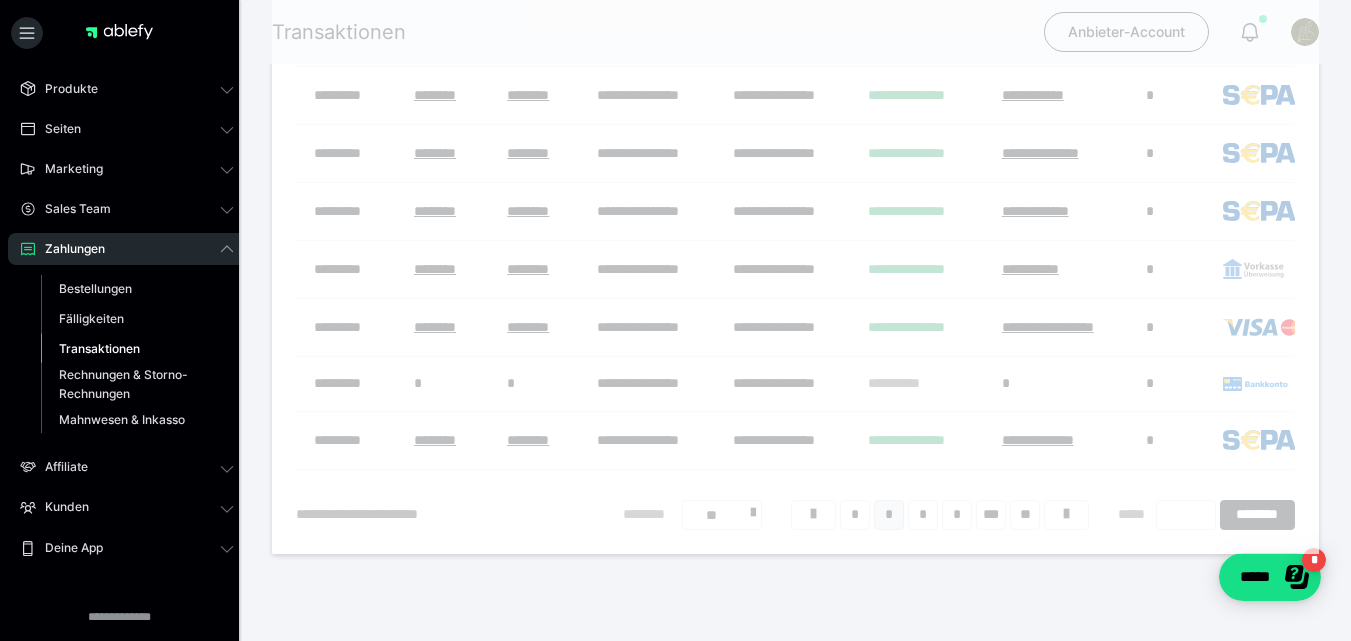 scroll, scrollTop: 126, scrollLeft: 0, axis: vertical 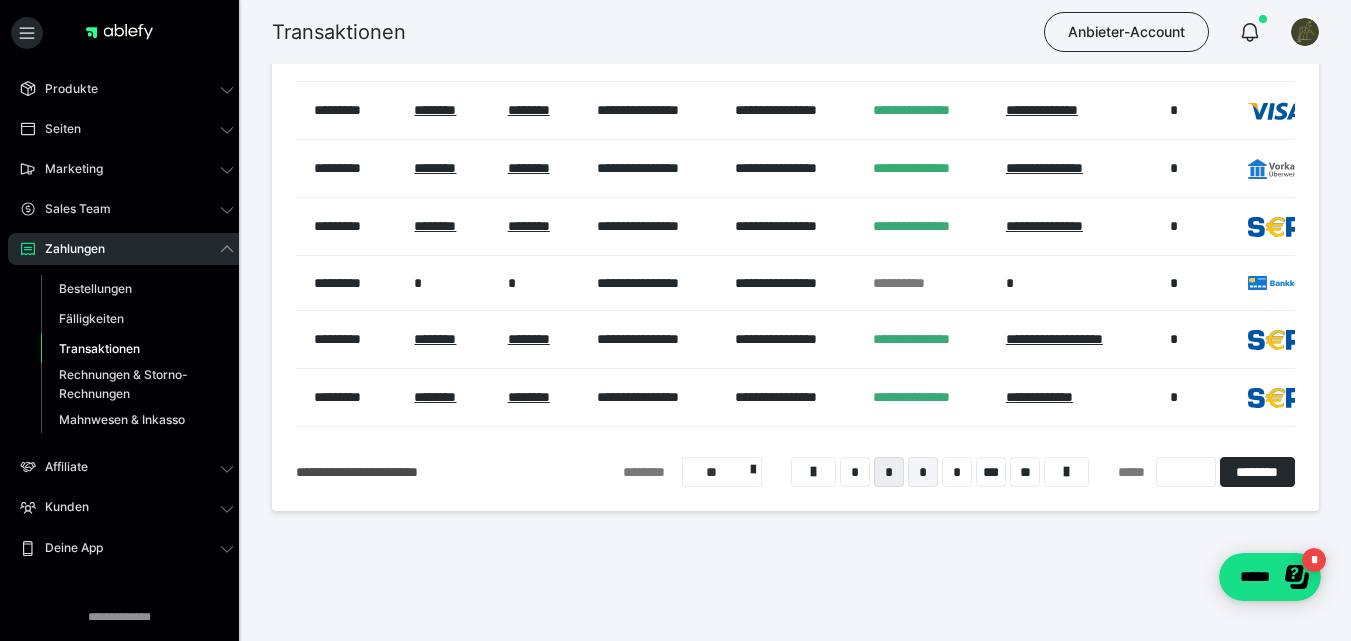 click on "*" at bounding box center [923, 472] 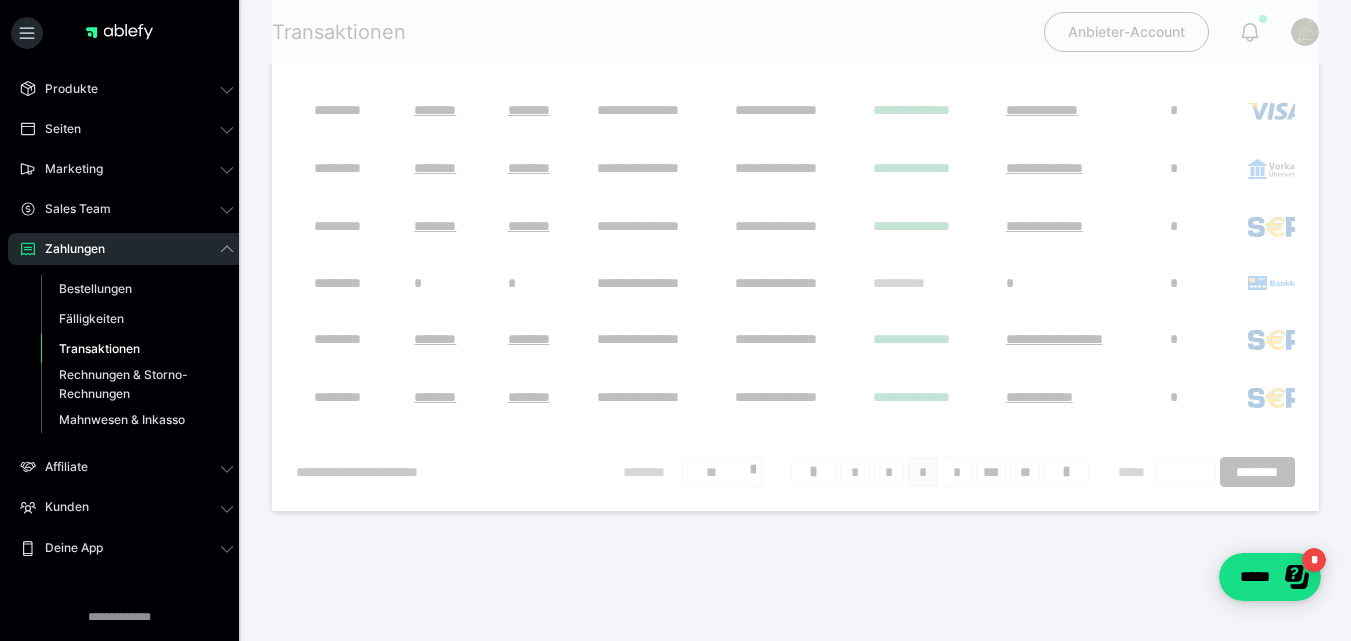scroll, scrollTop: 126, scrollLeft: 0, axis: vertical 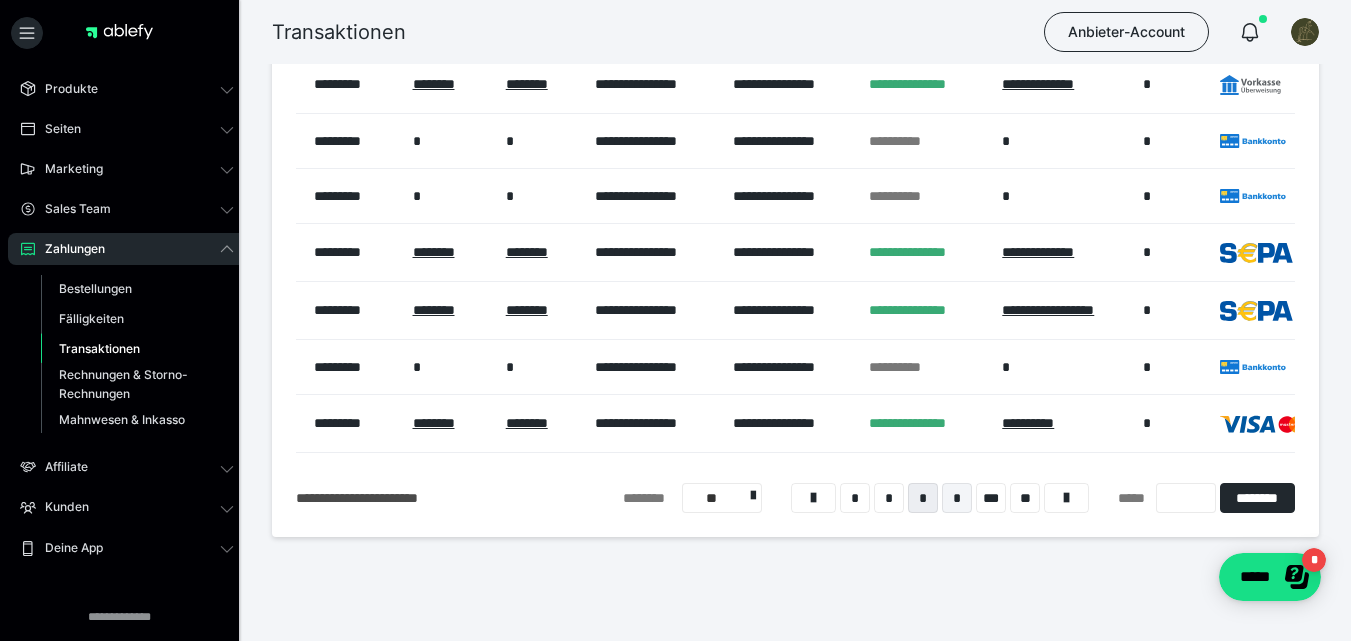 click on "*" at bounding box center [957, 498] 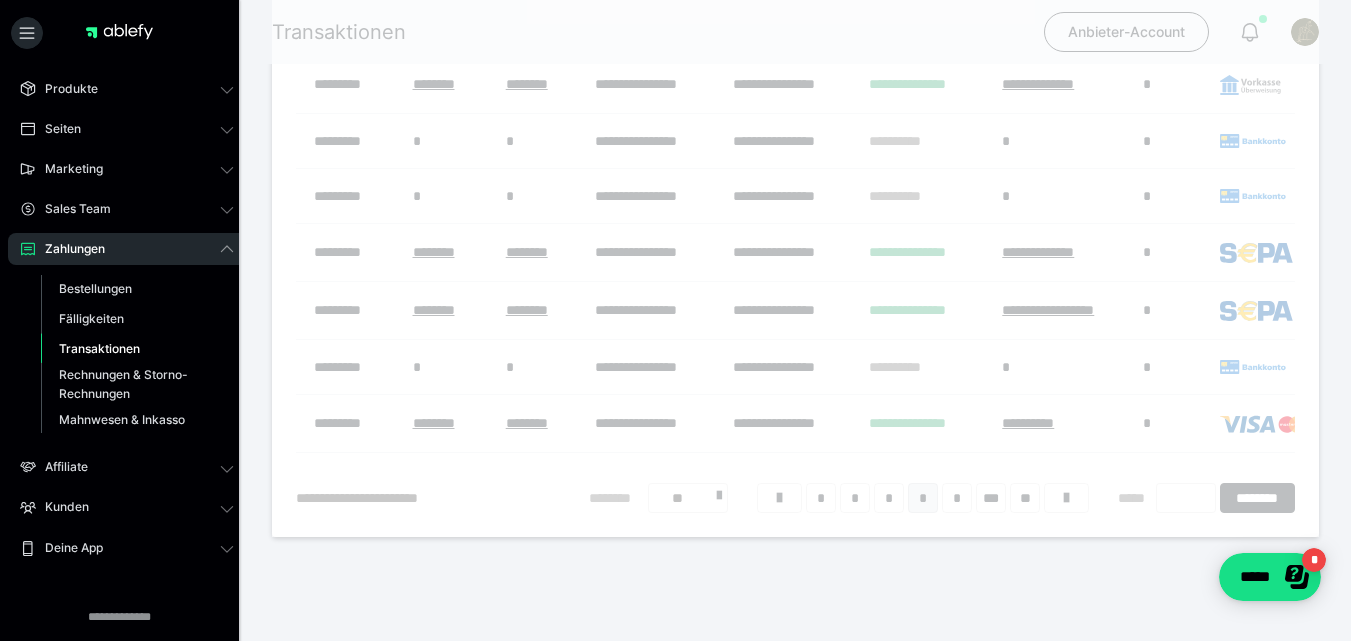 scroll, scrollTop: 126, scrollLeft: 0, axis: vertical 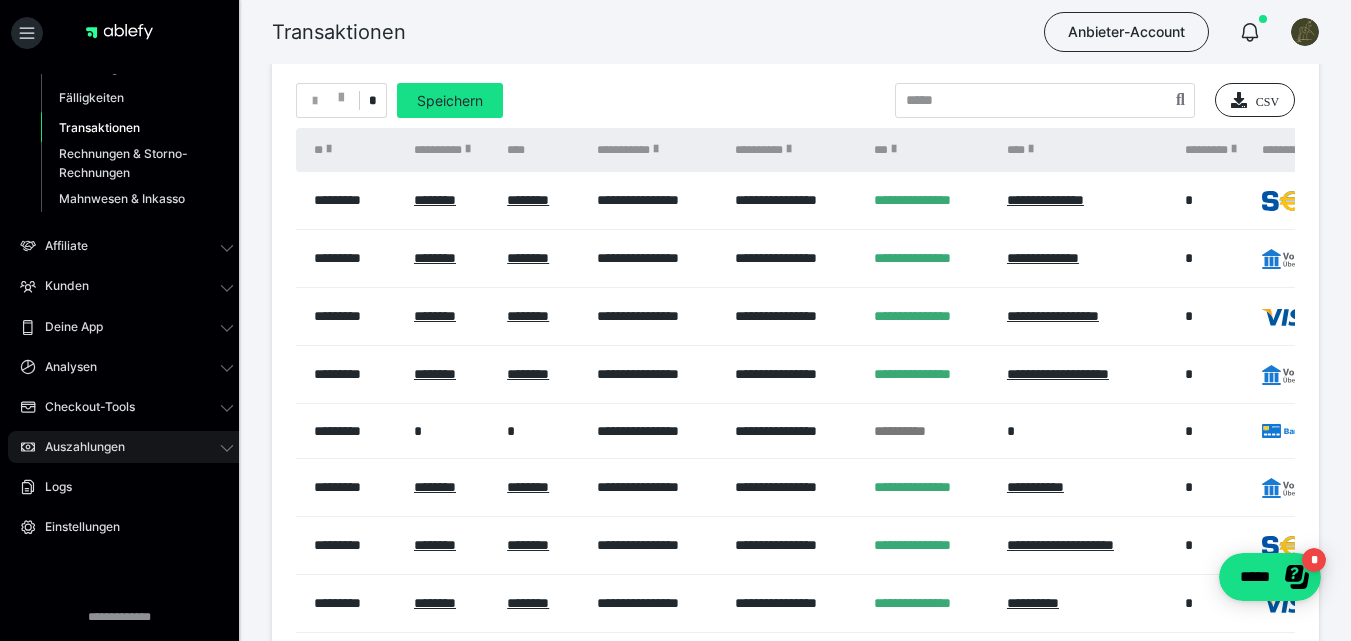 click 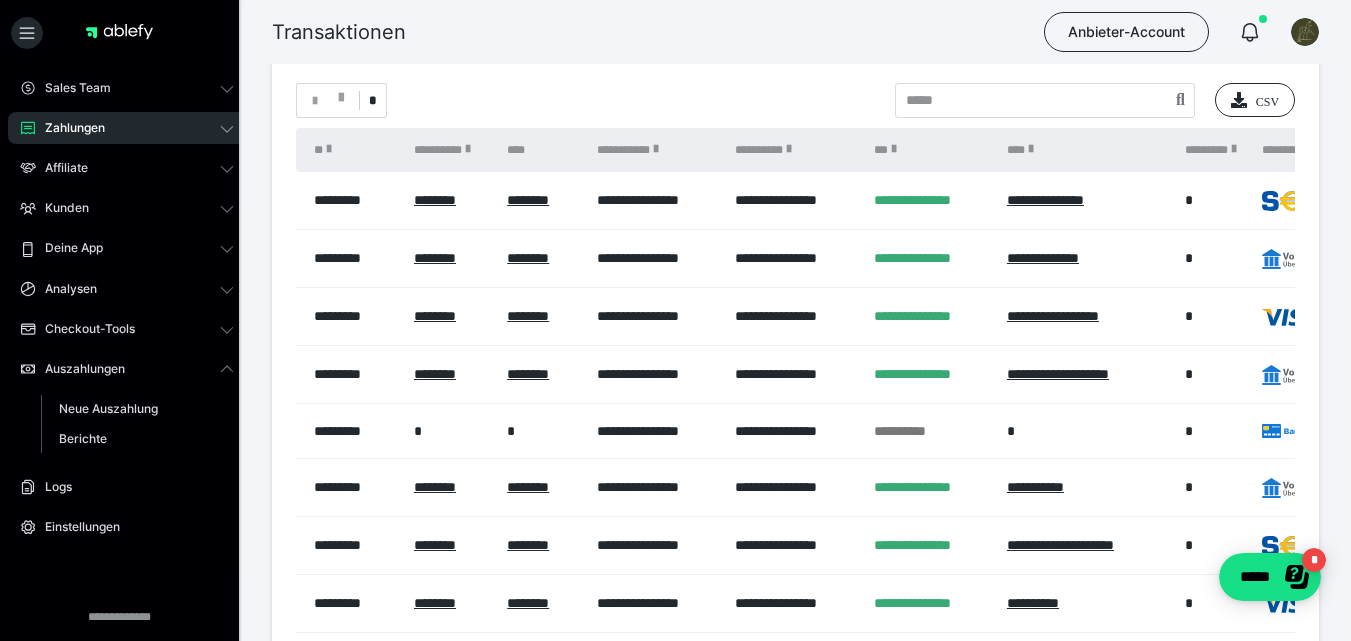 scroll, scrollTop: 177, scrollLeft: 0, axis: vertical 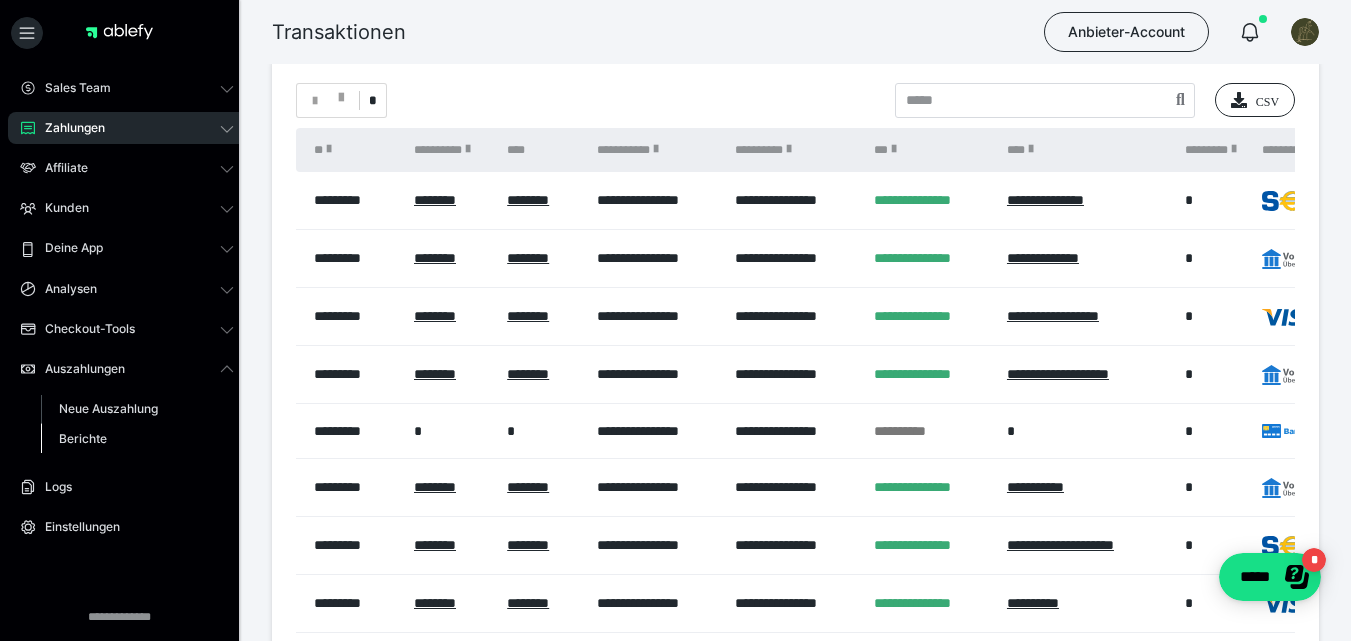 click on "Berichte" at bounding box center [83, 438] 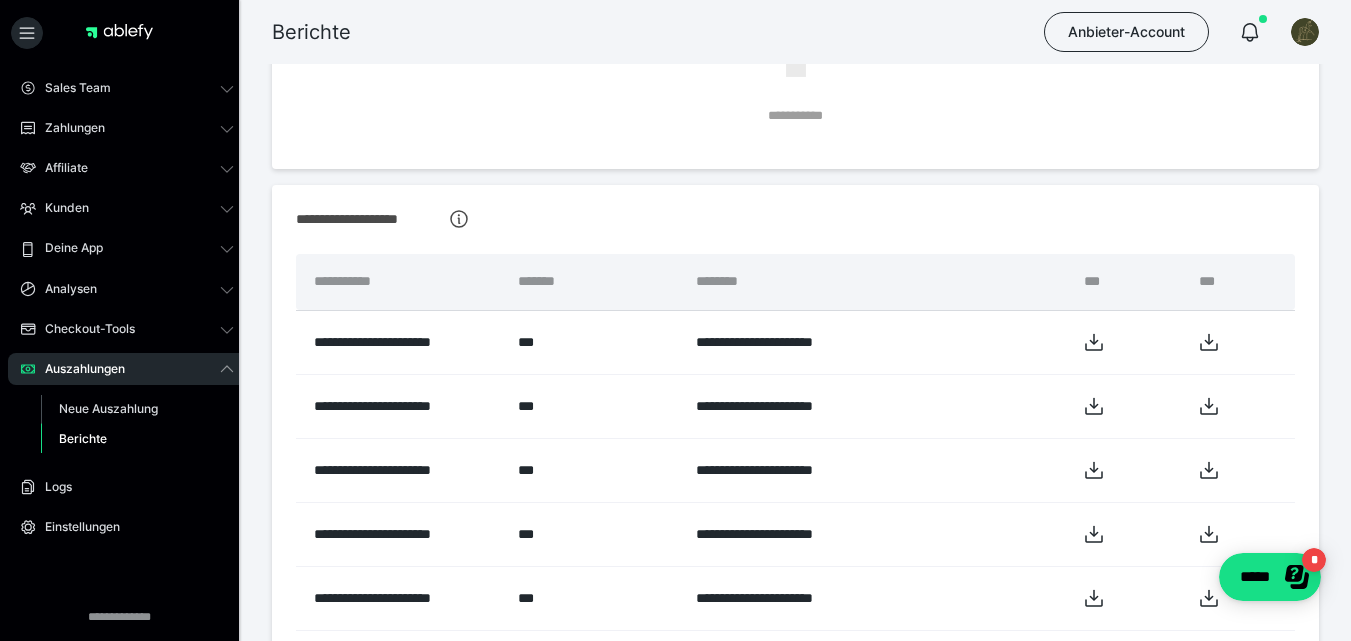 scroll, scrollTop: 301, scrollLeft: 0, axis: vertical 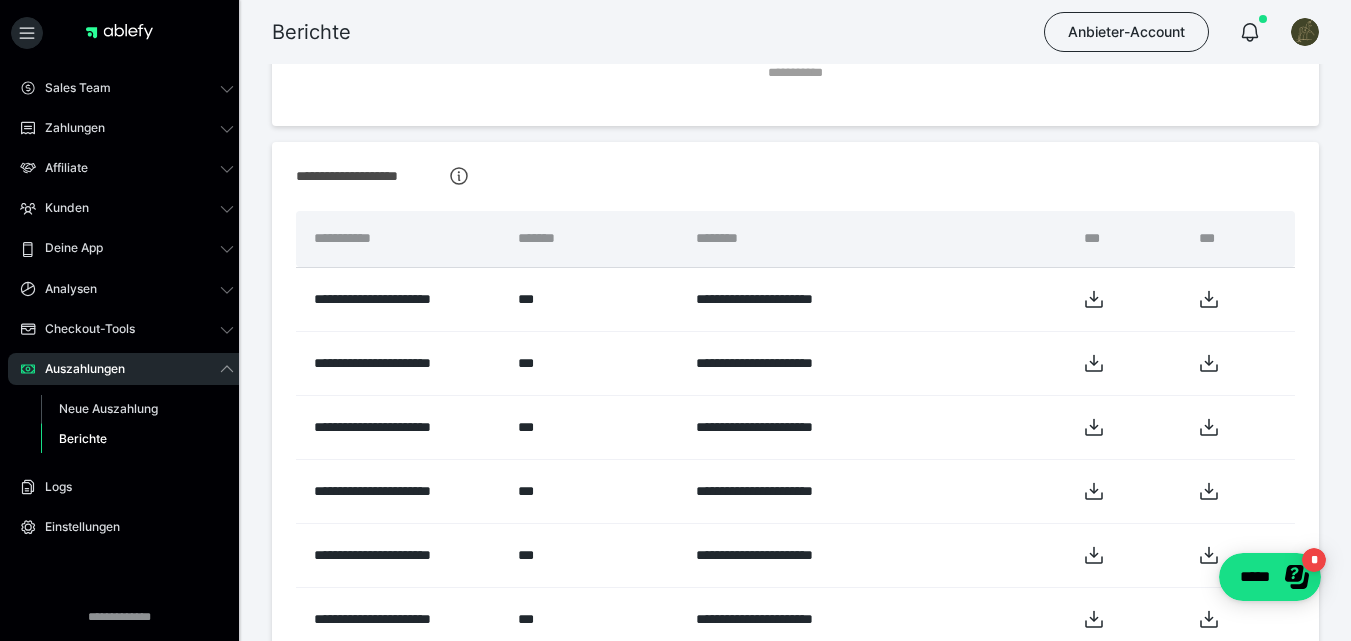 click on "**********" at bounding box center (795, 1849) 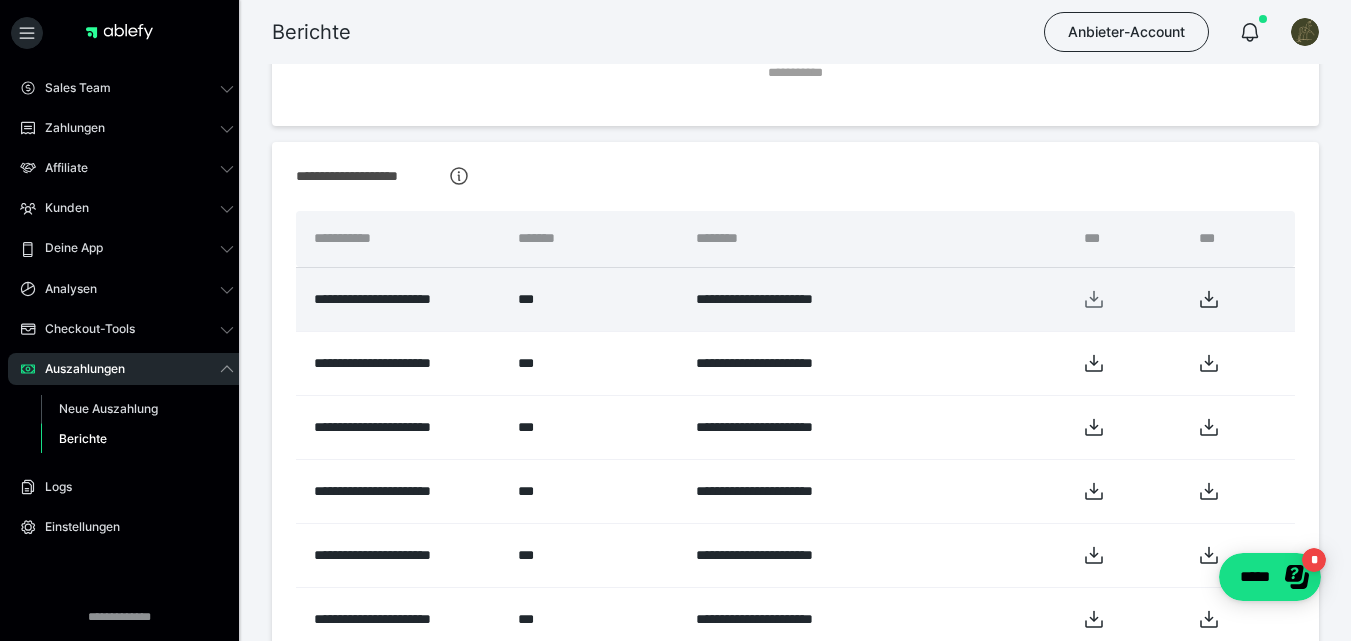 click 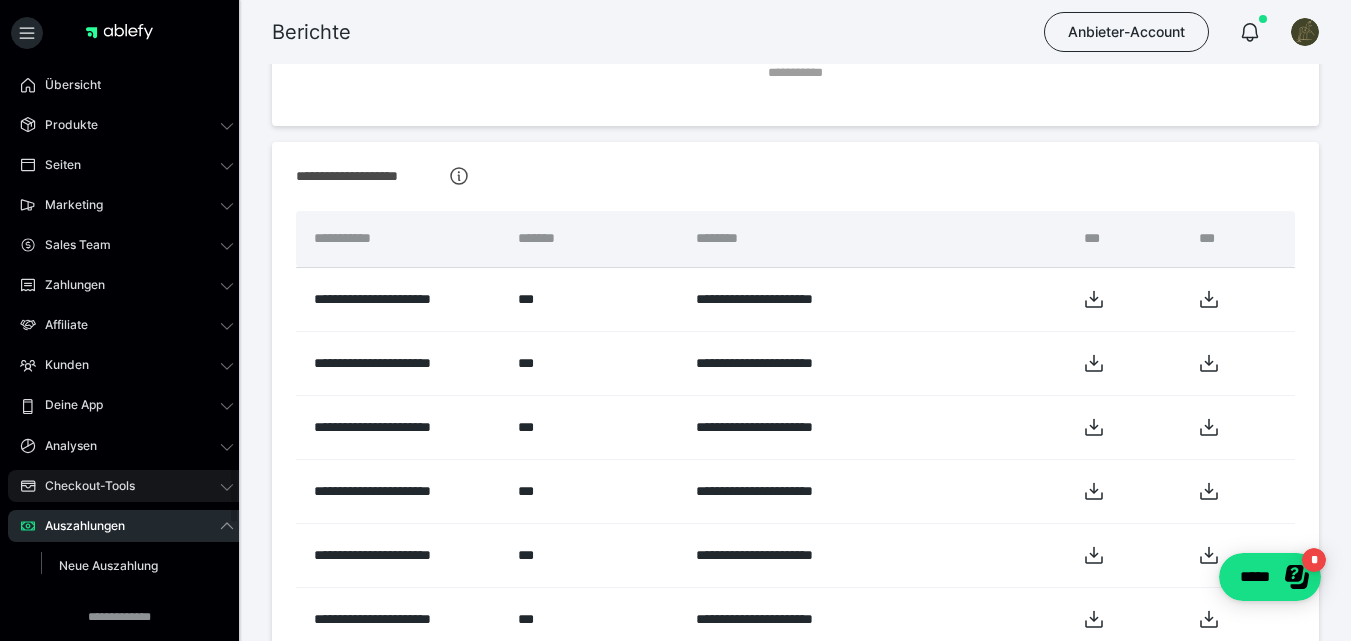 scroll, scrollTop: 0, scrollLeft: 0, axis: both 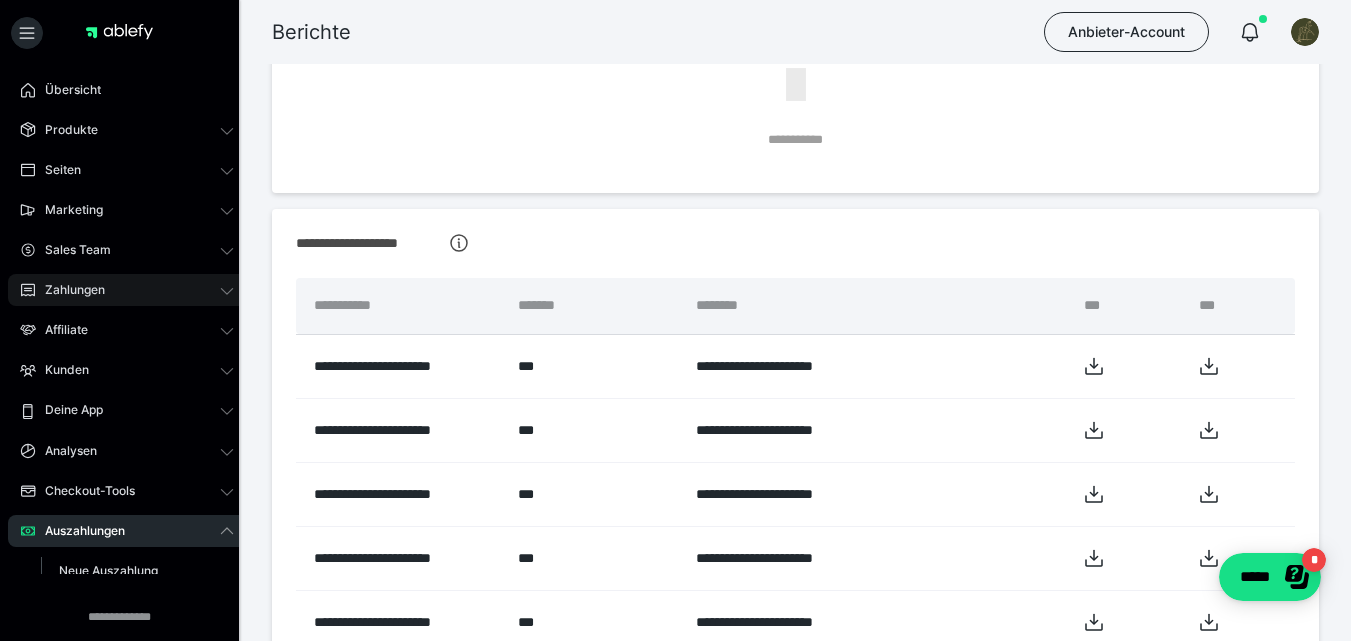 click on "Zahlungen" at bounding box center [127, 290] 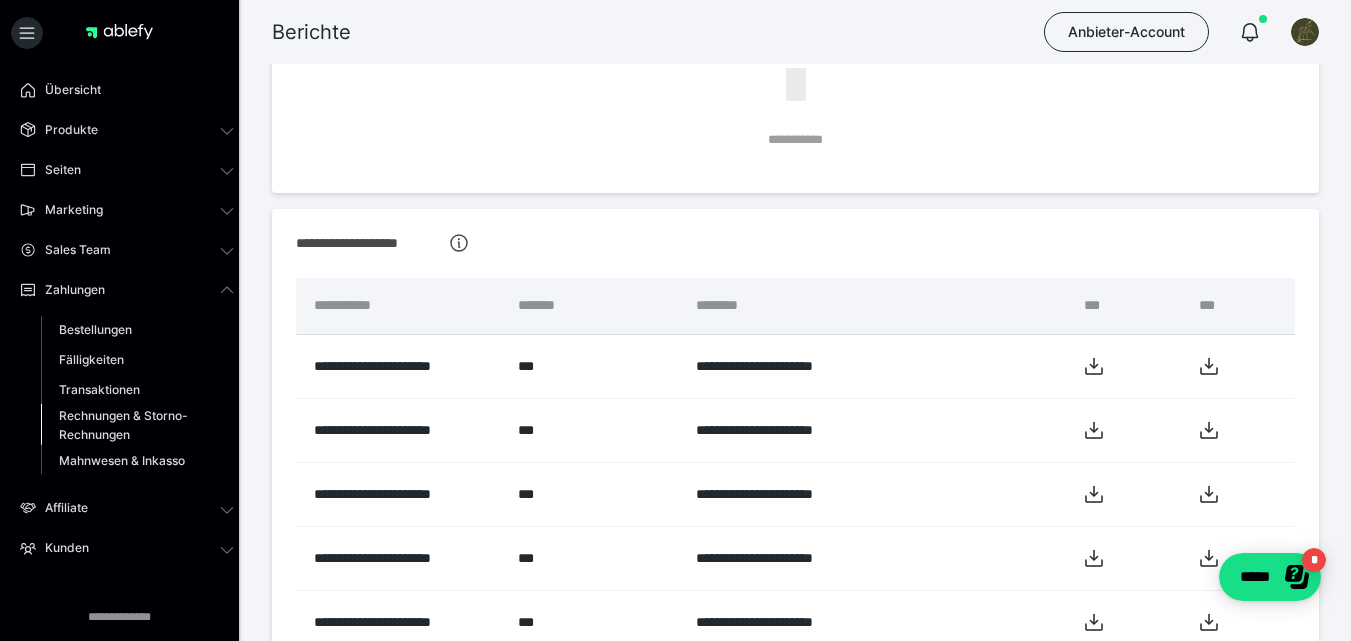 click on "Rechnungen & Storno-Rechnungen" at bounding box center [126, 425] 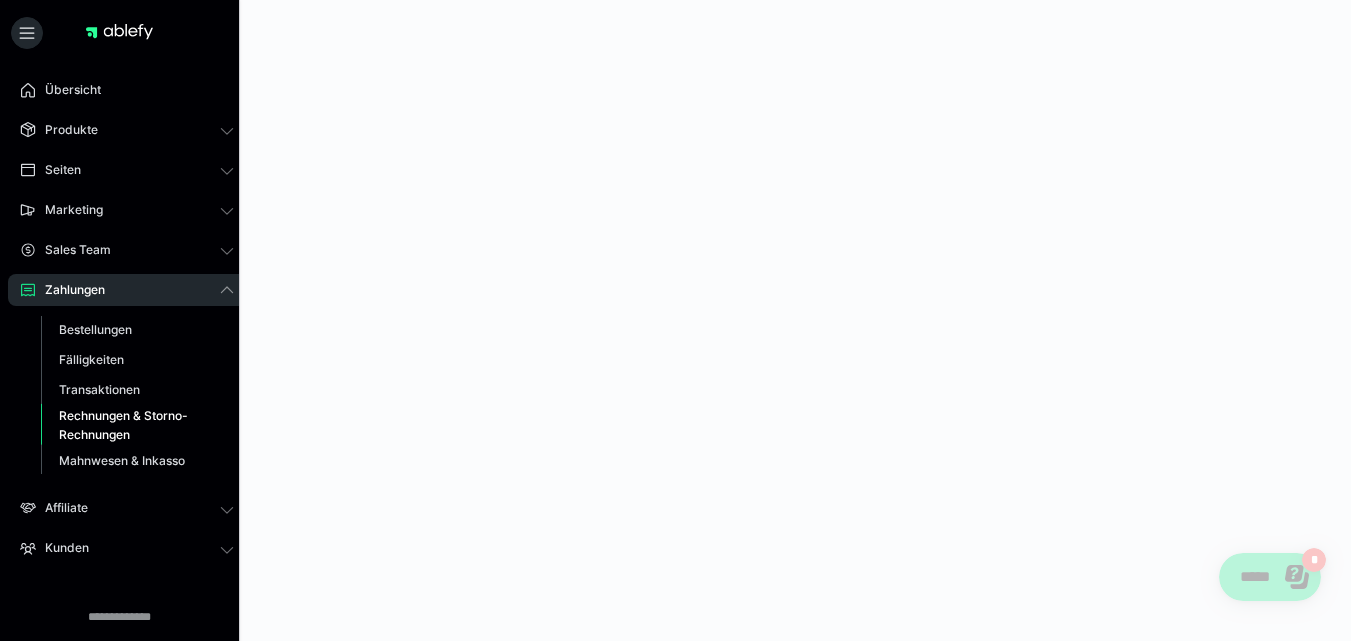 scroll, scrollTop: 0, scrollLeft: 0, axis: both 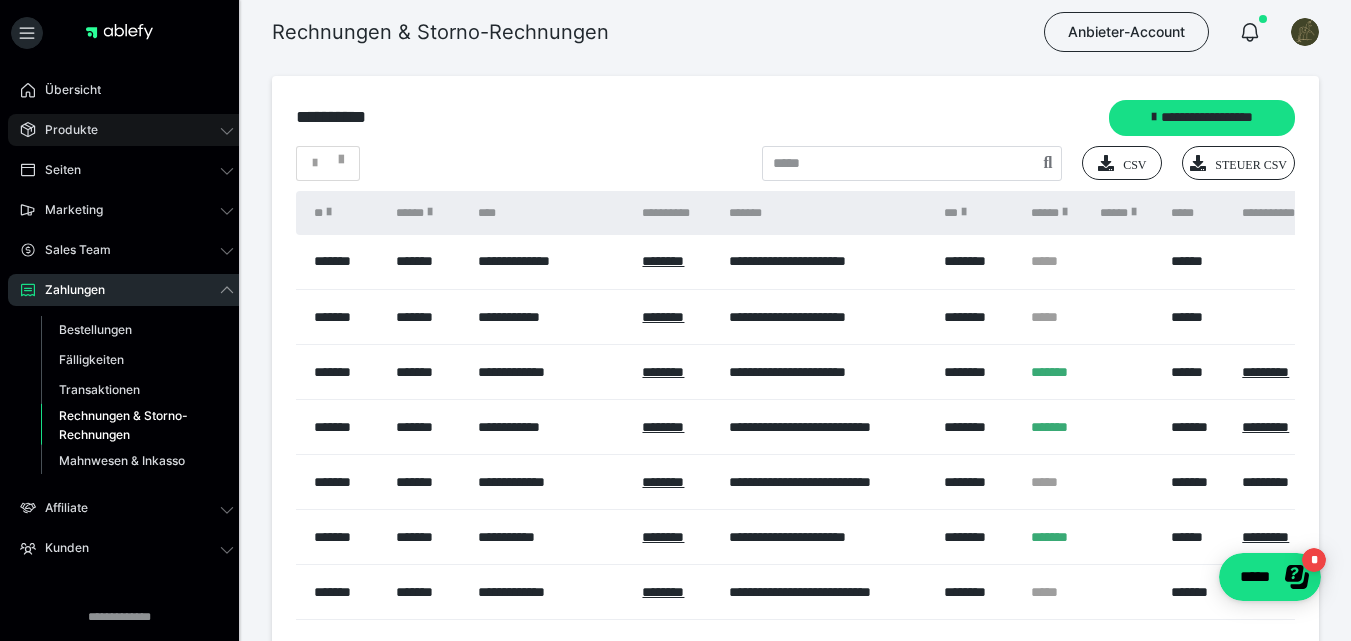 click on "Produkte" at bounding box center (127, 130) 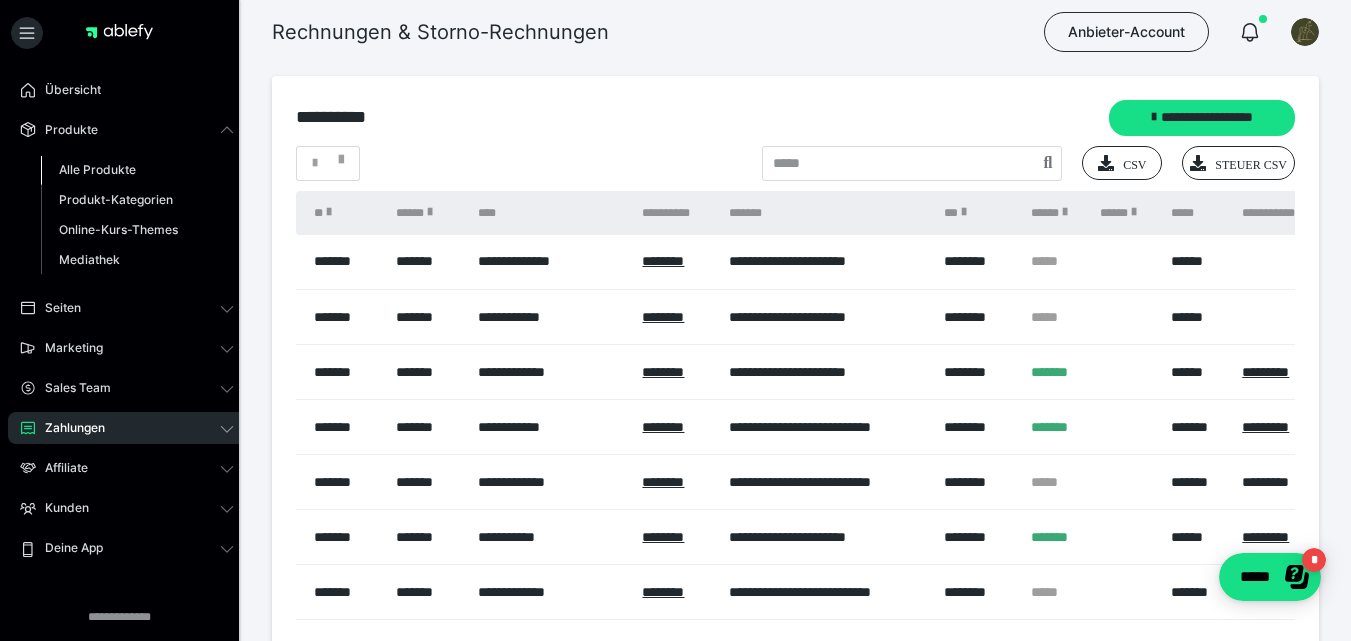 click on "Alle Produkte" at bounding box center [137, 170] 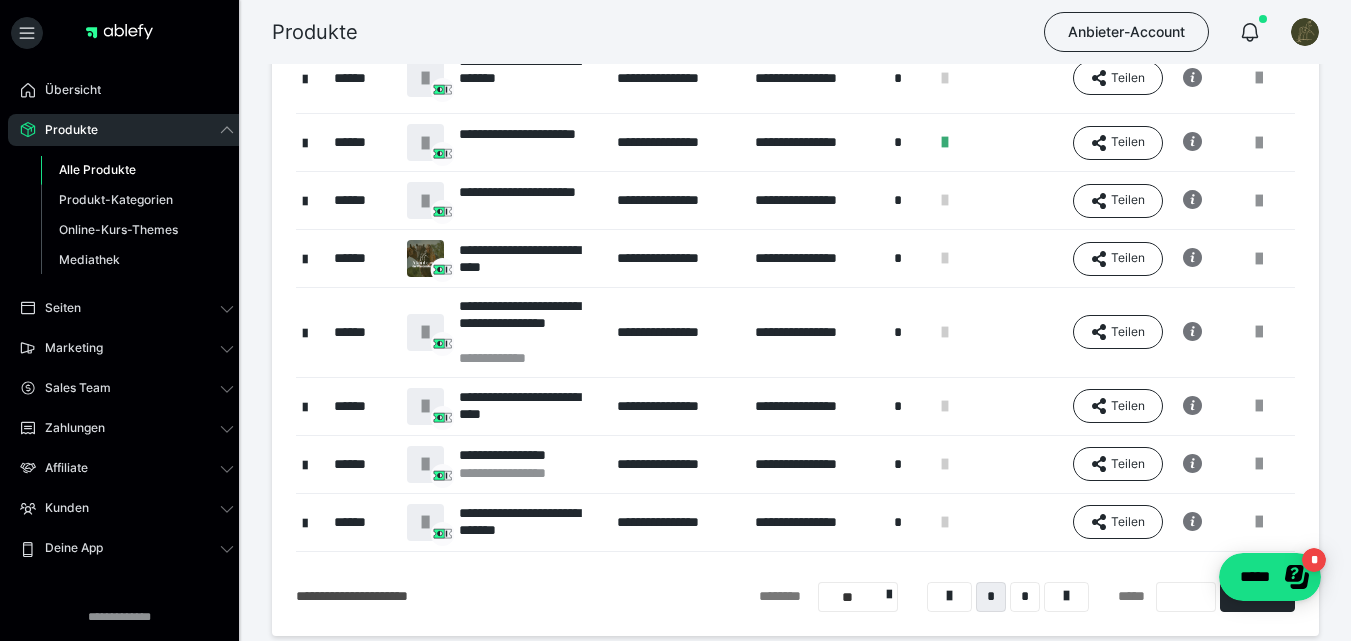 scroll, scrollTop: 434, scrollLeft: 0, axis: vertical 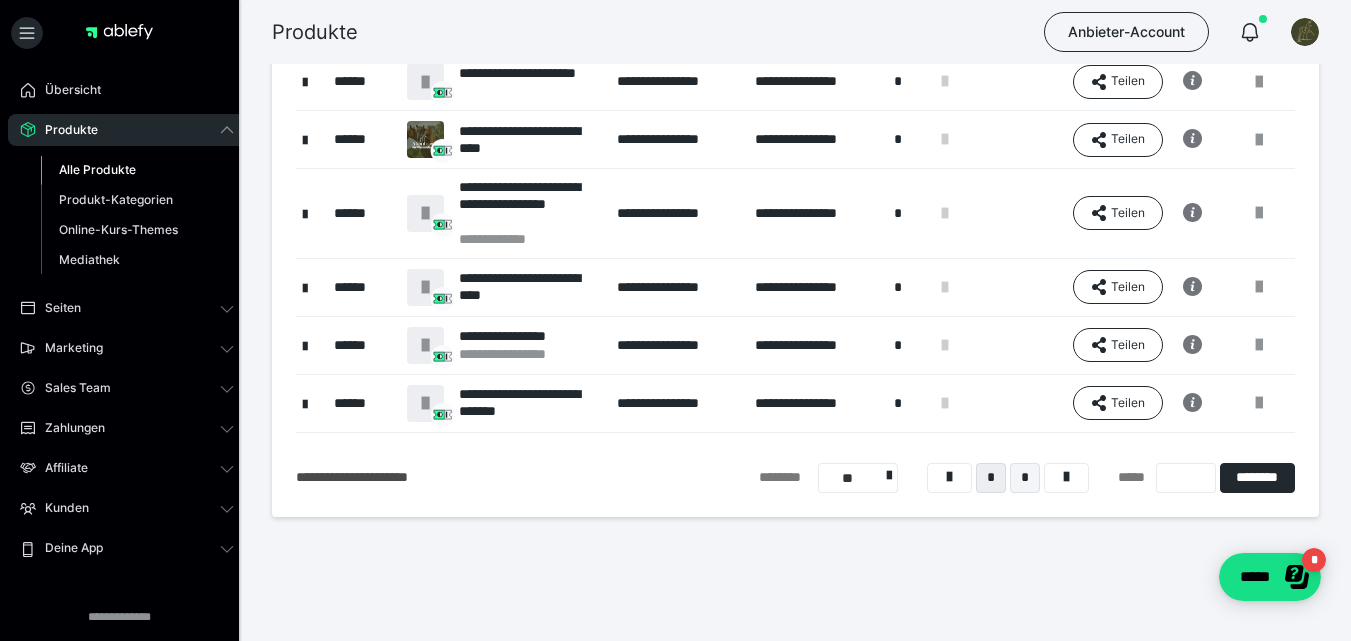 click on "*" at bounding box center (1025, 478) 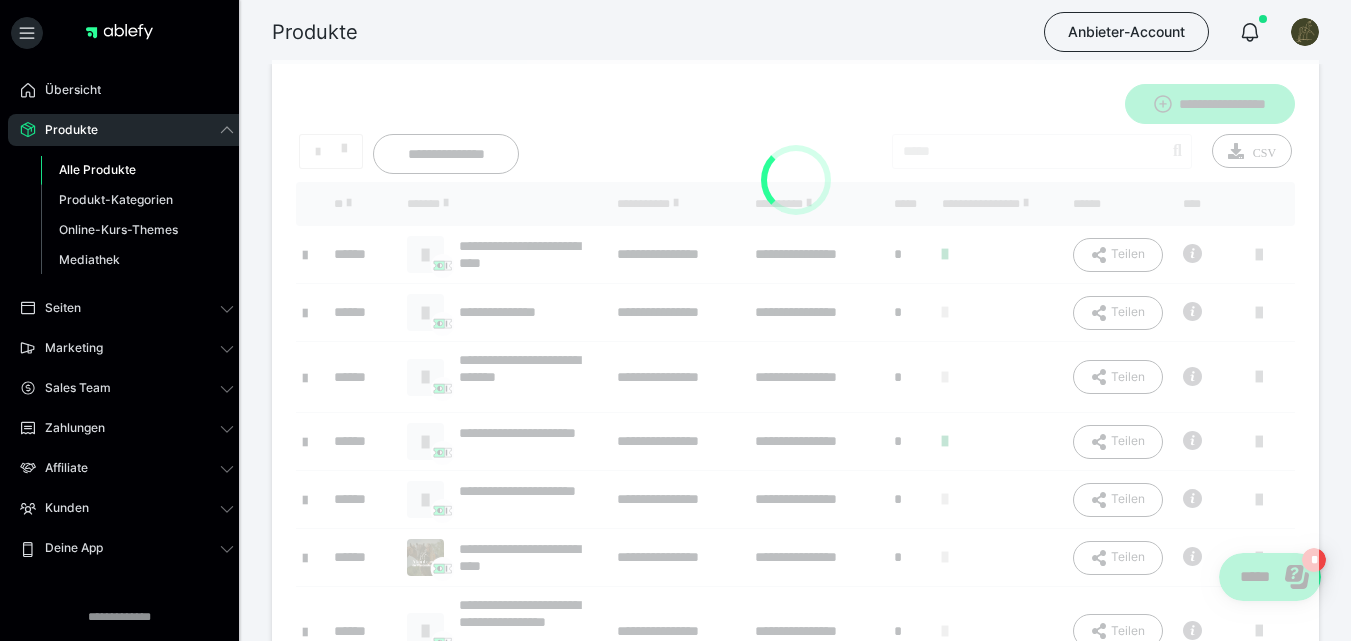 scroll, scrollTop: 0, scrollLeft: 0, axis: both 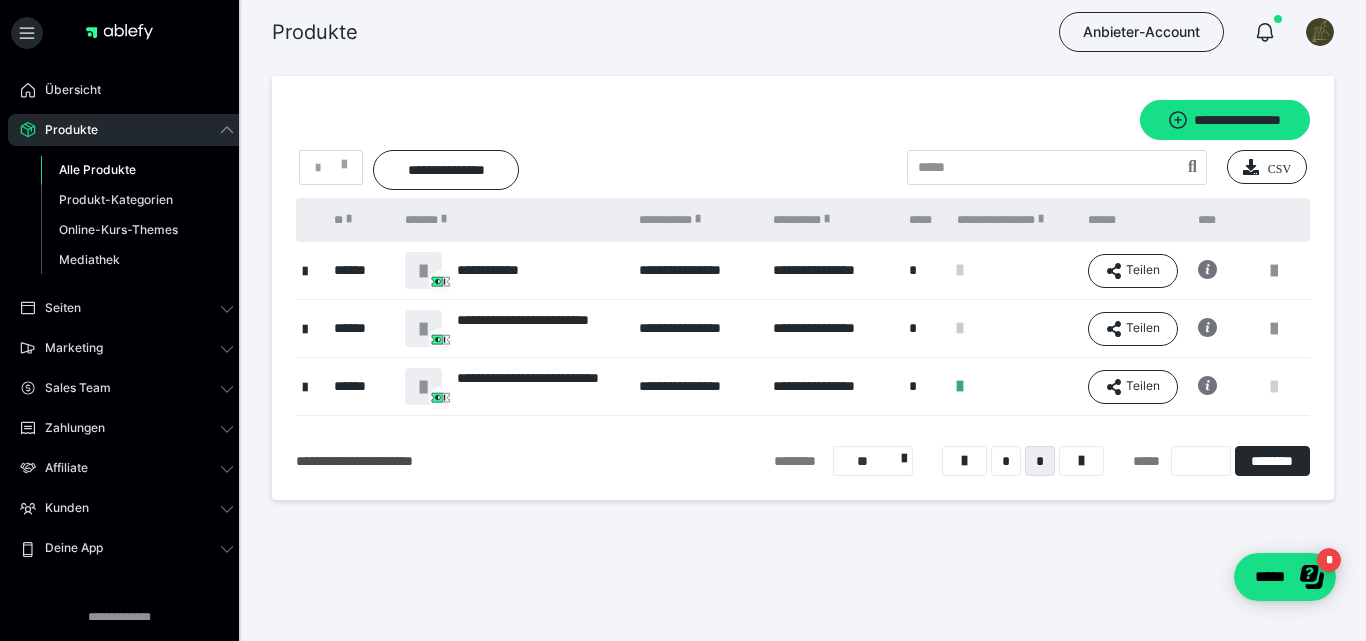 click at bounding box center [1274, 387] 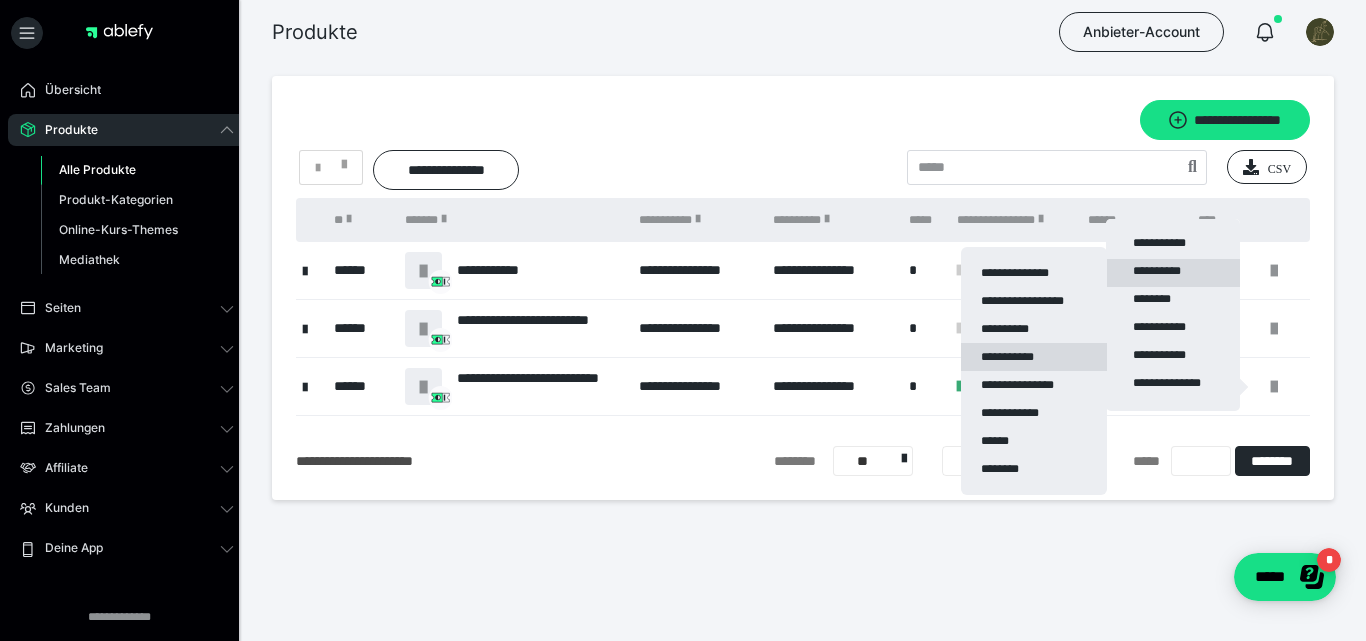 click on "**********" at bounding box center [1034, 357] 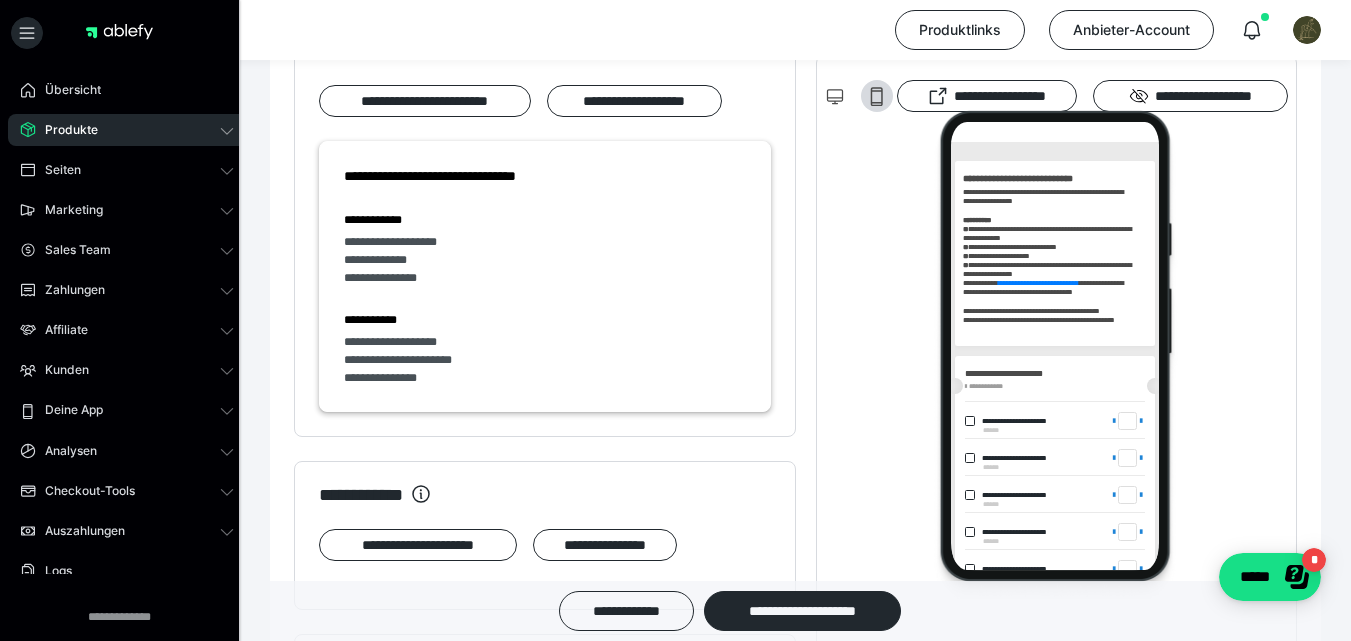 scroll, scrollTop: 1062, scrollLeft: 0, axis: vertical 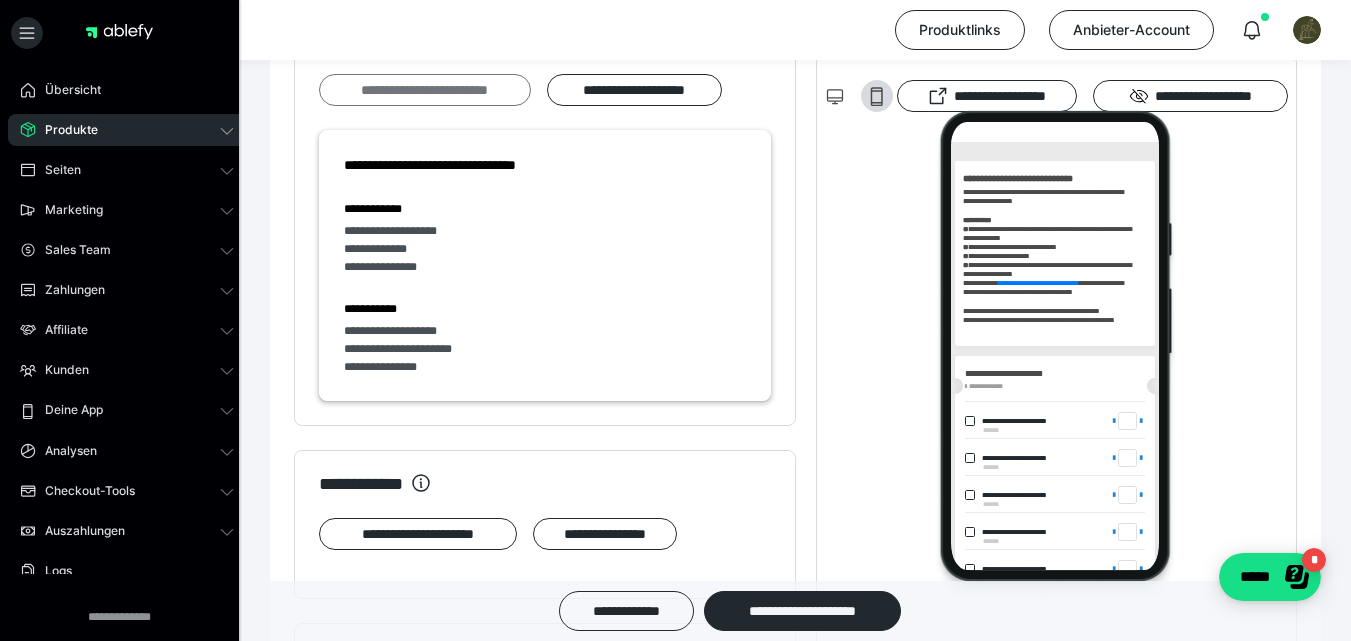 click on "**********" at bounding box center (425, 90) 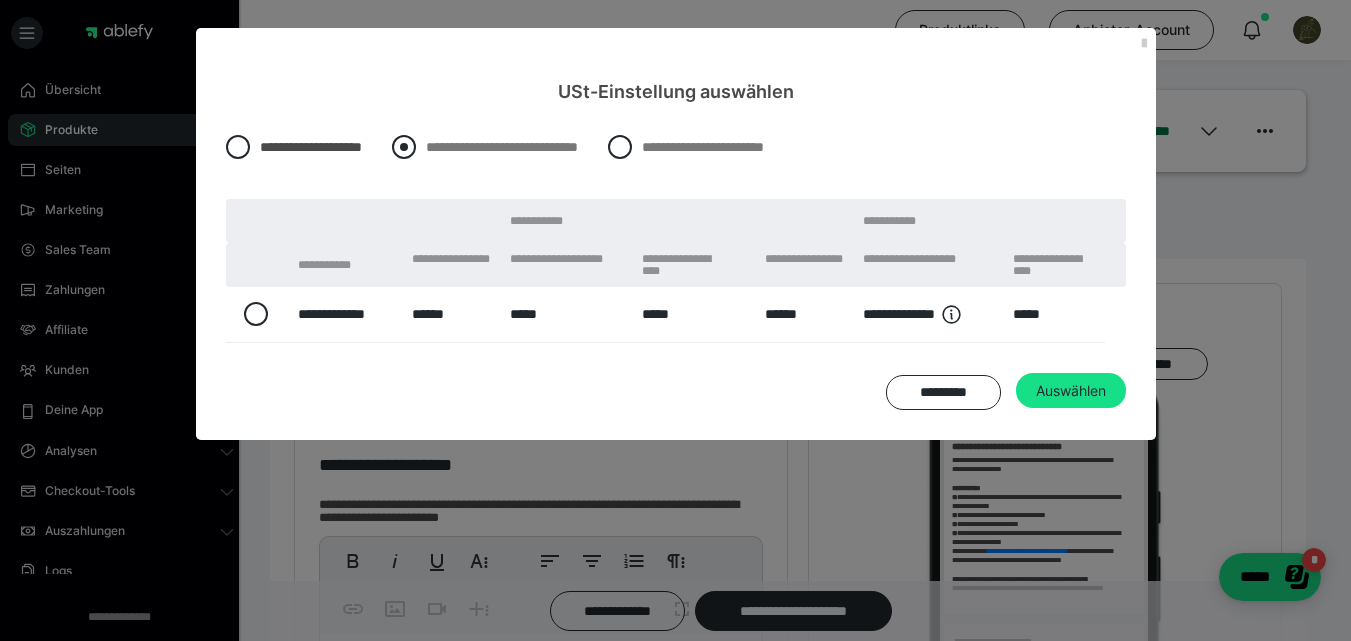 click at bounding box center [404, 147] 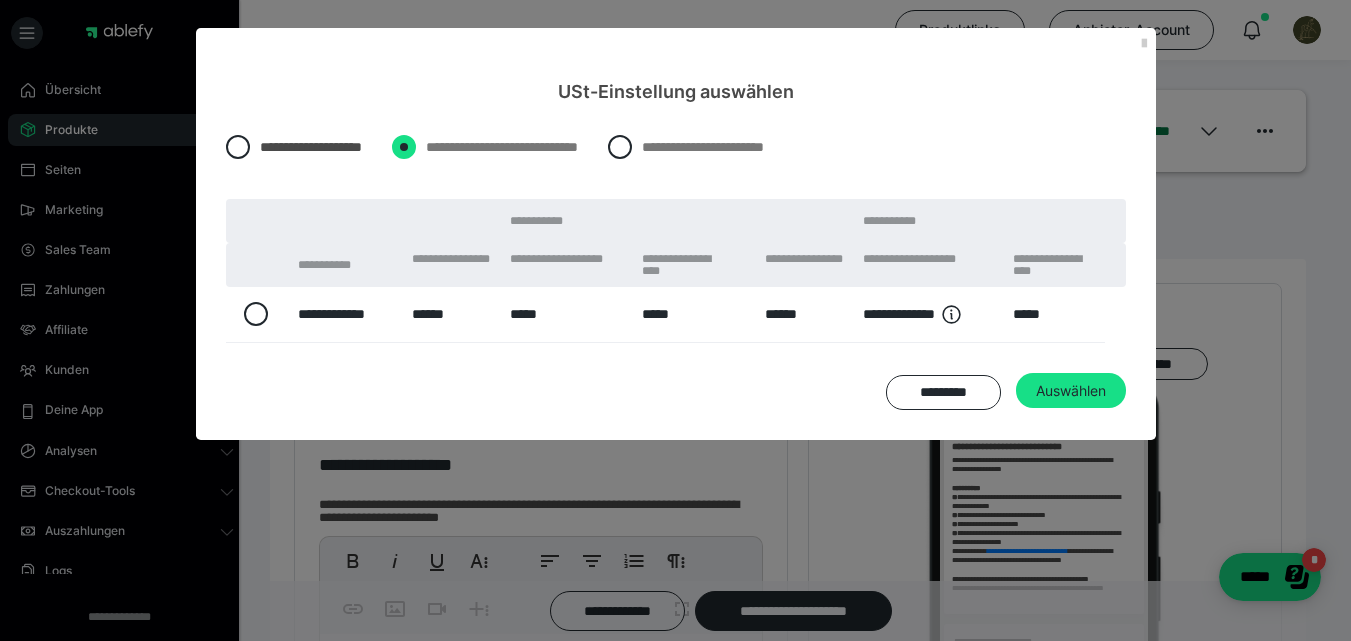 radio on "****" 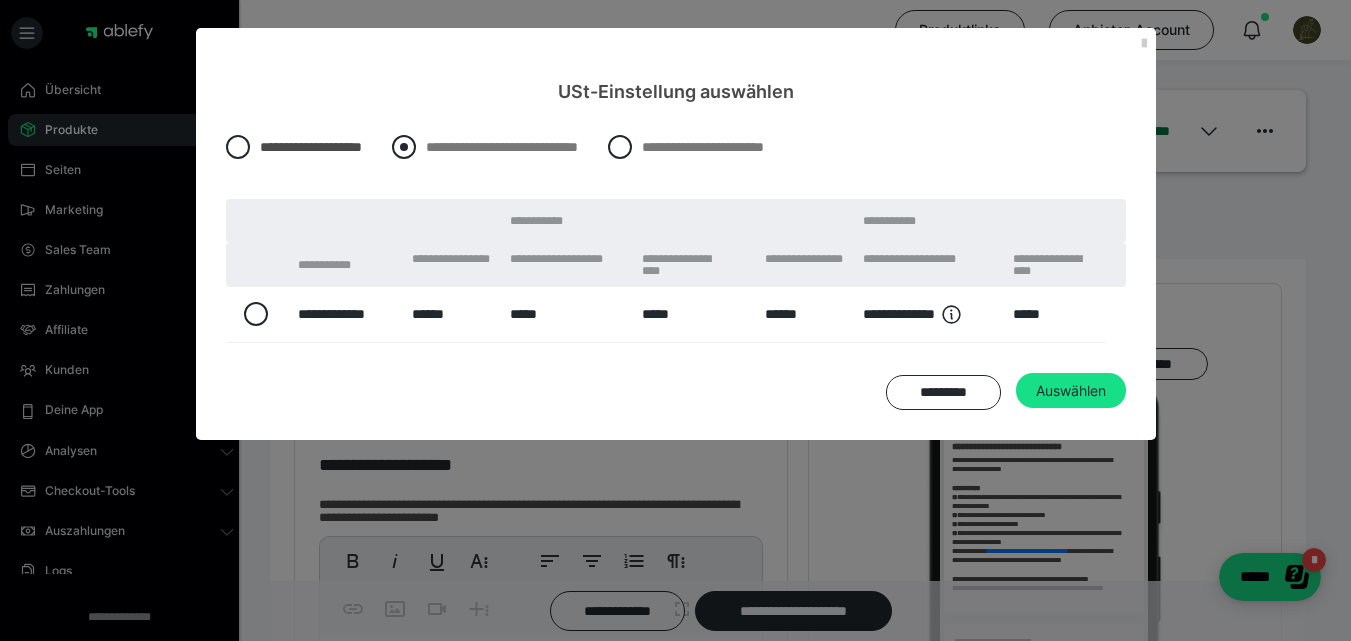 radio on "*****" 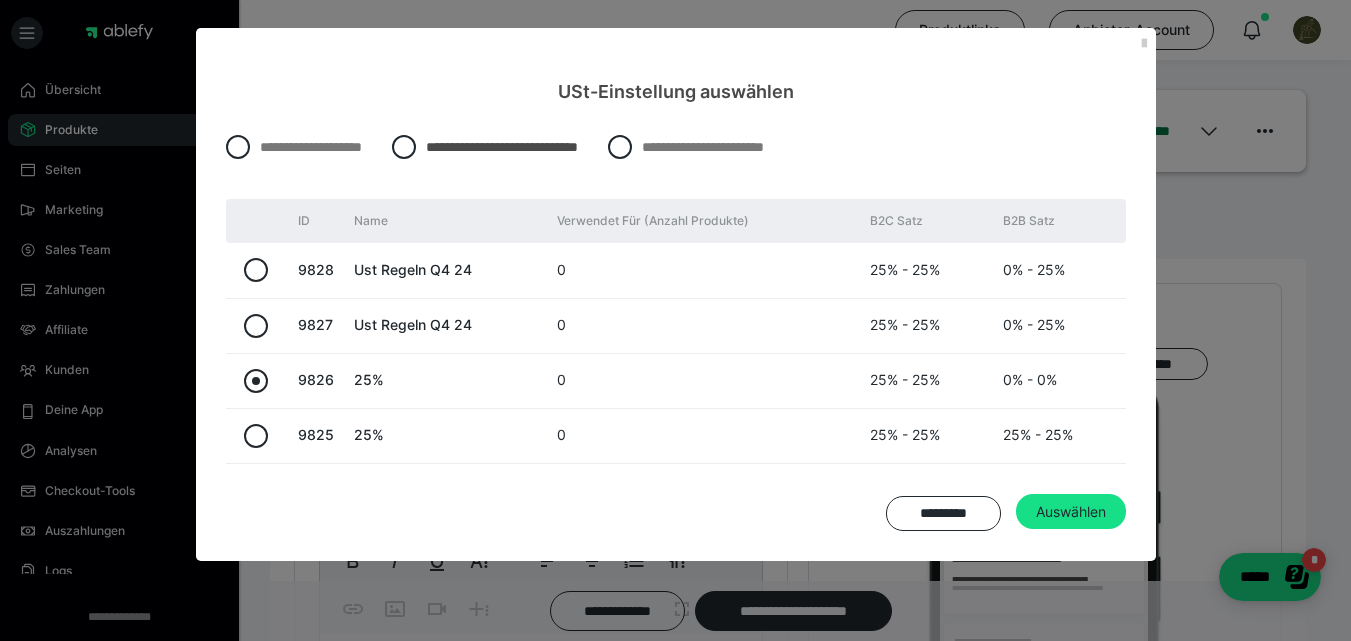 click at bounding box center (256, 381) 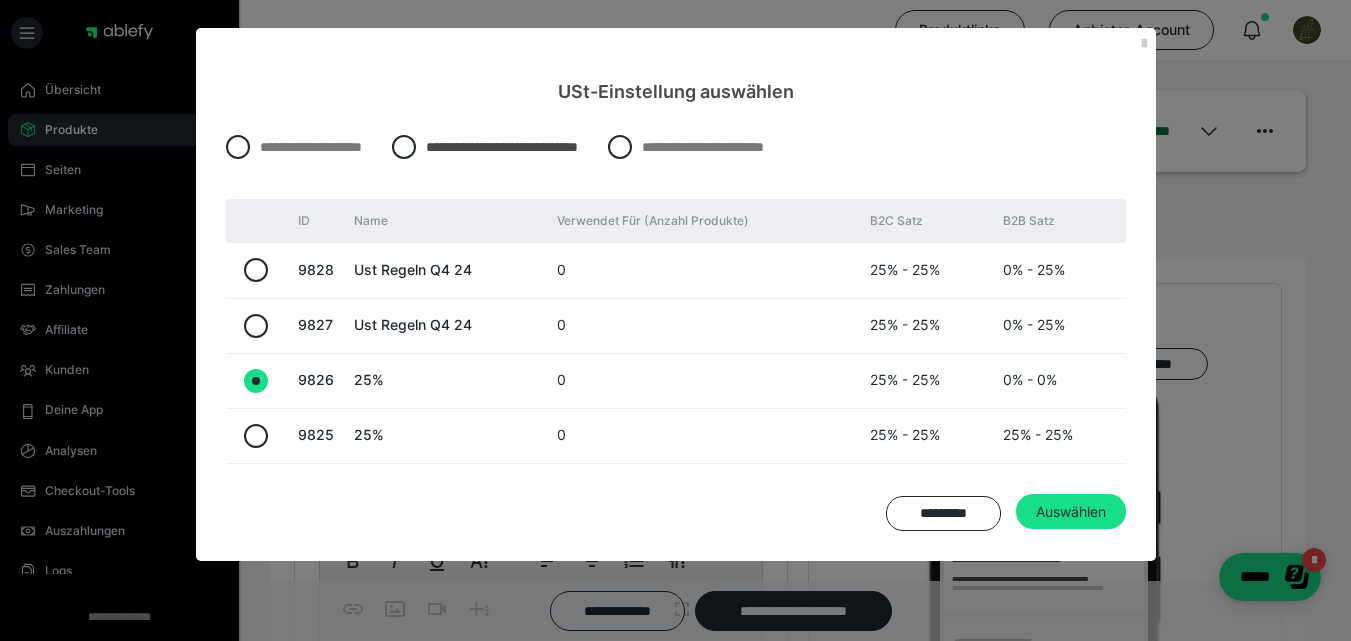 radio on "true" 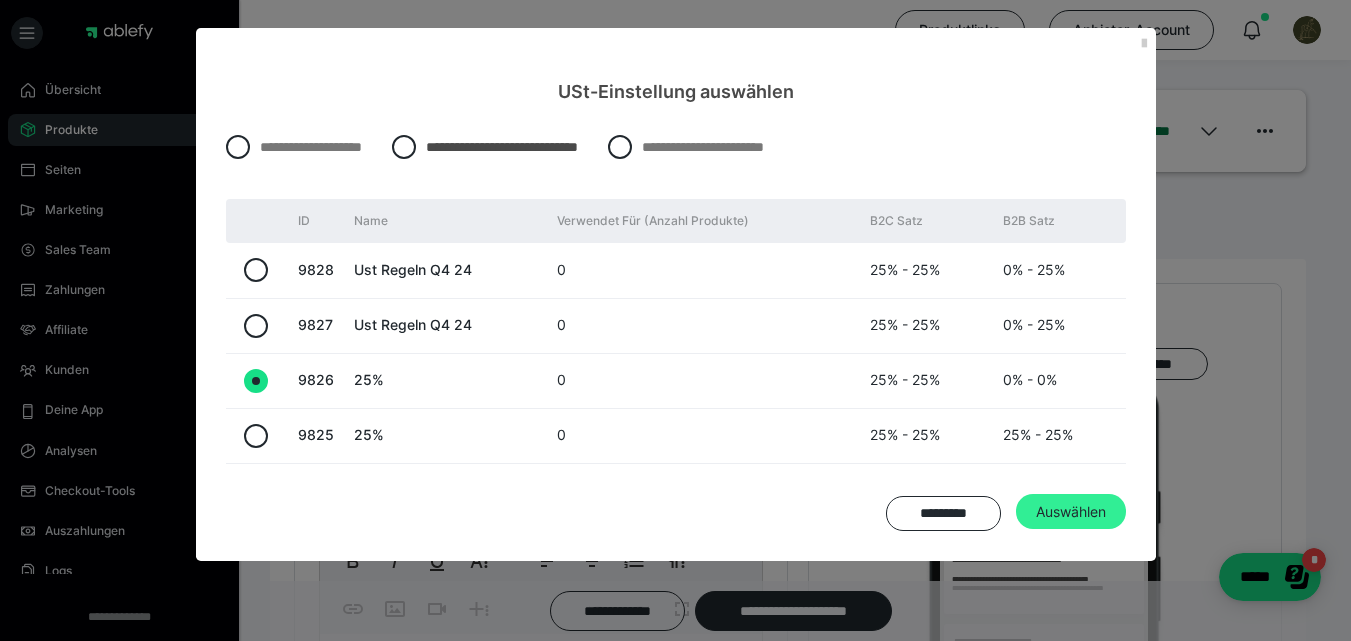 drag, startPoint x: 1086, startPoint y: 512, endPoint x: 7, endPoint y: 344, distance: 1092.0005 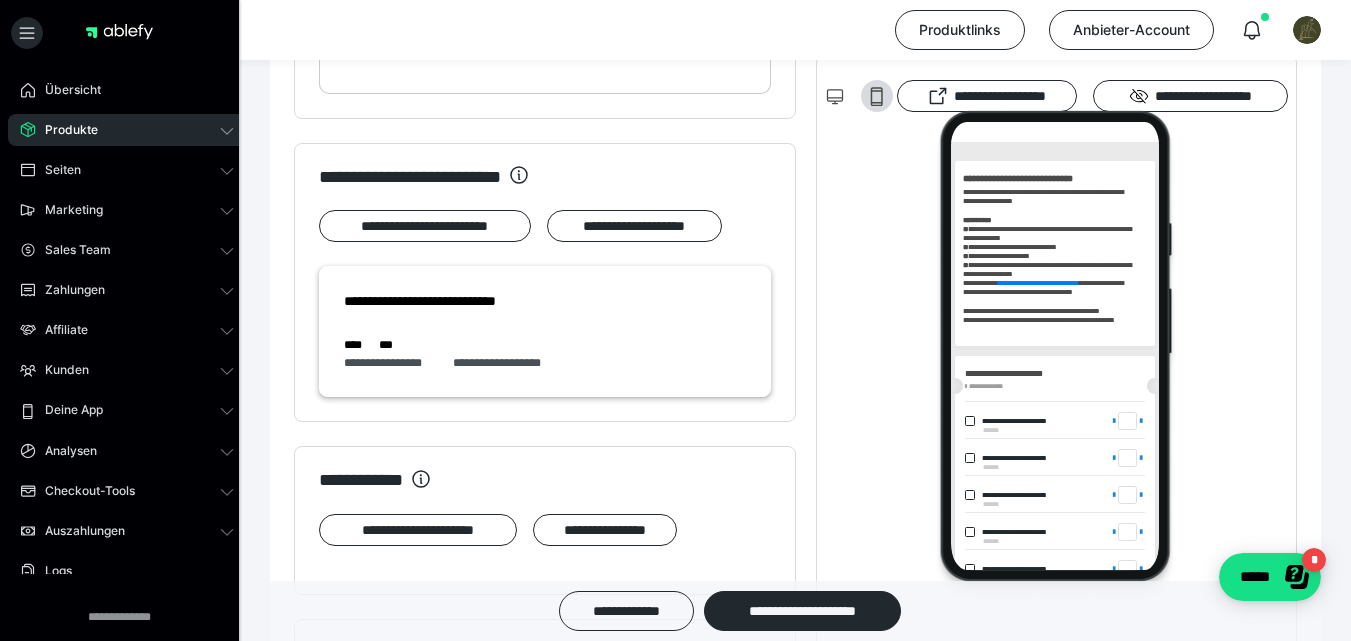 scroll, scrollTop: 927, scrollLeft: 0, axis: vertical 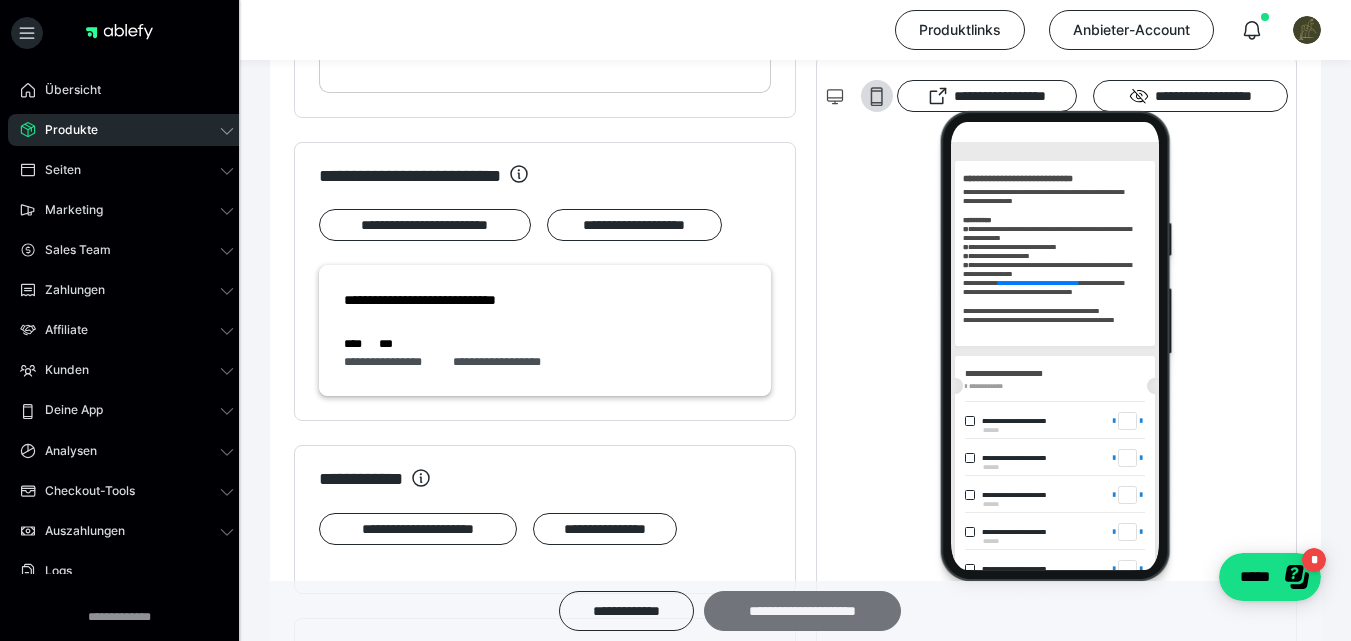 click on "**********" at bounding box center (802, 611) 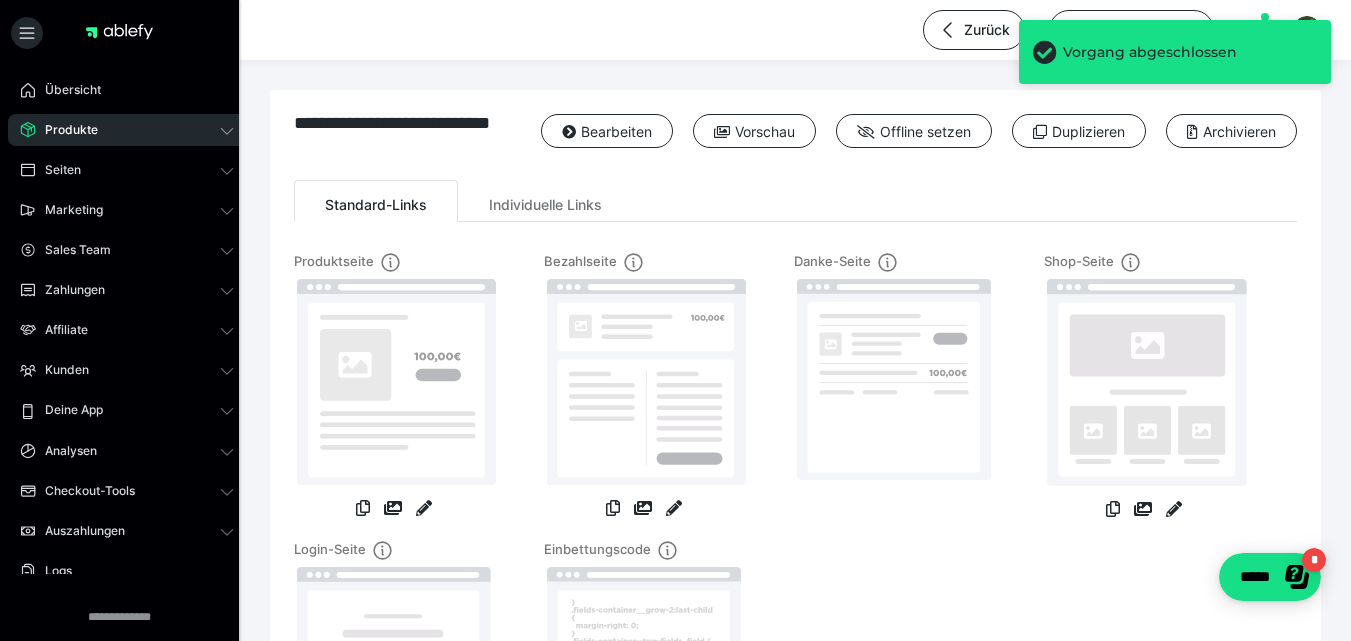 click 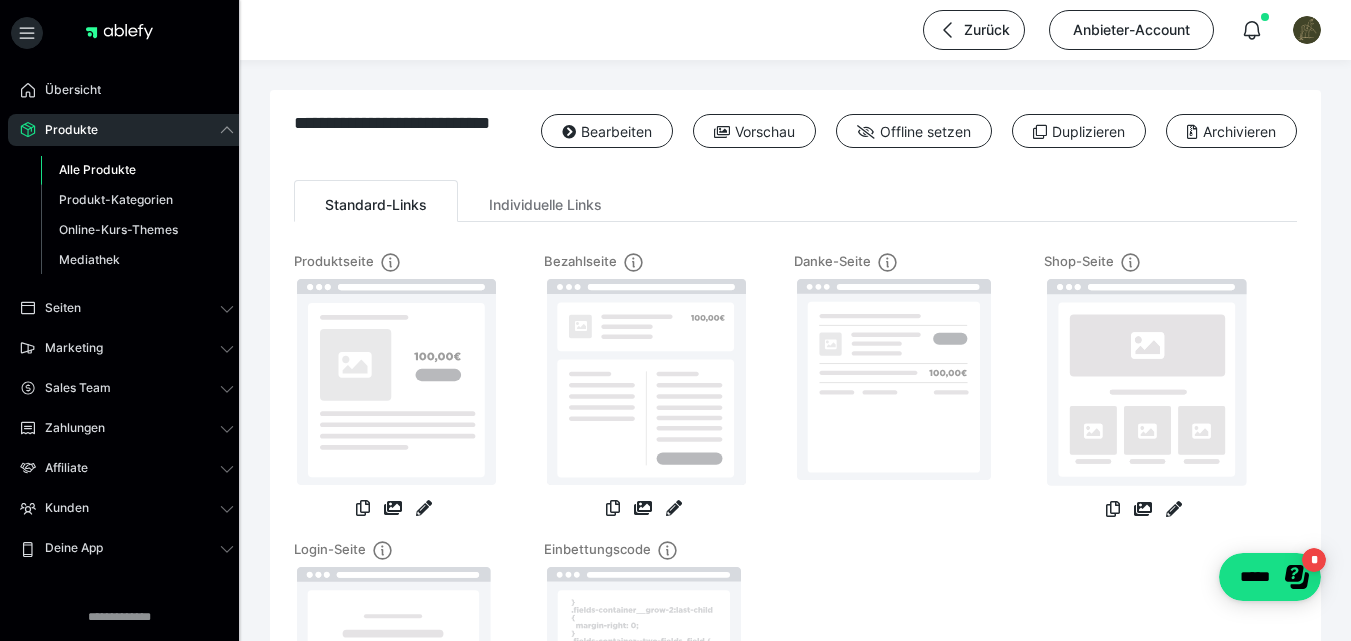 click on "Alle Produkte" at bounding box center [97, 169] 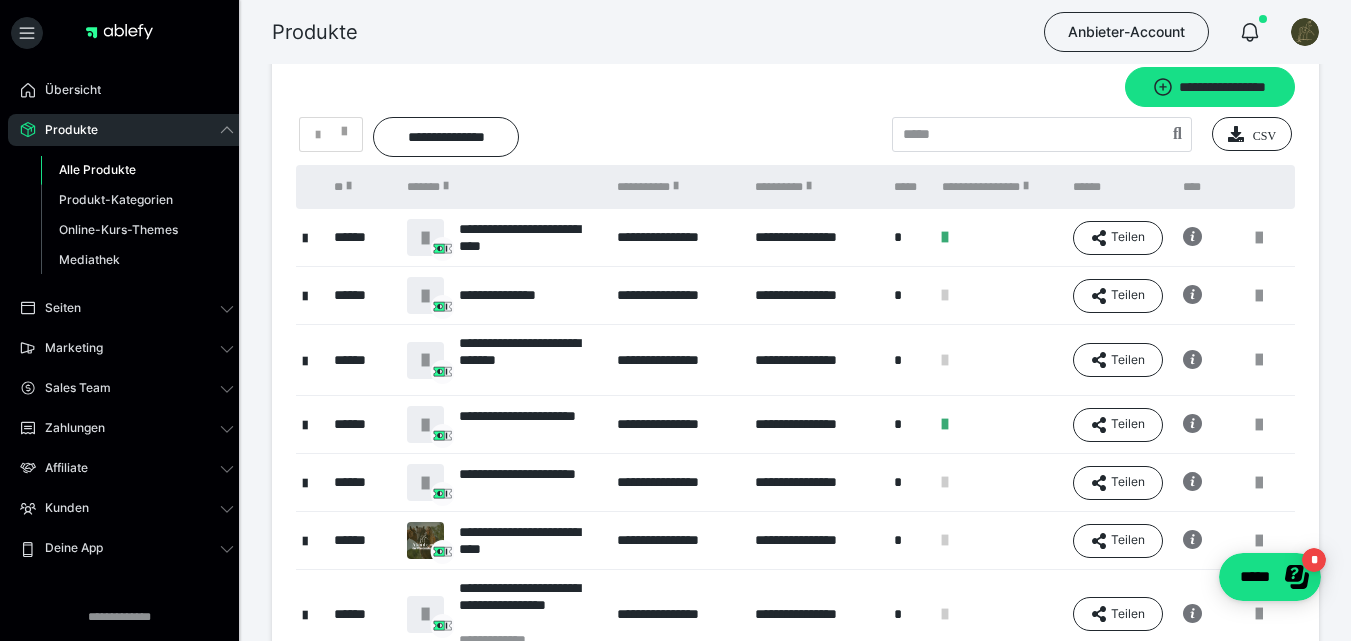 scroll, scrollTop: 34, scrollLeft: 0, axis: vertical 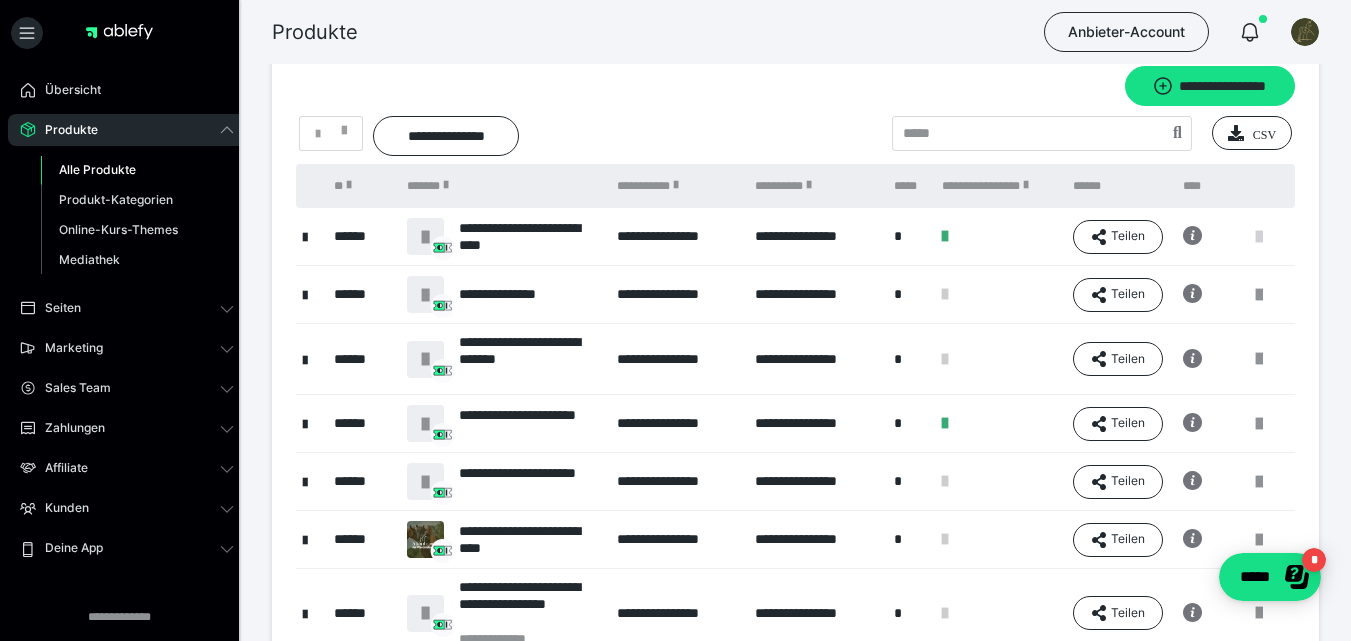 click at bounding box center (1259, 237) 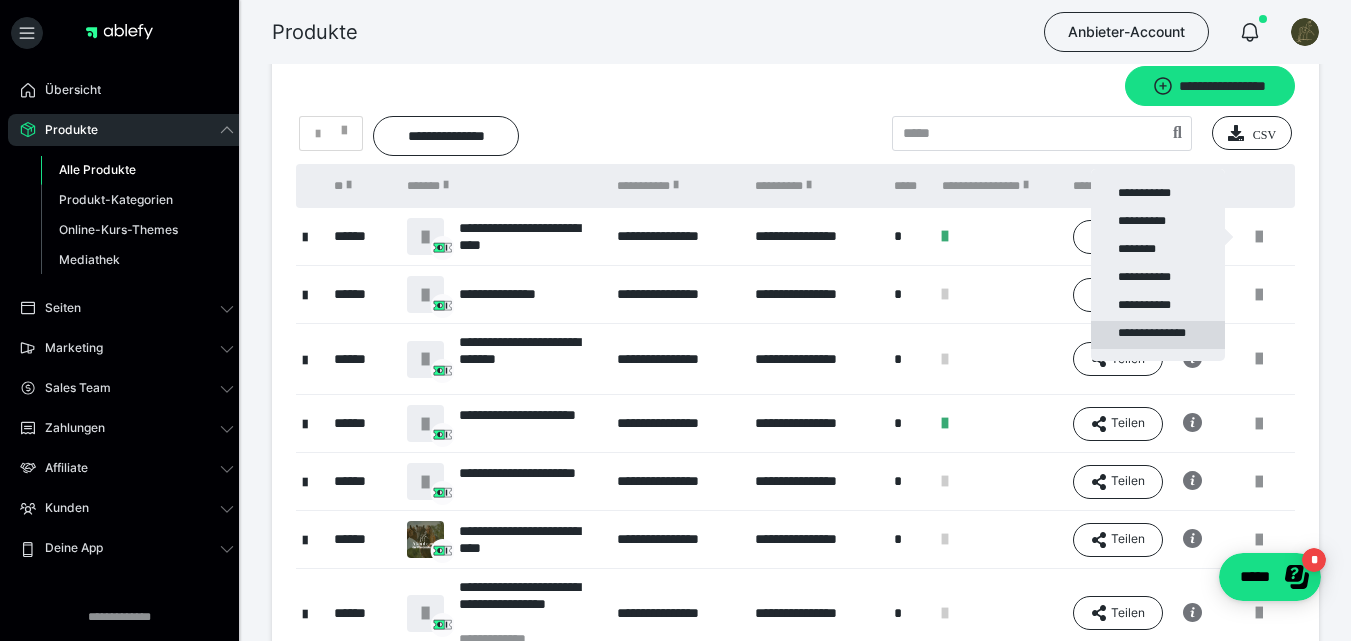 click on "**********" at bounding box center [1158, 335] 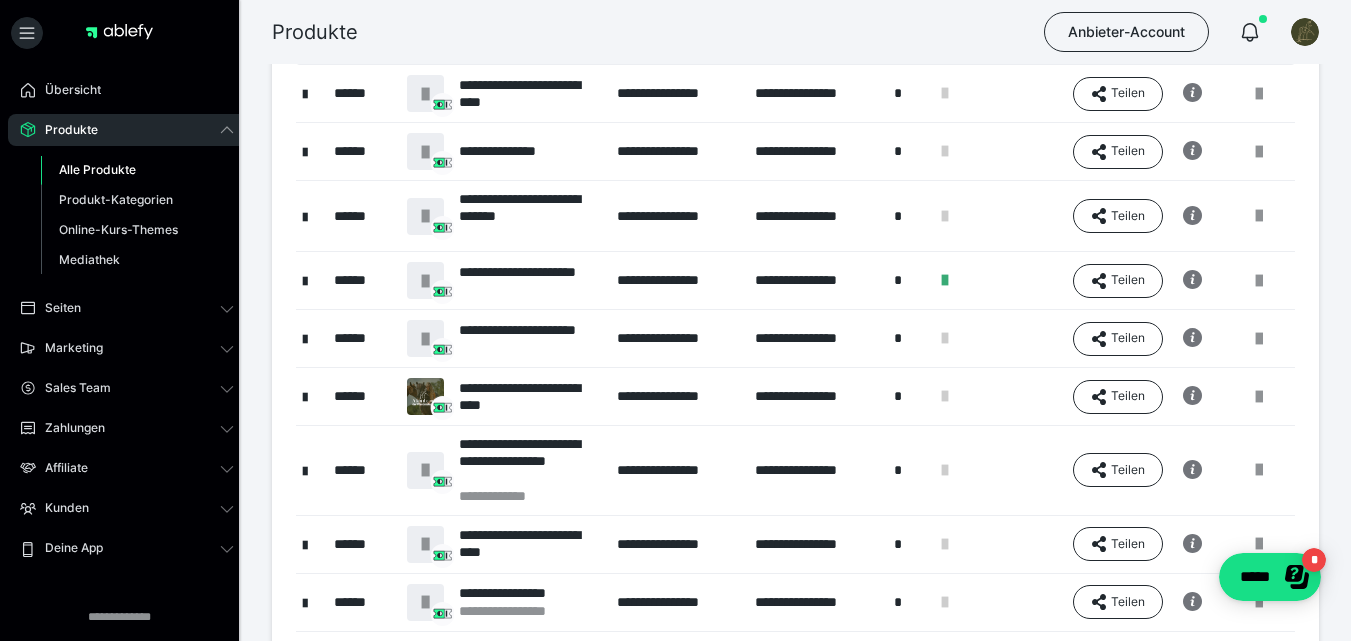 scroll, scrollTop: 183, scrollLeft: 0, axis: vertical 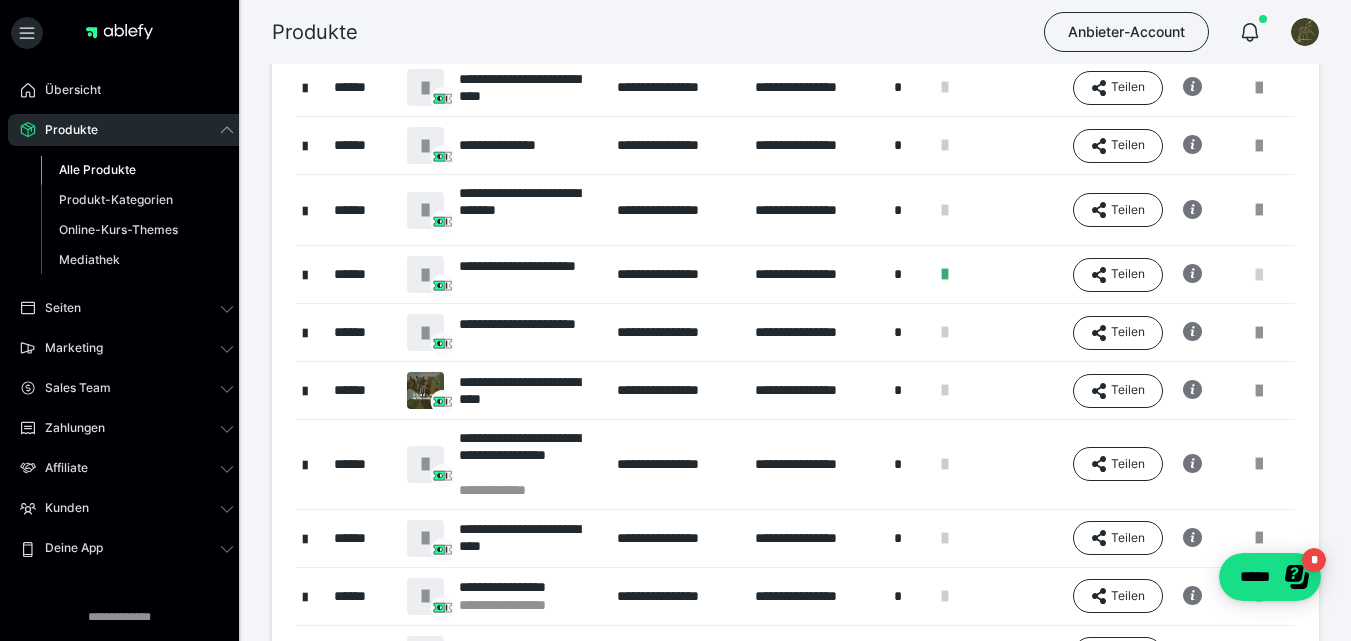 click at bounding box center [1259, 275] 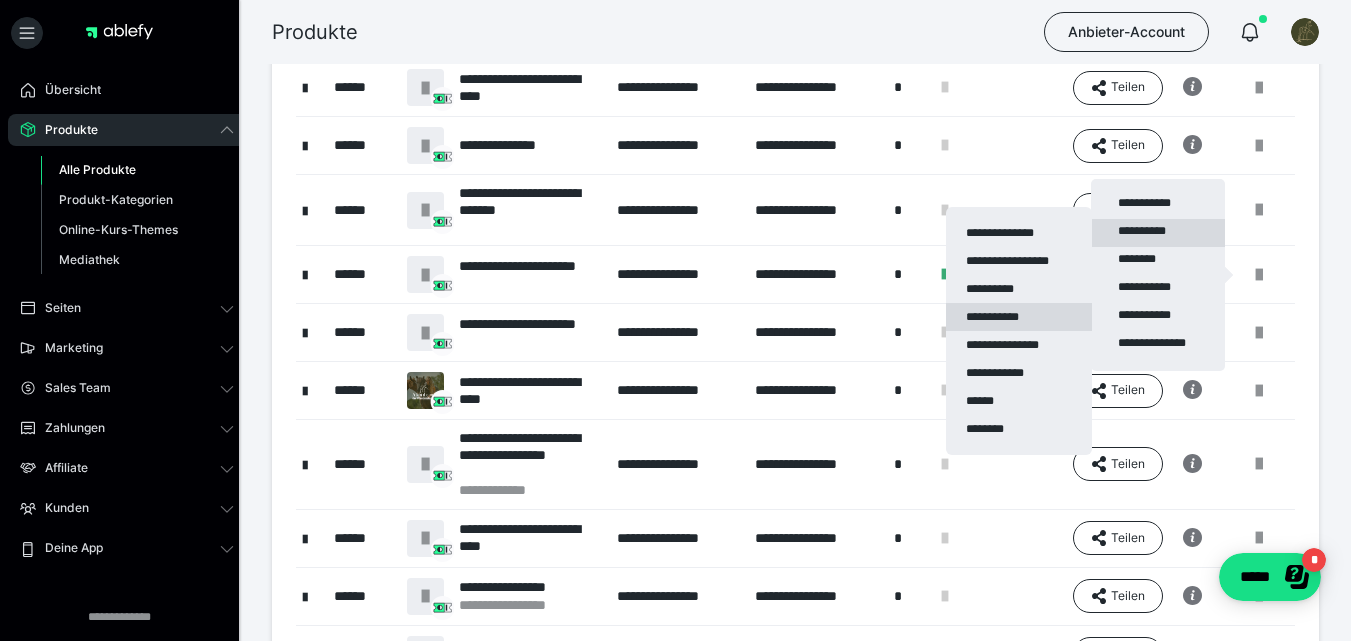 click on "**********" at bounding box center [1019, 317] 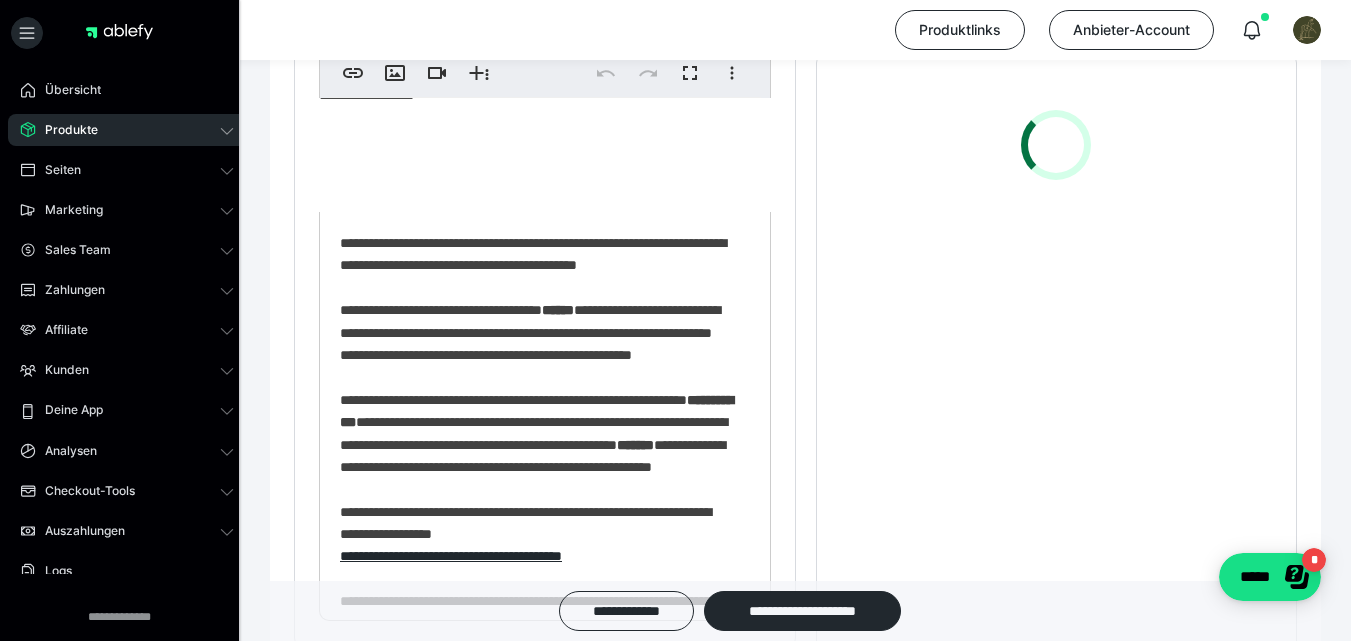 scroll, scrollTop: 567, scrollLeft: 0, axis: vertical 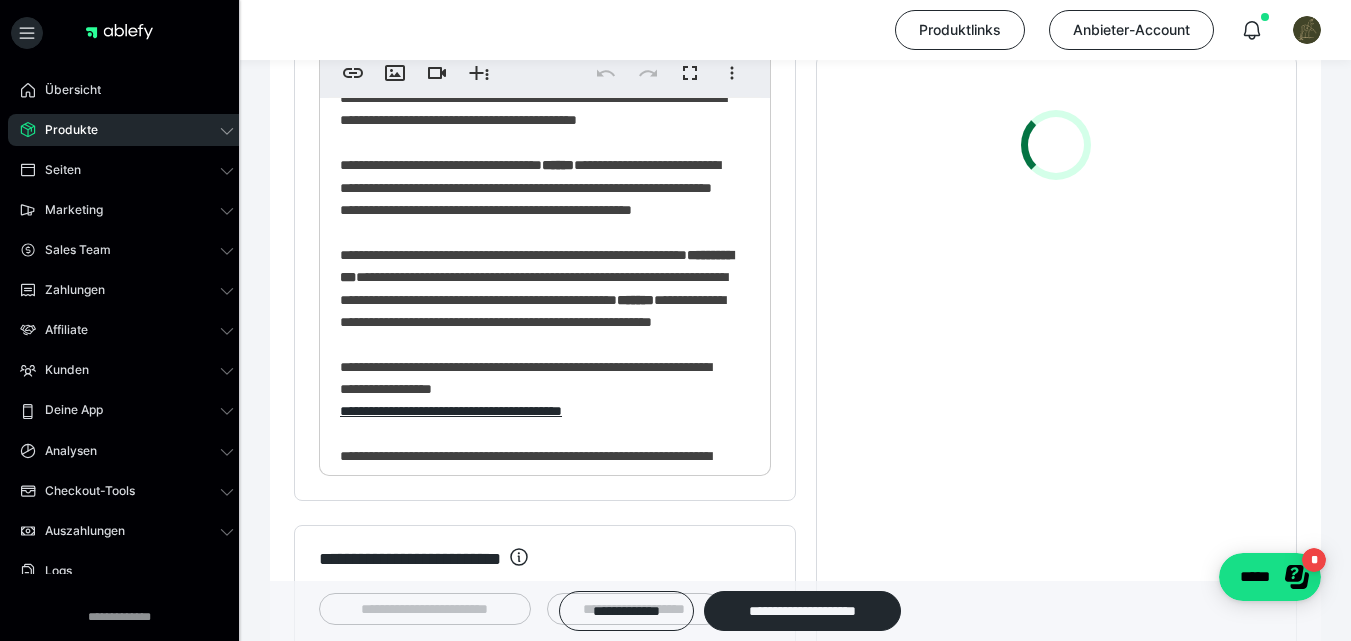 click on "**" at bounding box center [345, 658] 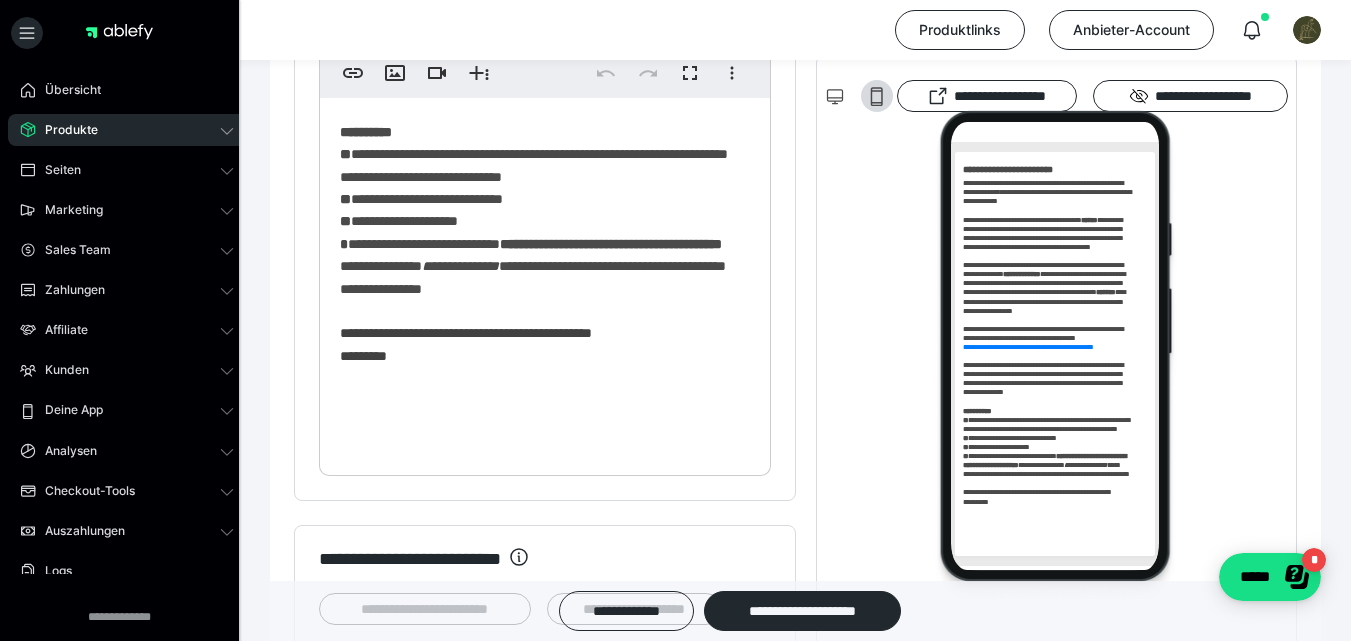type 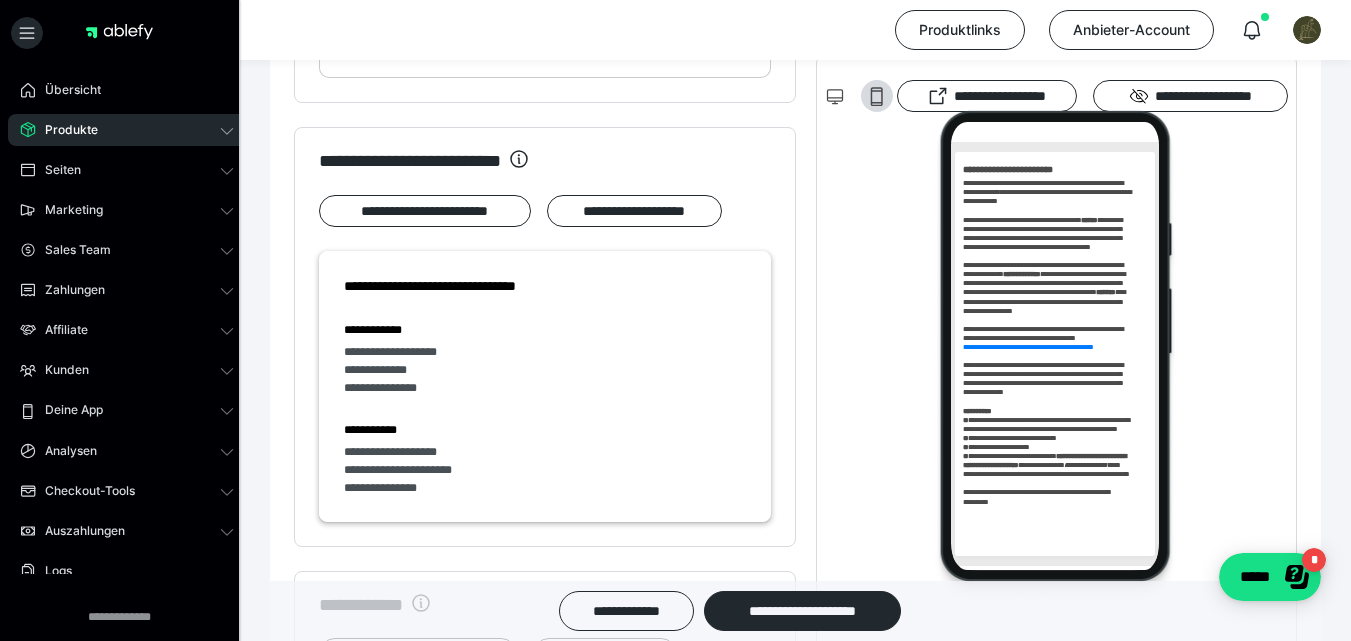 scroll, scrollTop: 967, scrollLeft: 0, axis: vertical 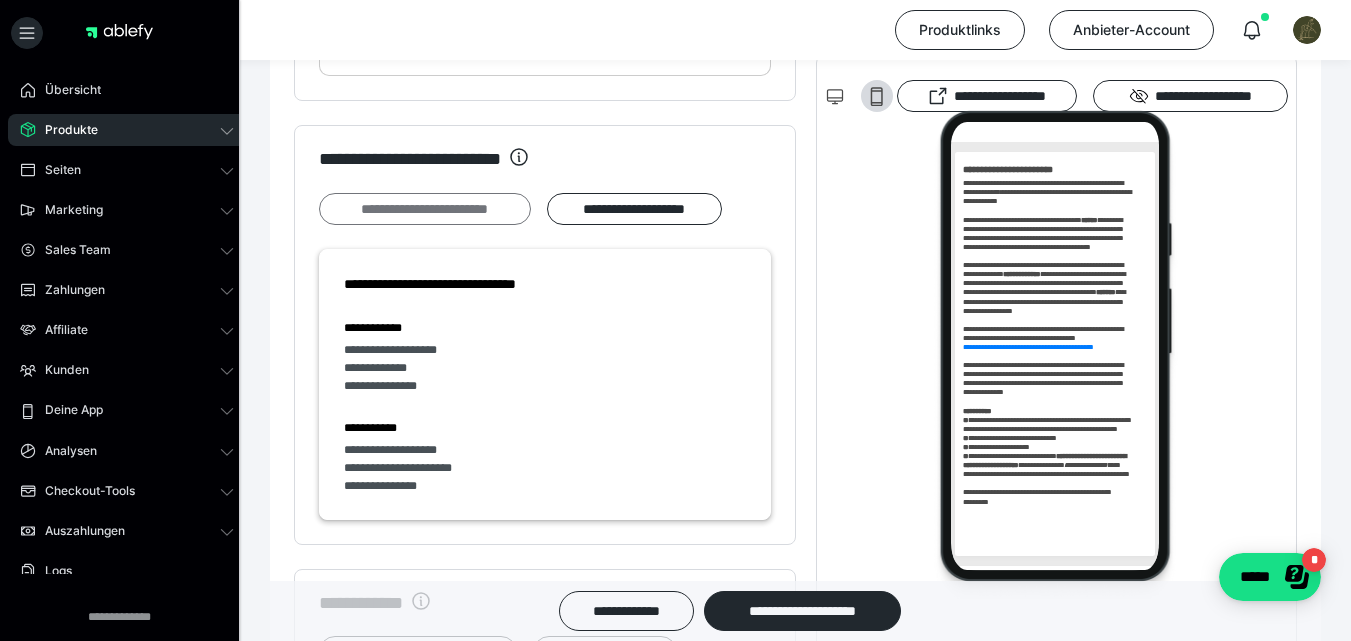 click on "**********" at bounding box center [425, 209] 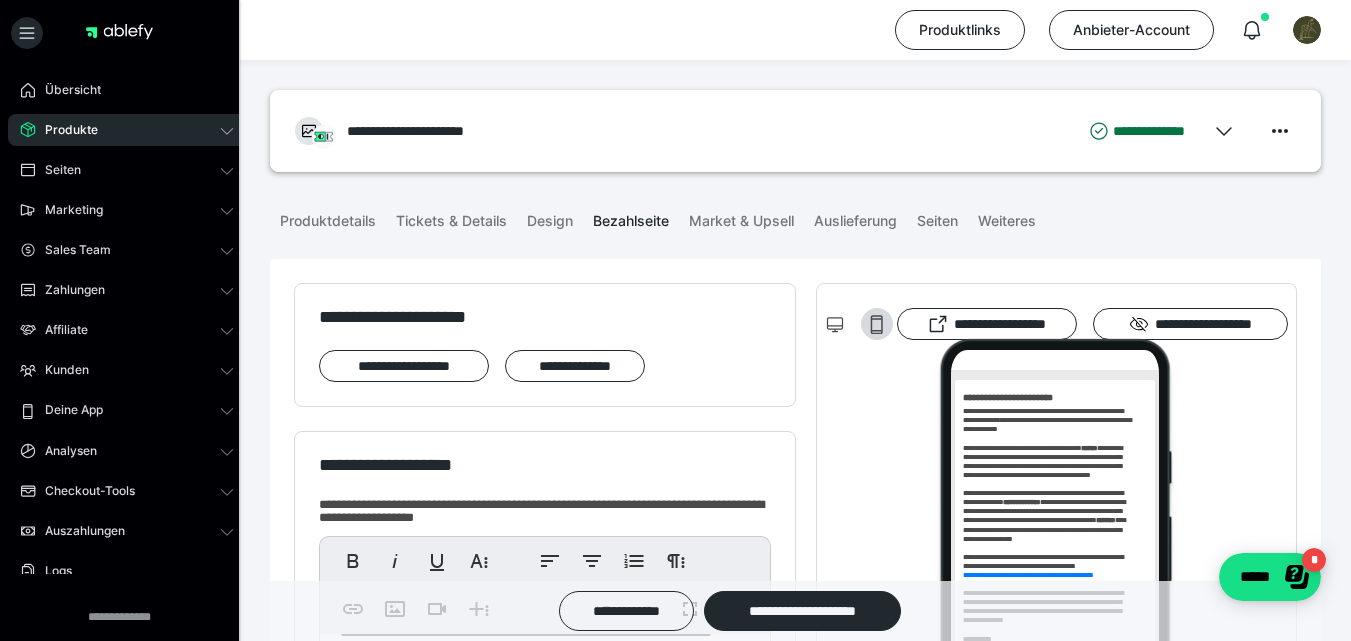 scroll, scrollTop: 436, scrollLeft: 0, axis: vertical 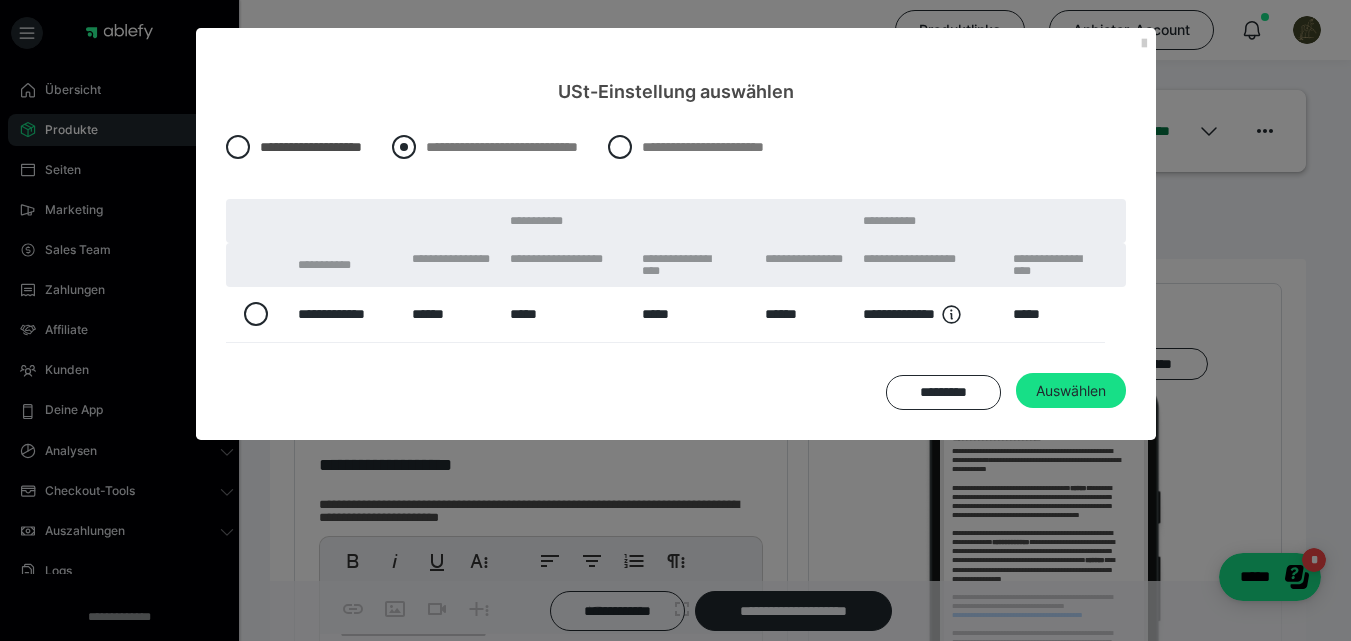 click at bounding box center [404, 147] 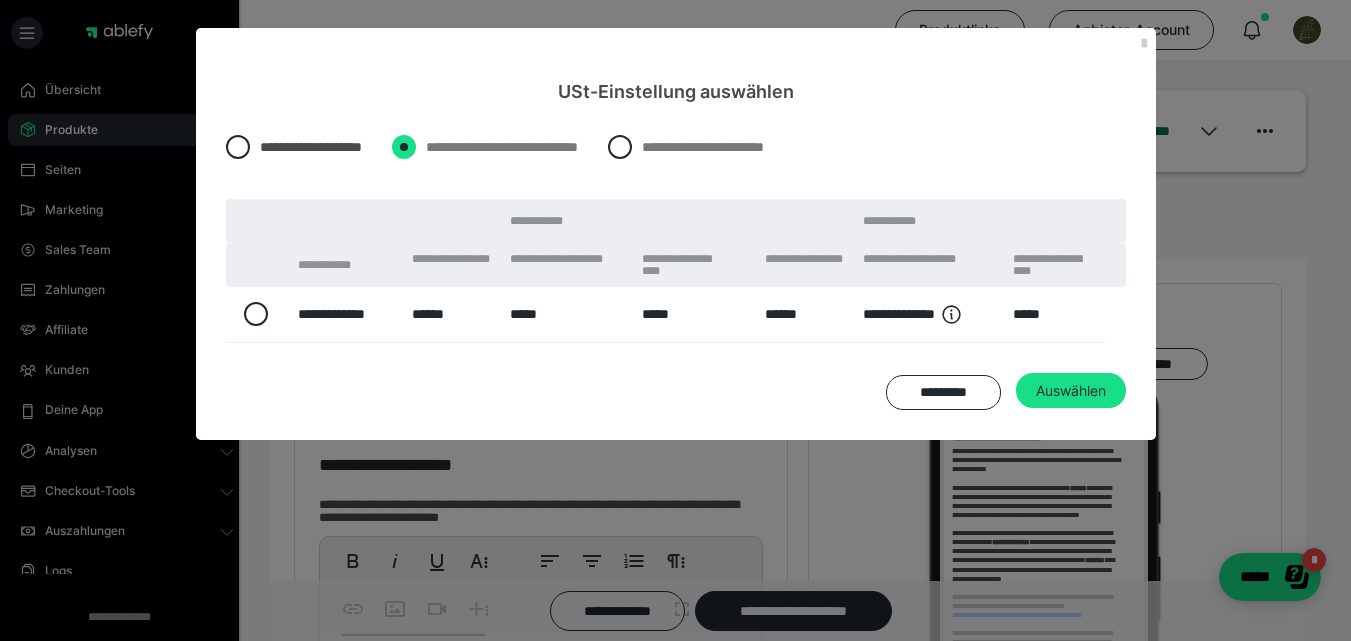 radio on "****" 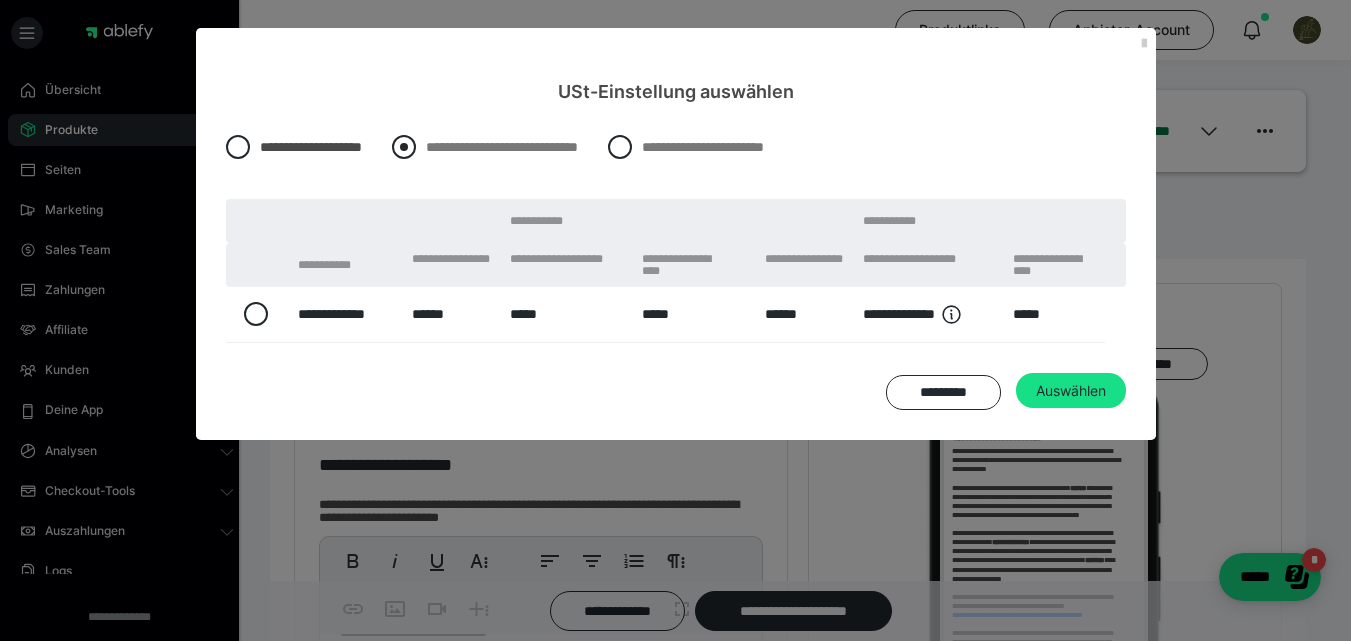 radio on "*****" 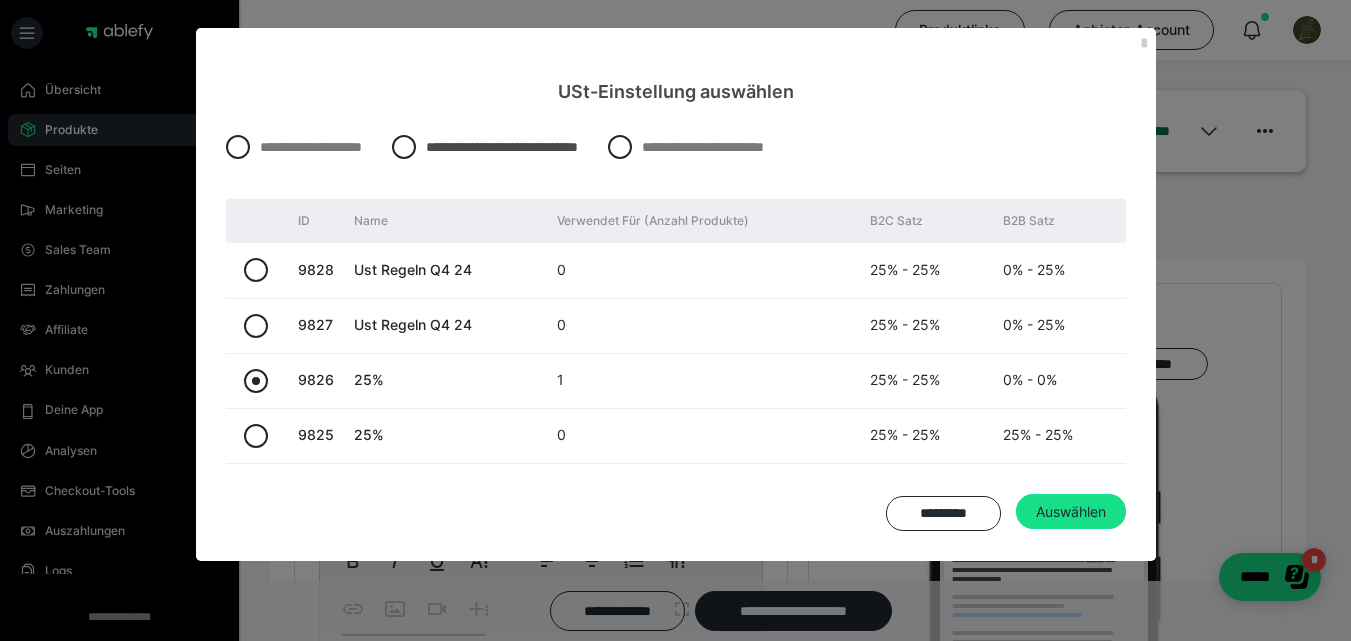 click at bounding box center (256, 381) 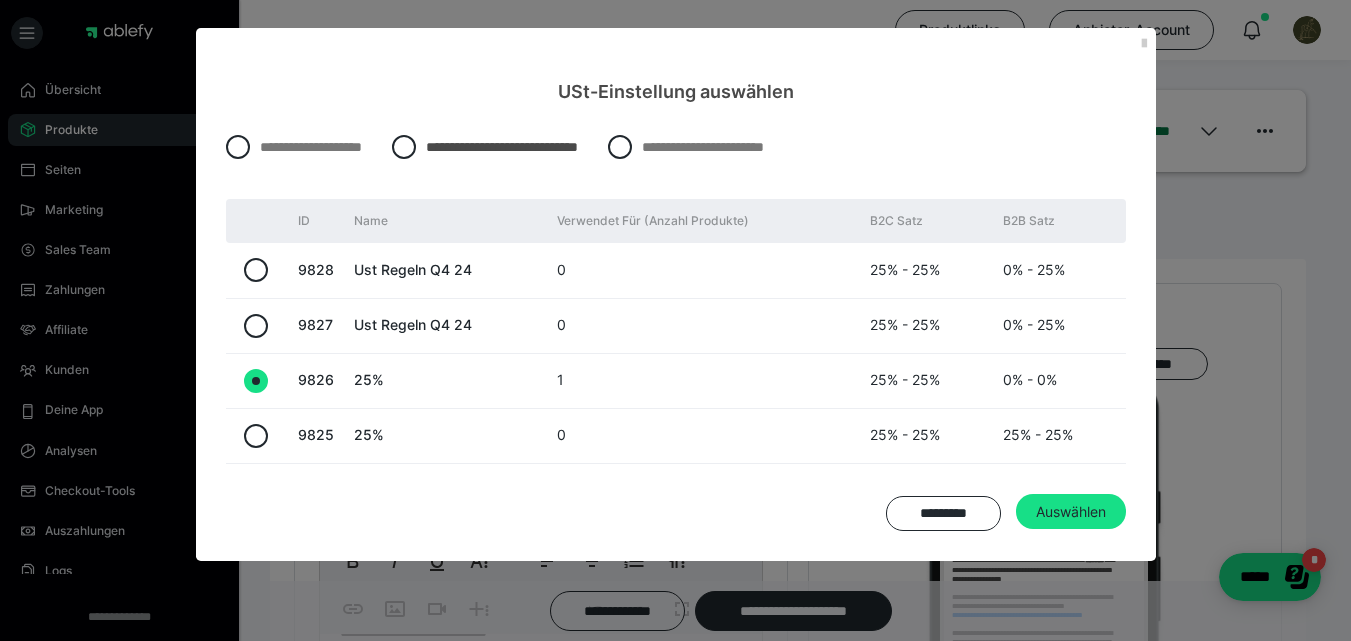 radio on "true" 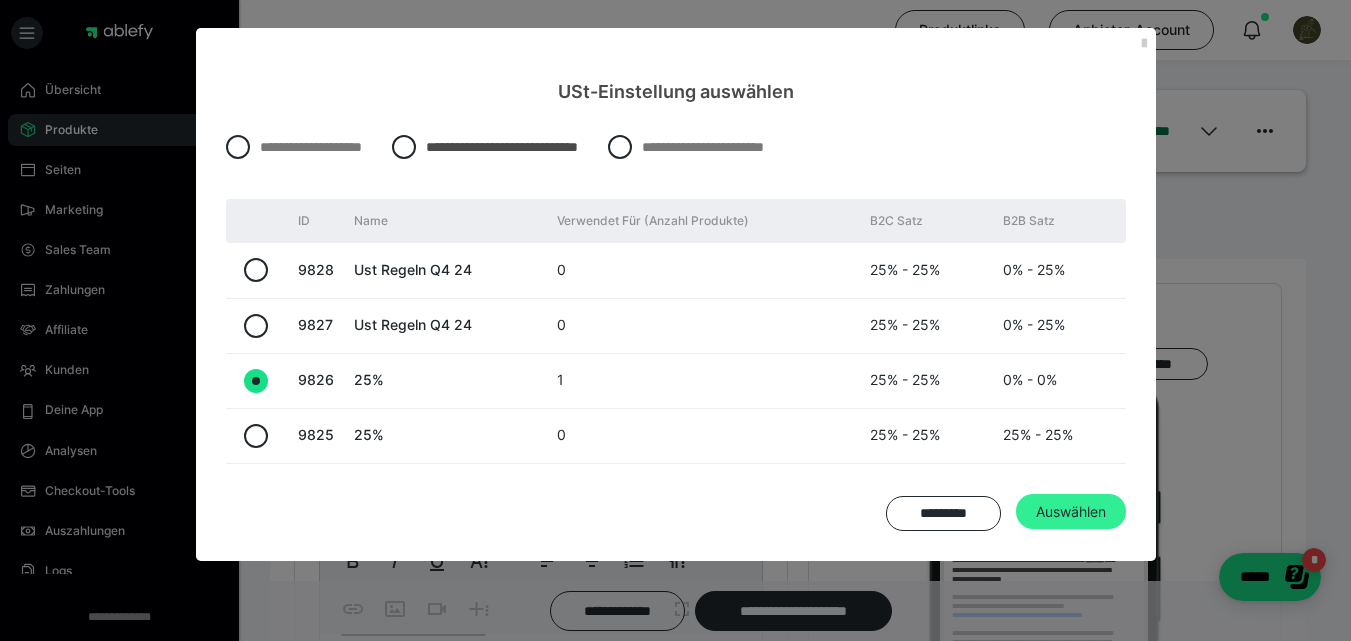 click on "Auswählen" at bounding box center (1071, 512) 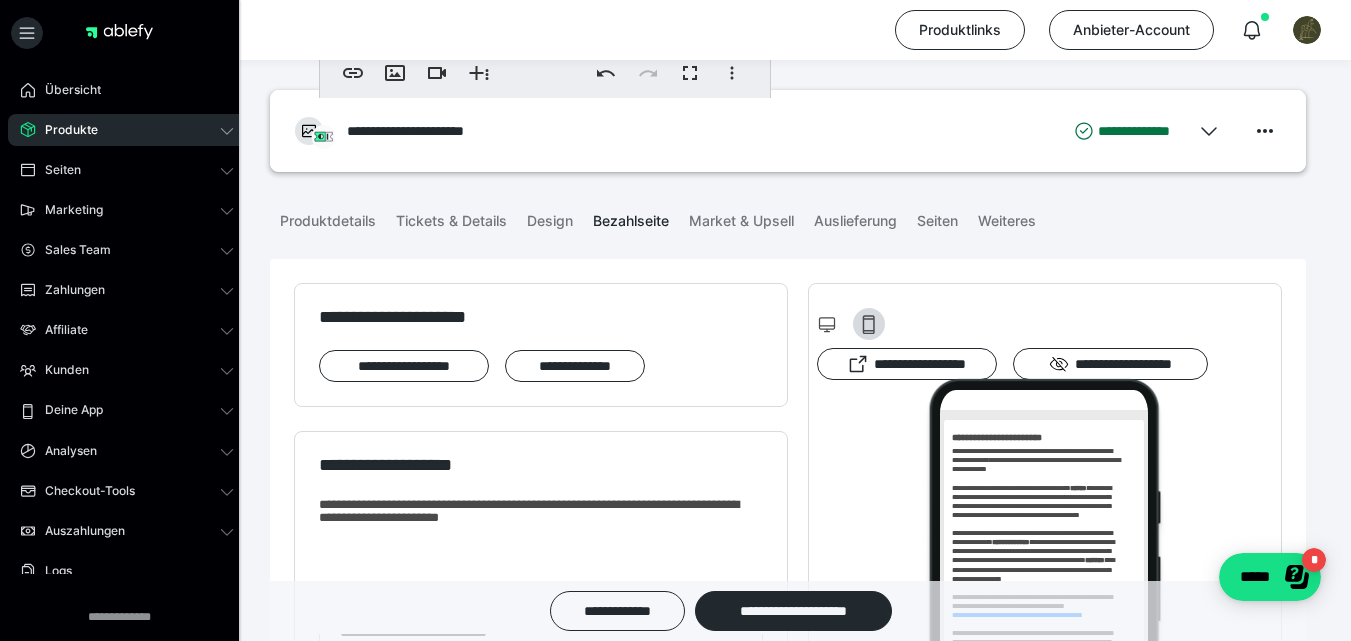 scroll, scrollTop: 855, scrollLeft: 0, axis: vertical 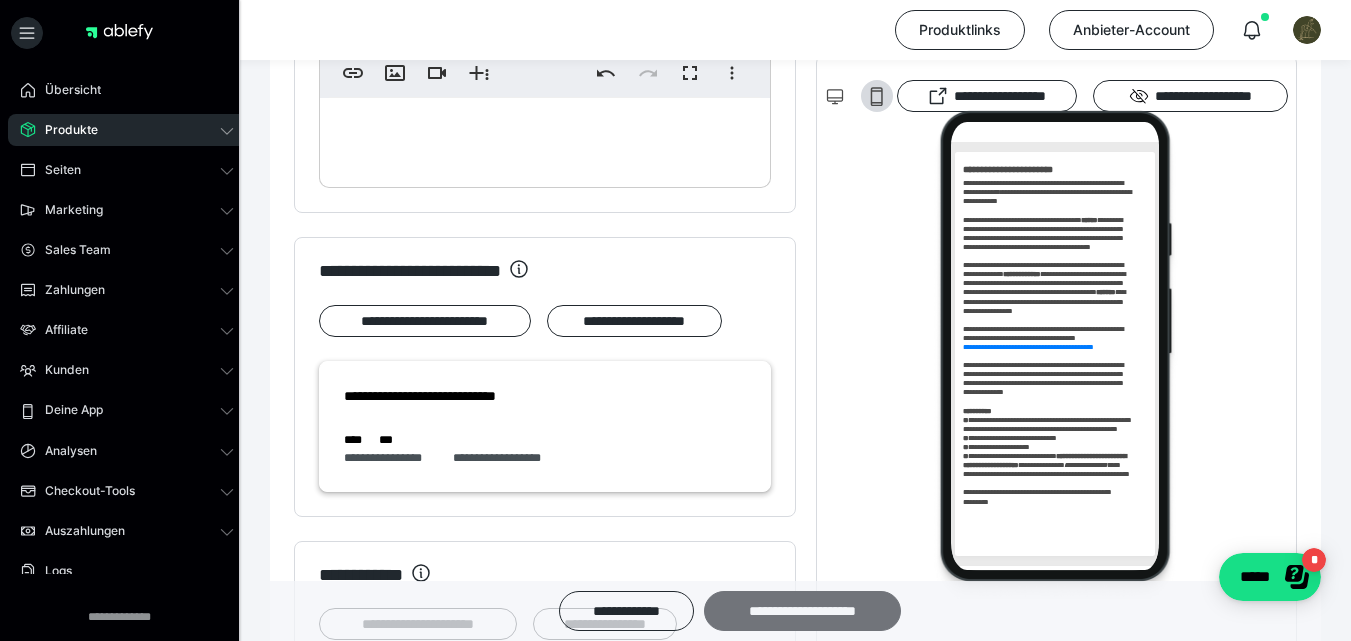 click on "**********" at bounding box center (802, 611) 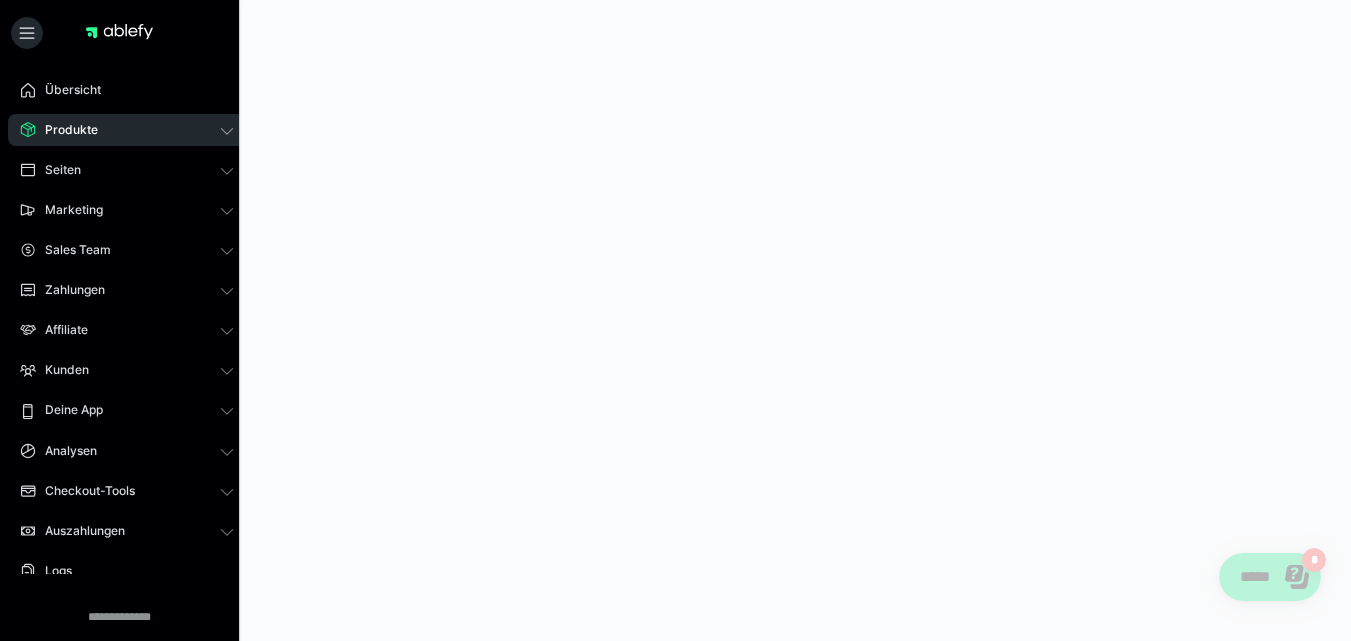 scroll, scrollTop: 0, scrollLeft: 0, axis: both 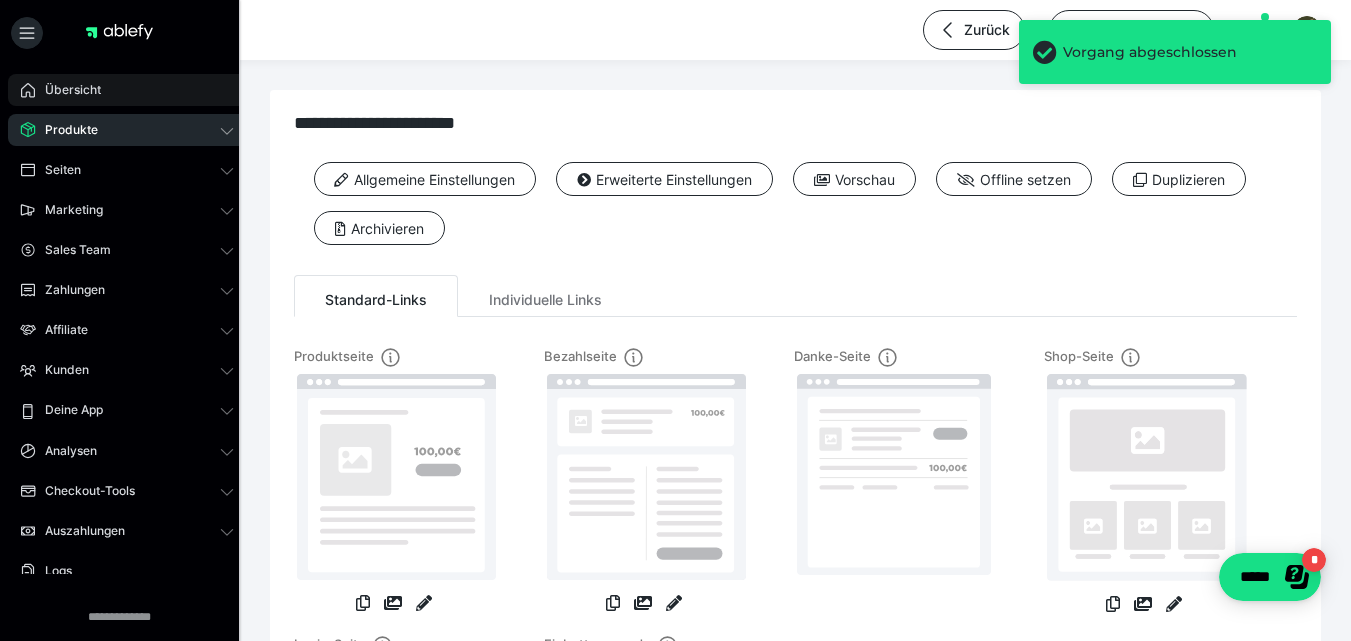 click on "Übersicht" at bounding box center [127, 90] 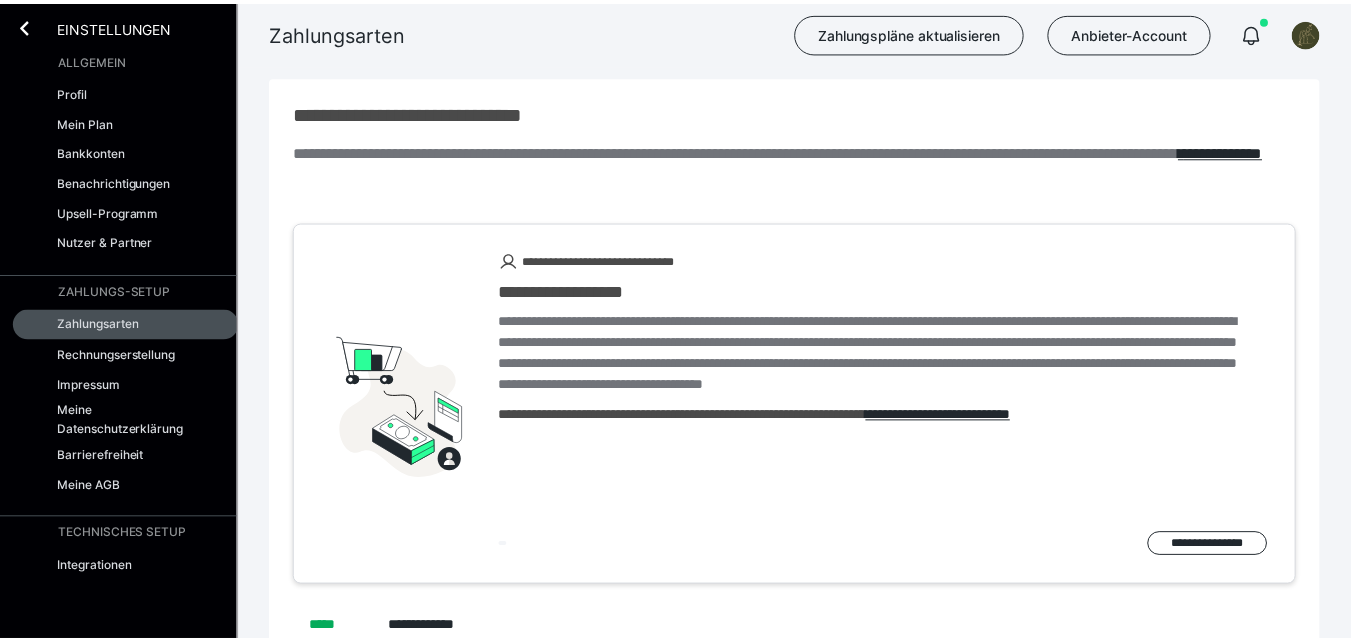 scroll, scrollTop: 0, scrollLeft: 0, axis: both 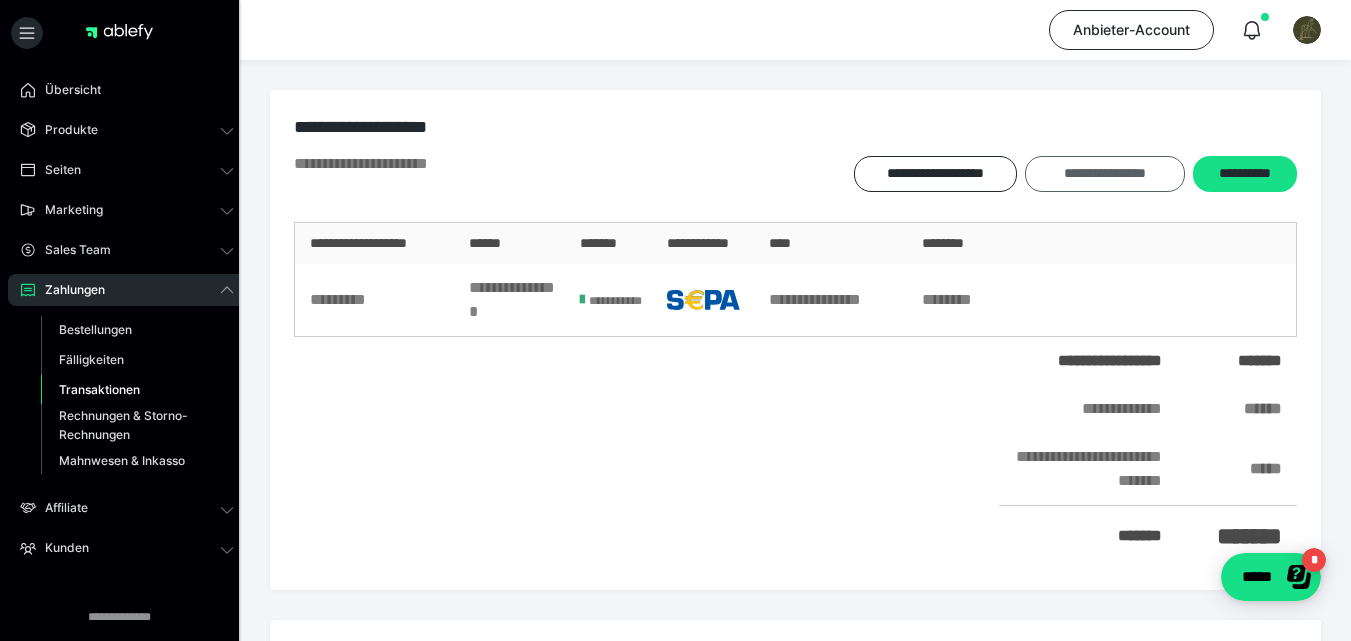 click on "**********" at bounding box center (1104, 174) 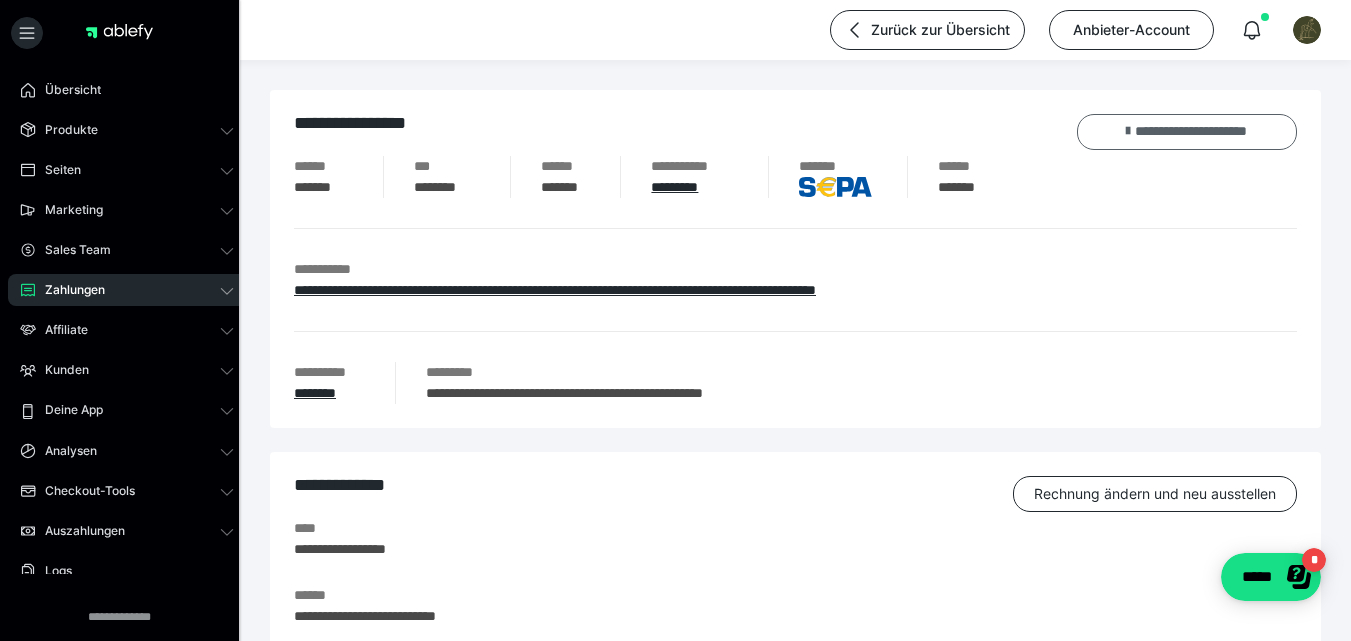 click on "**********" at bounding box center [1187, 132] 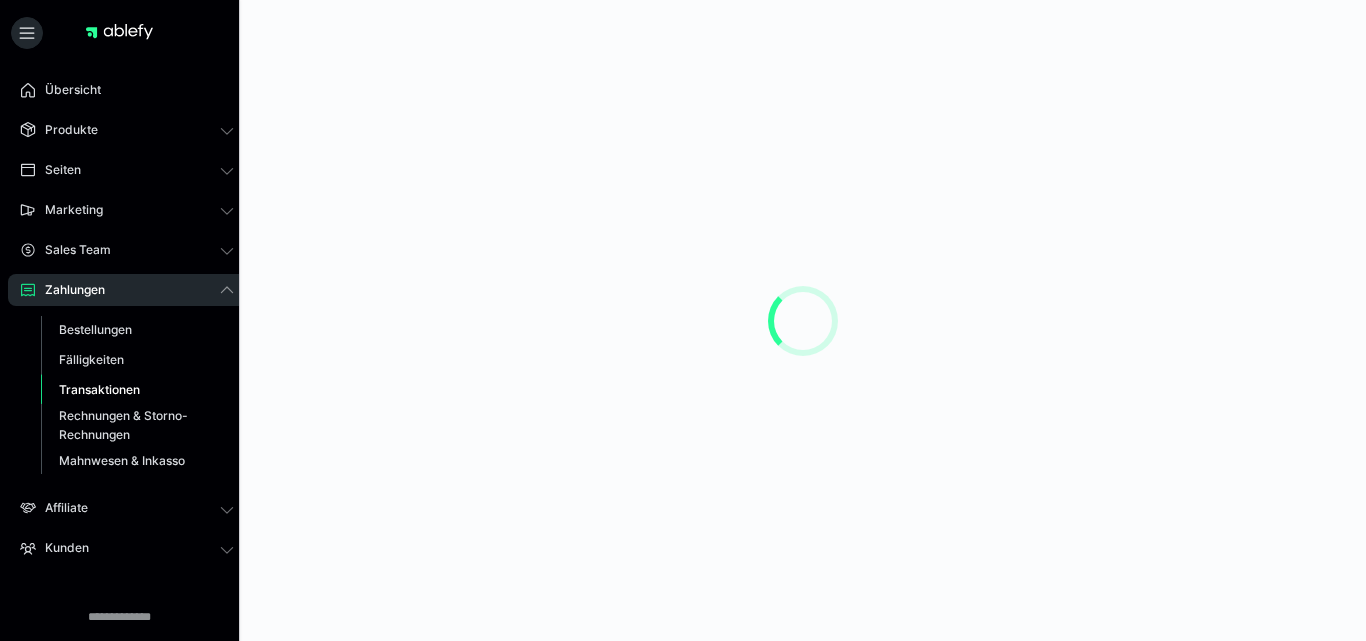 scroll, scrollTop: 0, scrollLeft: 0, axis: both 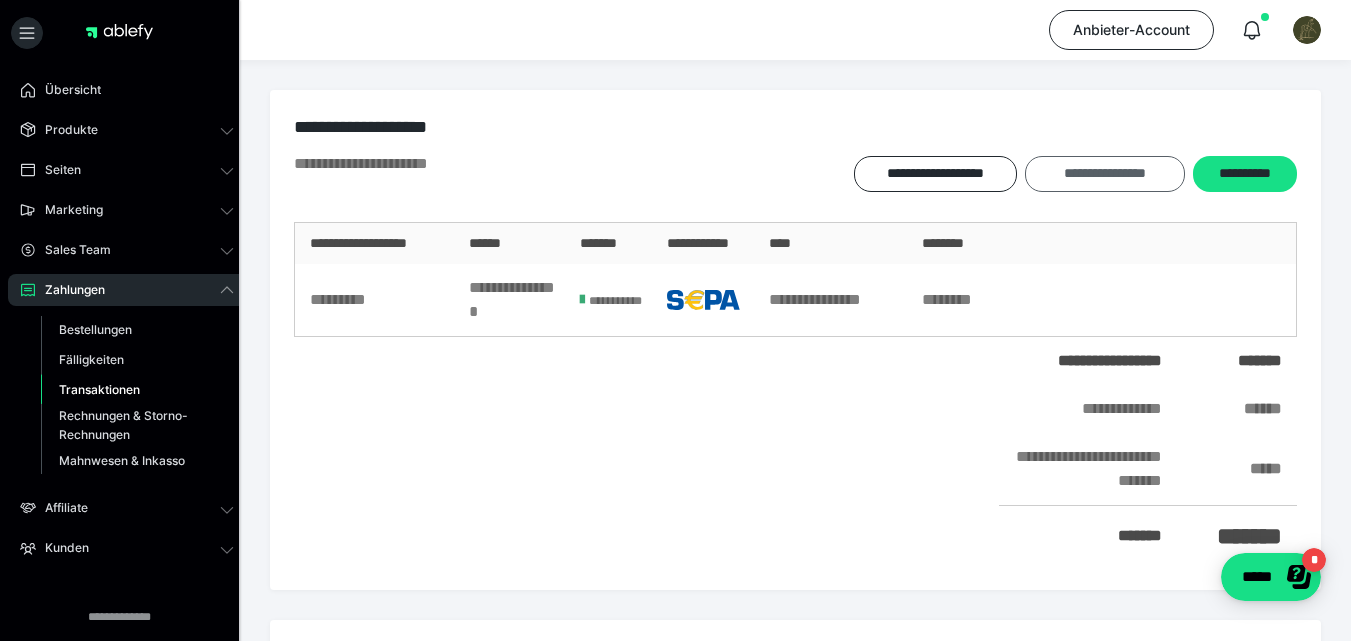 click on "**********" at bounding box center (1104, 174) 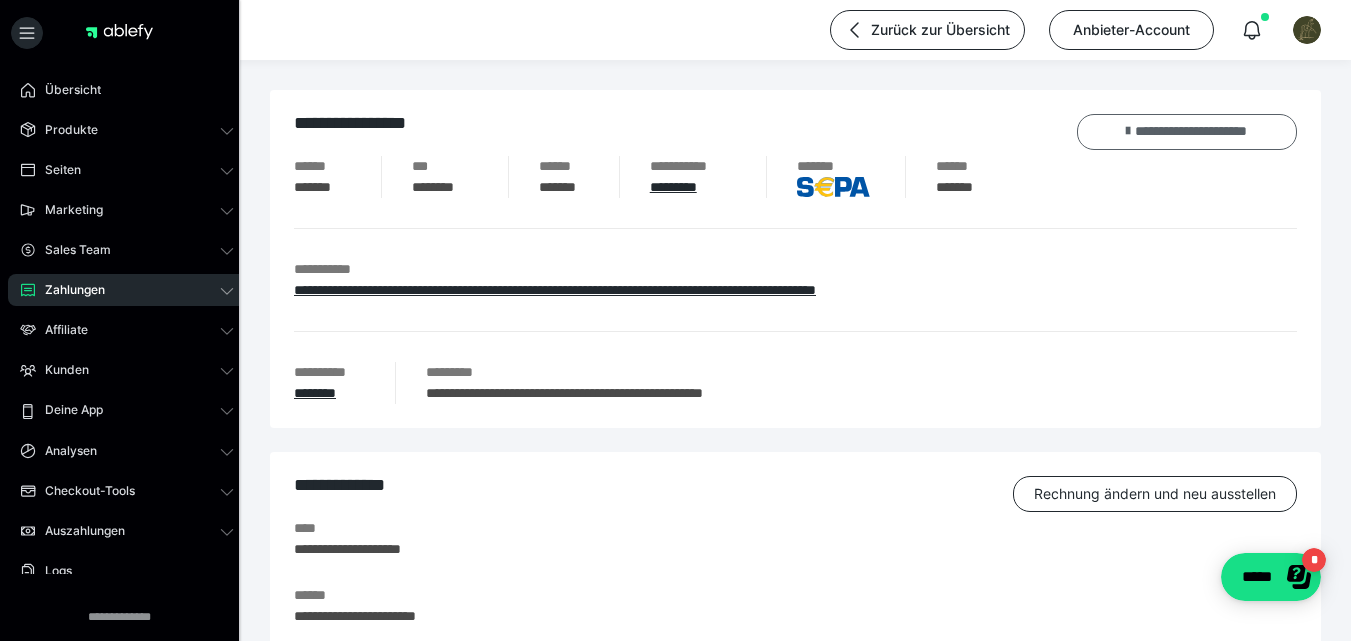 click at bounding box center [1128, 131] 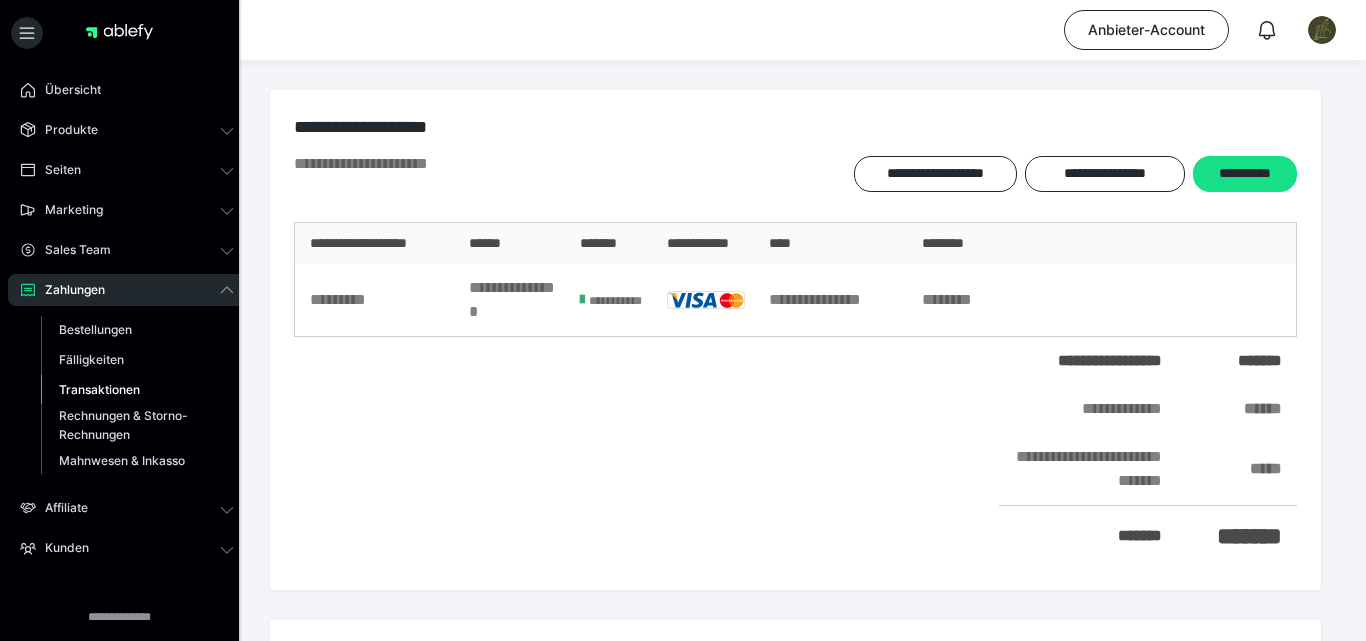 scroll, scrollTop: 0, scrollLeft: 0, axis: both 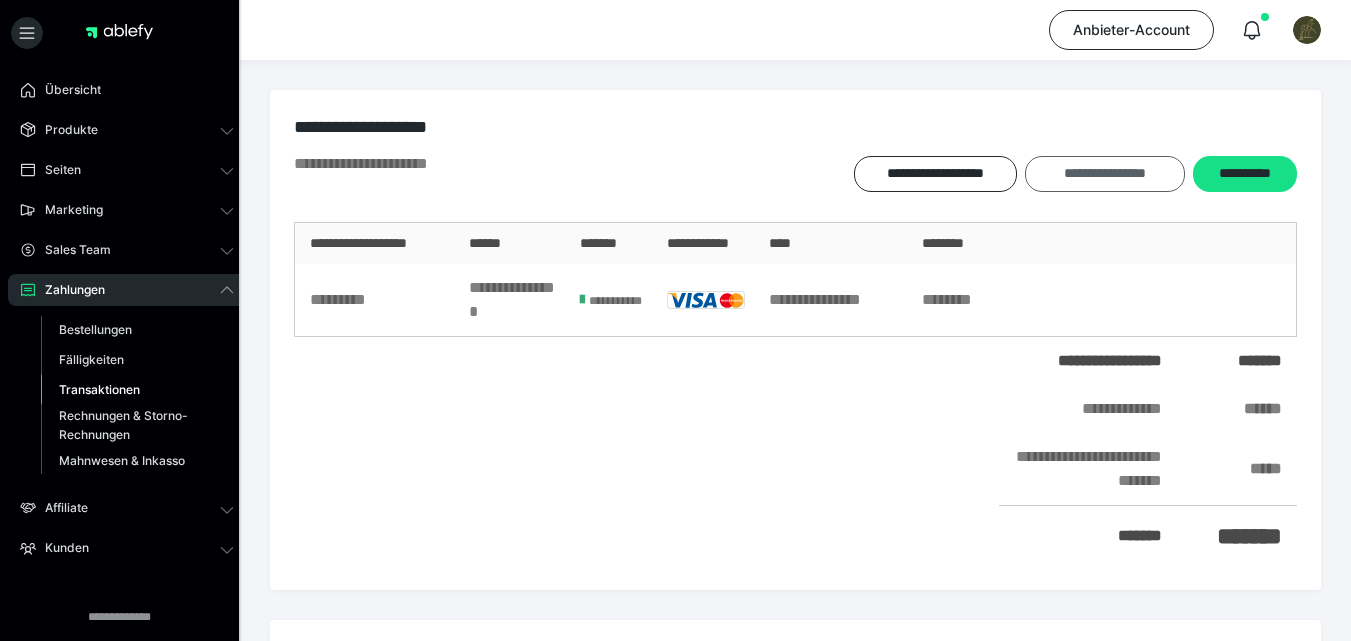 click on "**********" at bounding box center (1104, 174) 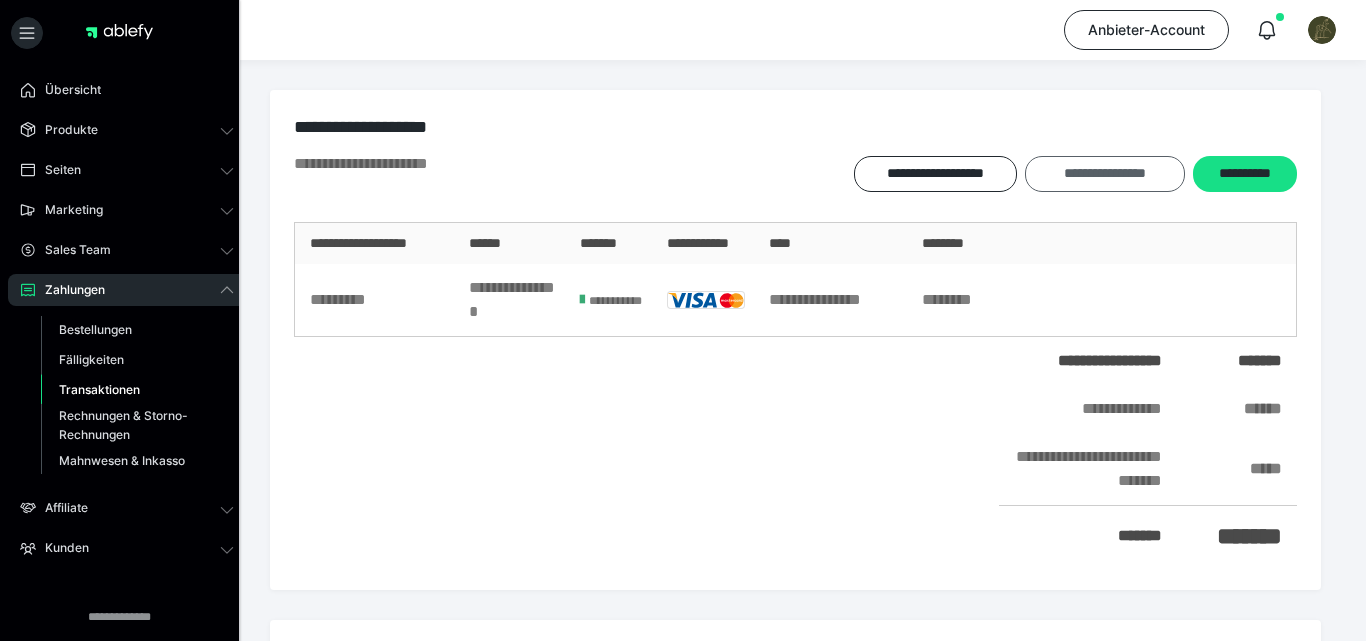 scroll, scrollTop: 0, scrollLeft: 0, axis: both 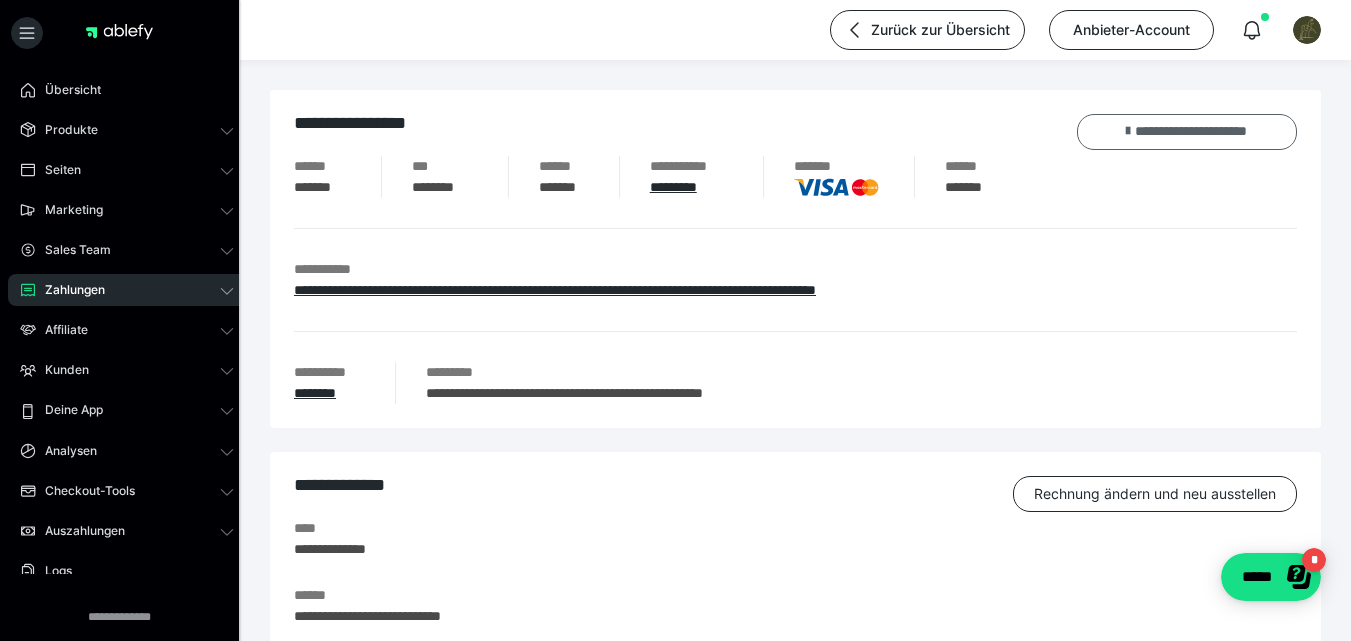click on "**********" at bounding box center [1187, 132] 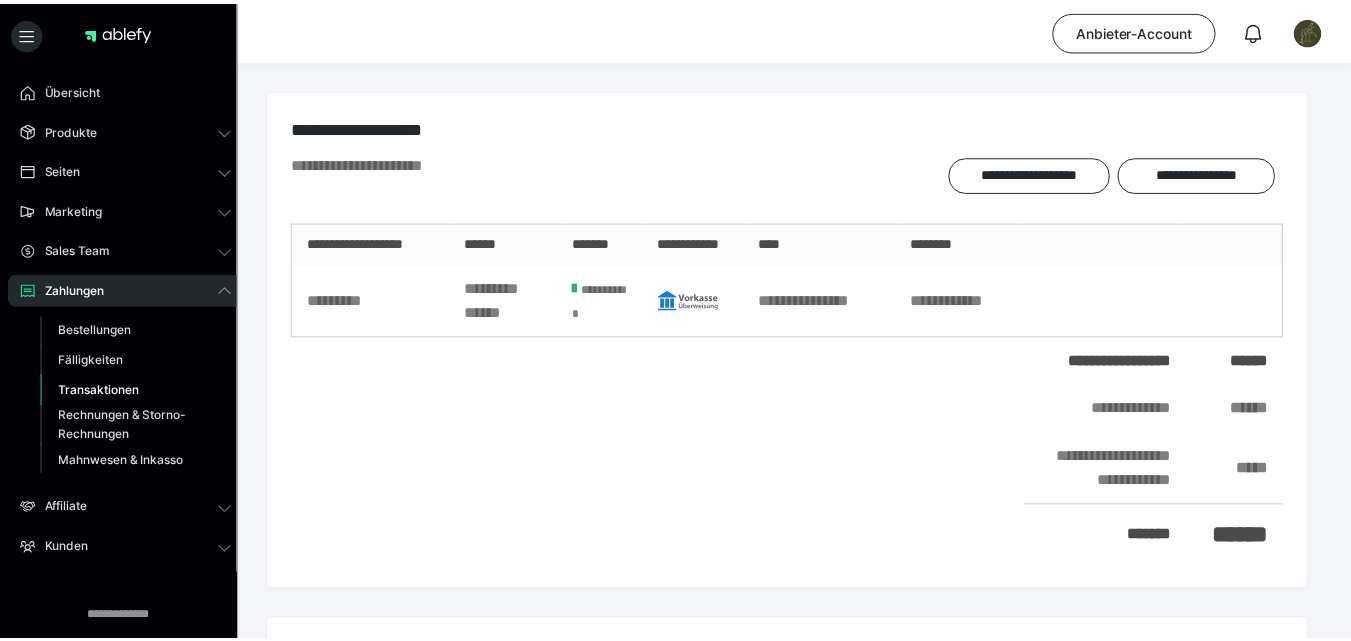 scroll, scrollTop: 0, scrollLeft: 0, axis: both 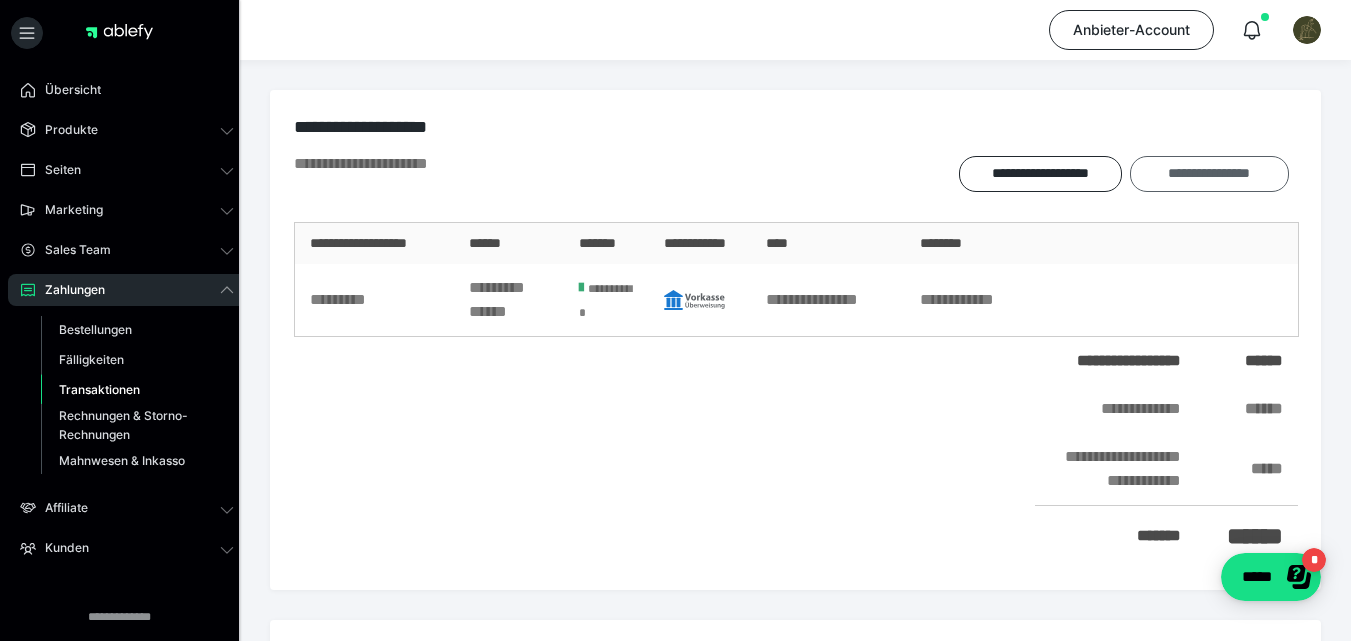 click on "**********" at bounding box center (1209, 174) 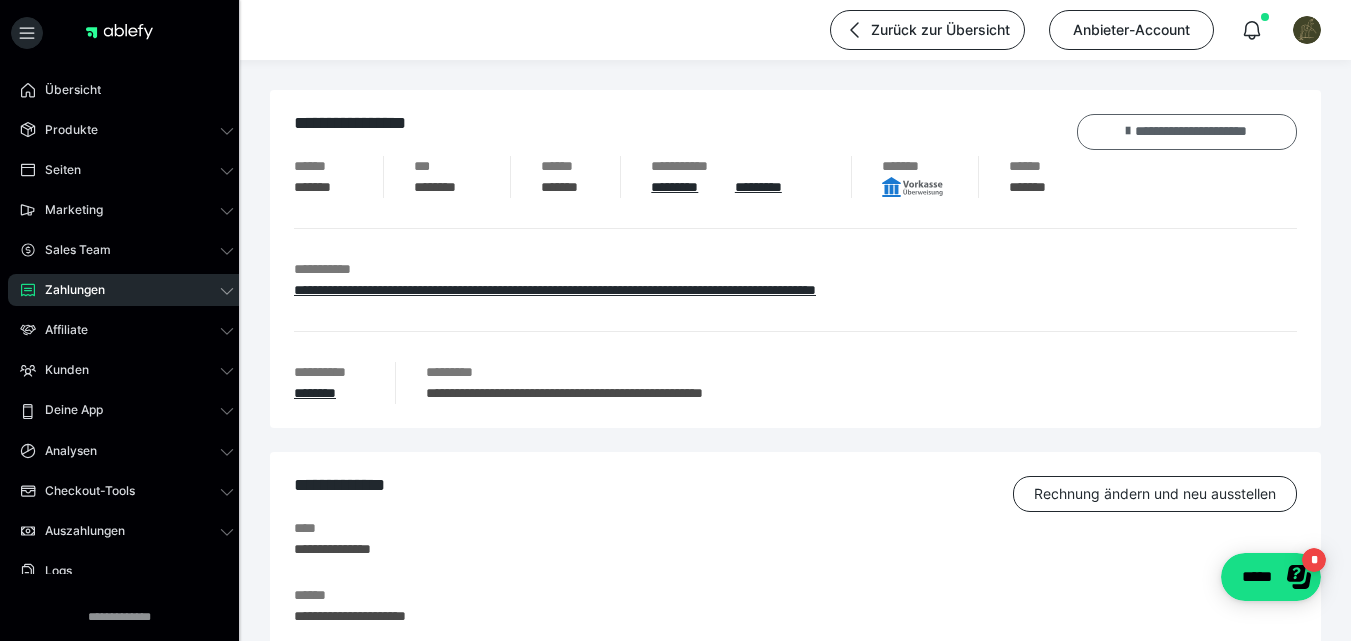 click on "**********" at bounding box center [1187, 132] 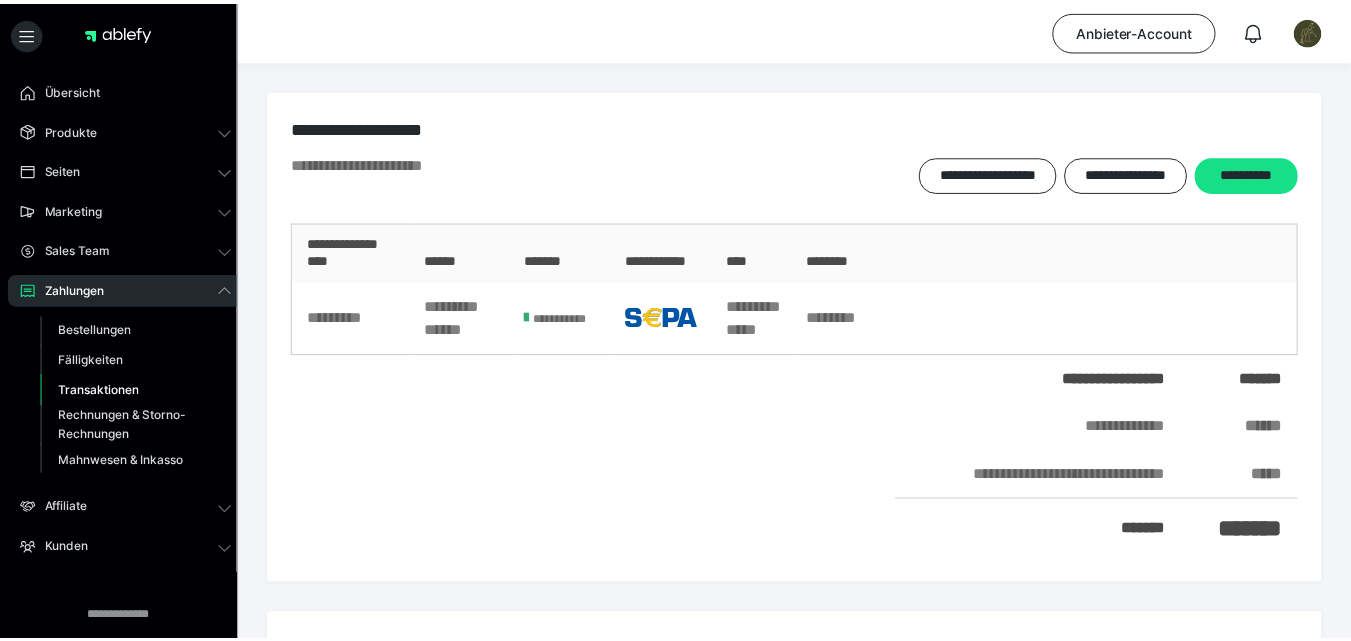 scroll, scrollTop: 0, scrollLeft: 0, axis: both 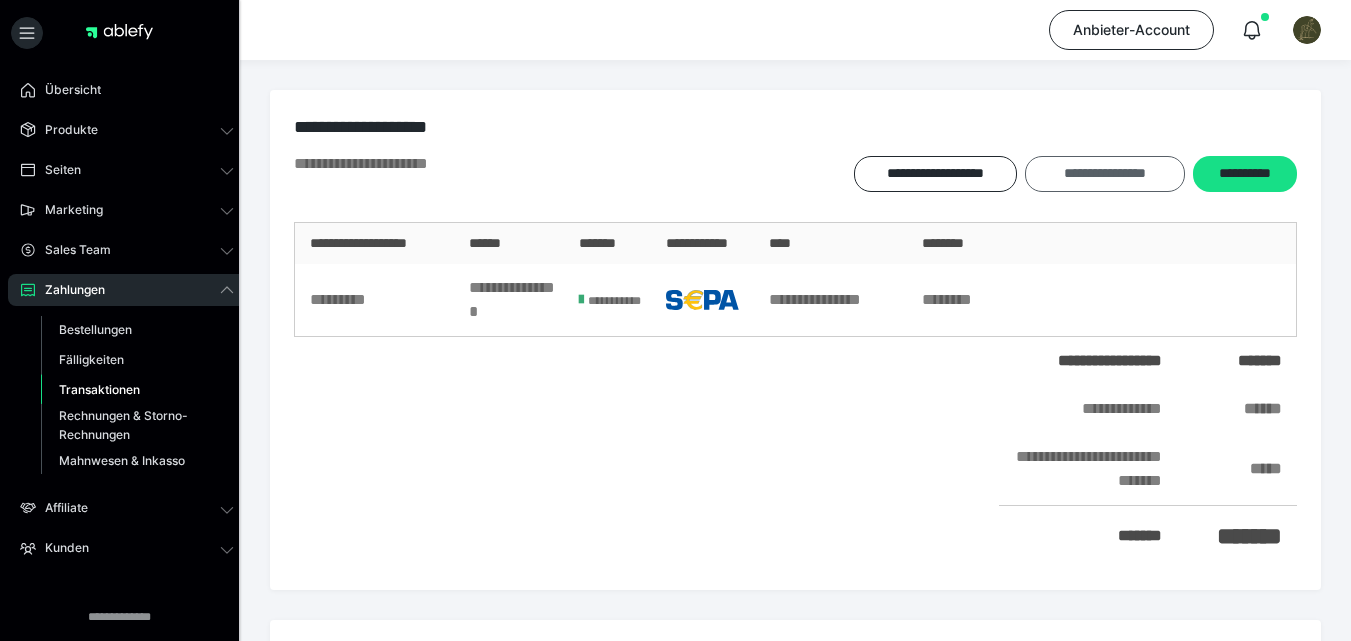 click on "**********" at bounding box center [1104, 174] 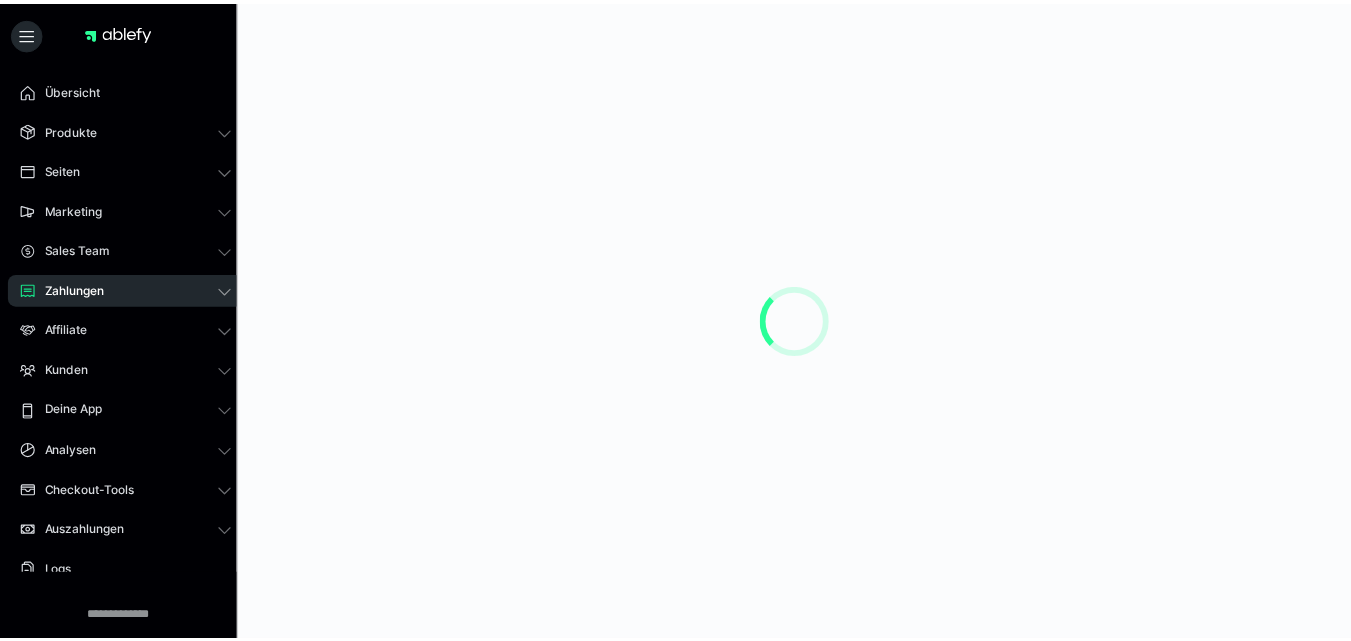scroll, scrollTop: 0, scrollLeft: 0, axis: both 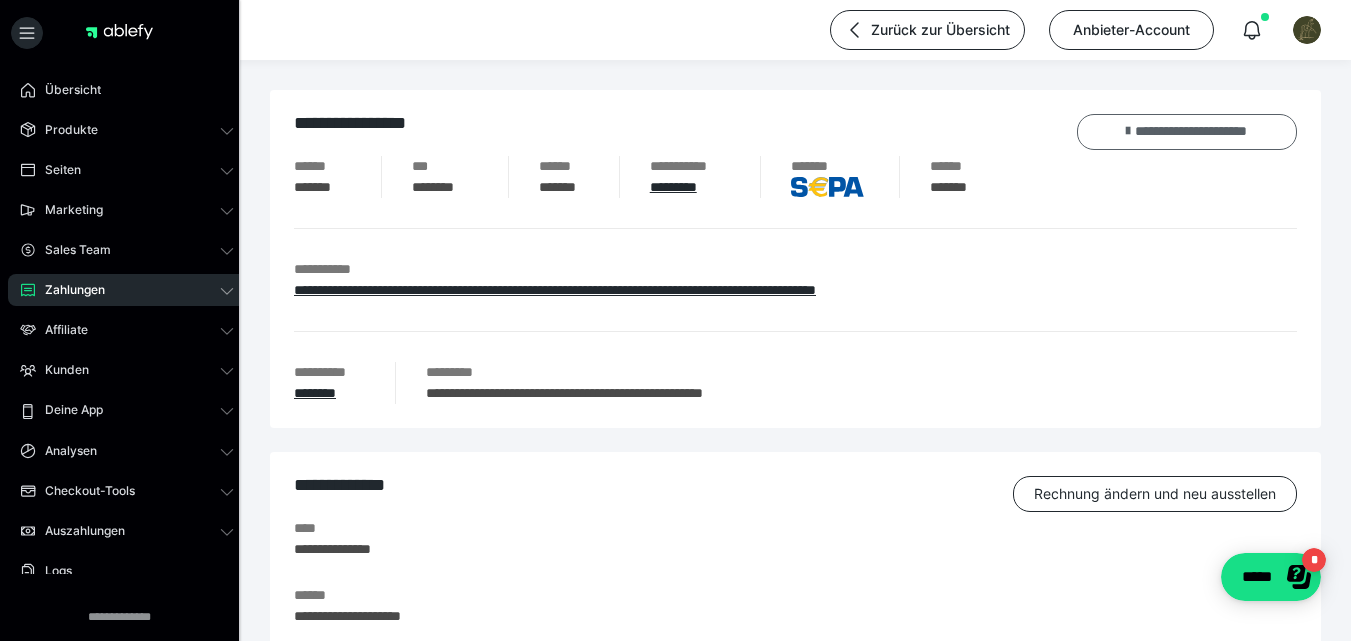 click on "**********" at bounding box center [1187, 132] 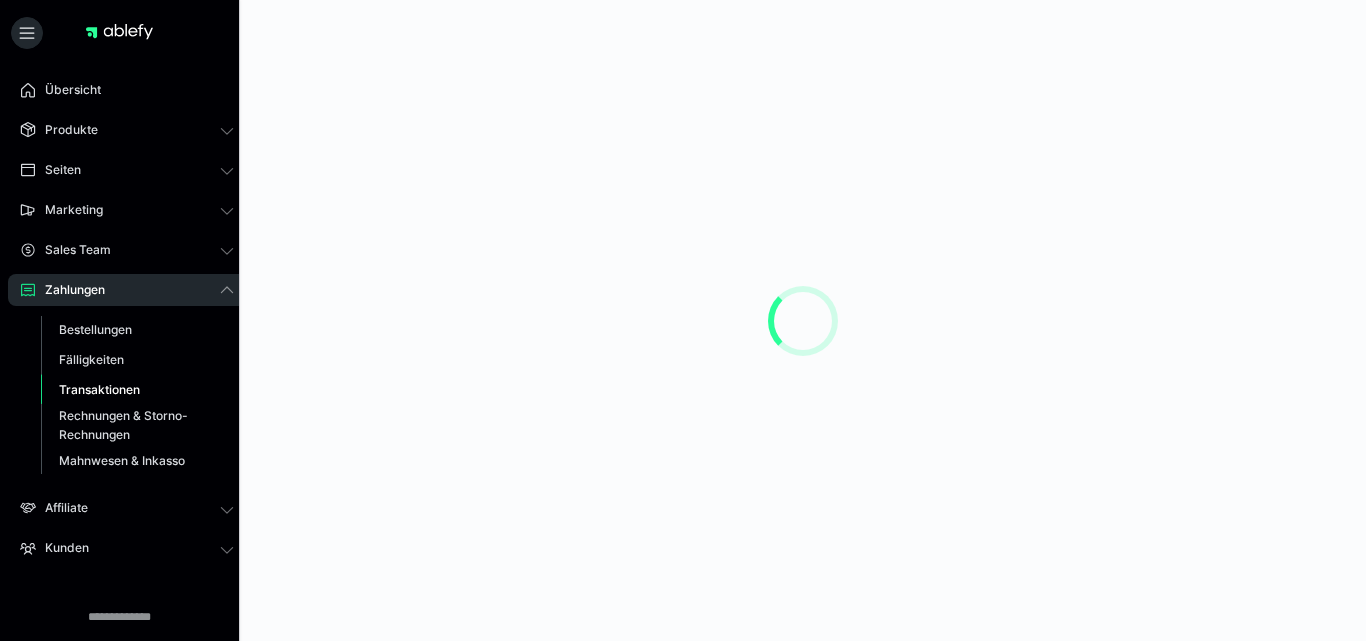 scroll, scrollTop: 0, scrollLeft: 0, axis: both 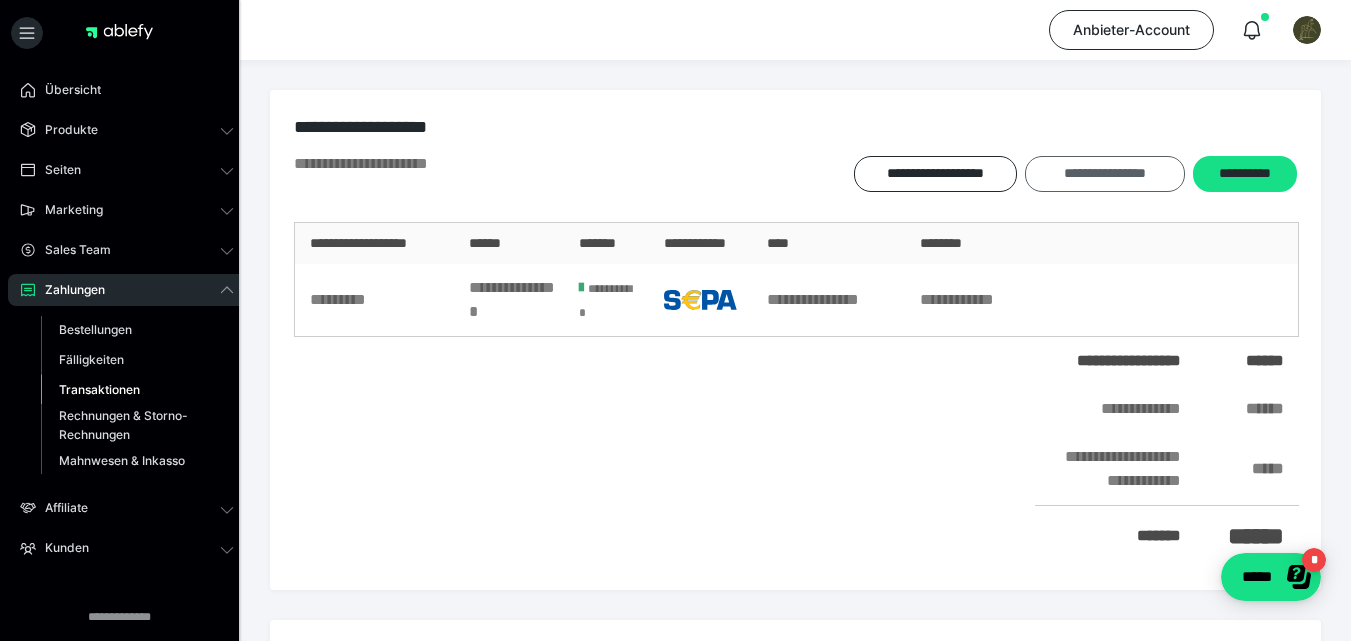 click on "**********" at bounding box center (1104, 174) 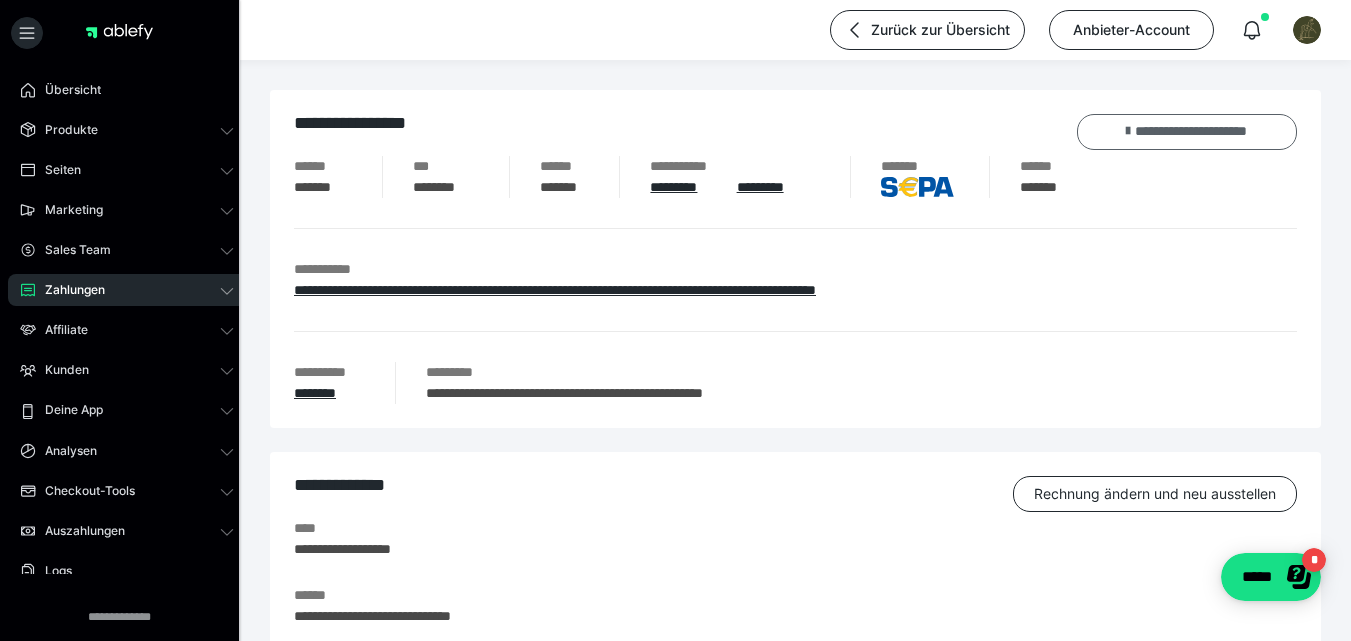 click on "**********" at bounding box center [1187, 132] 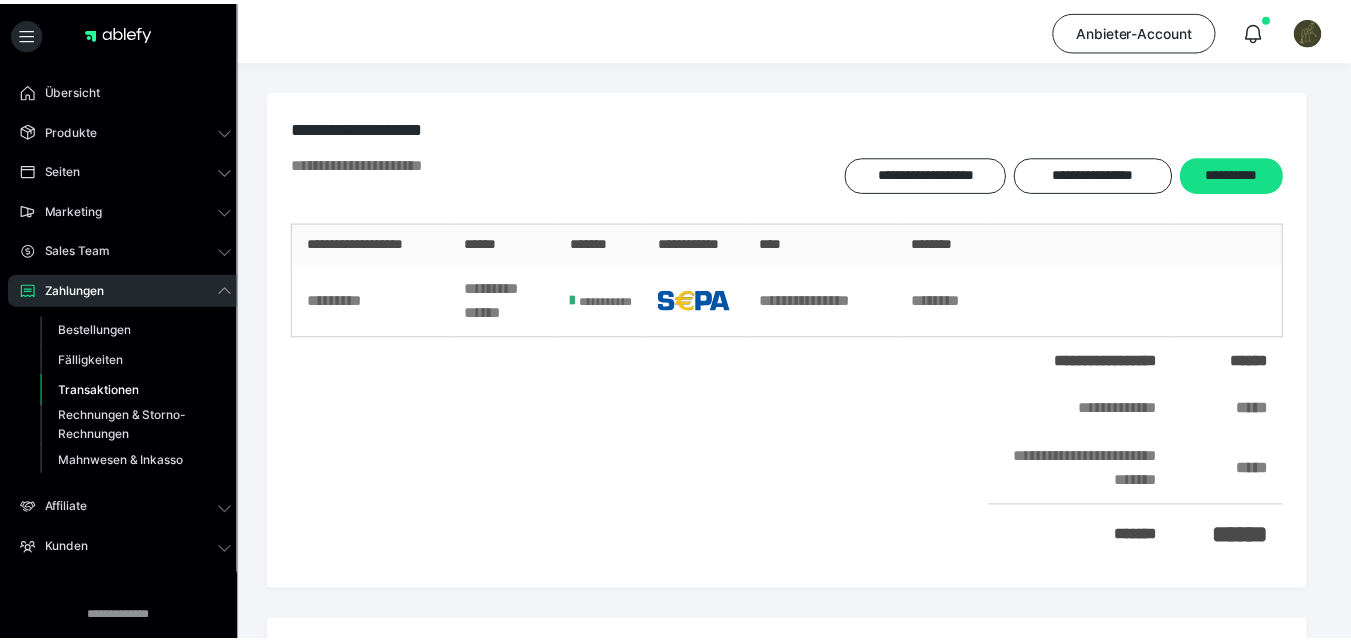 scroll, scrollTop: 0, scrollLeft: 0, axis: both 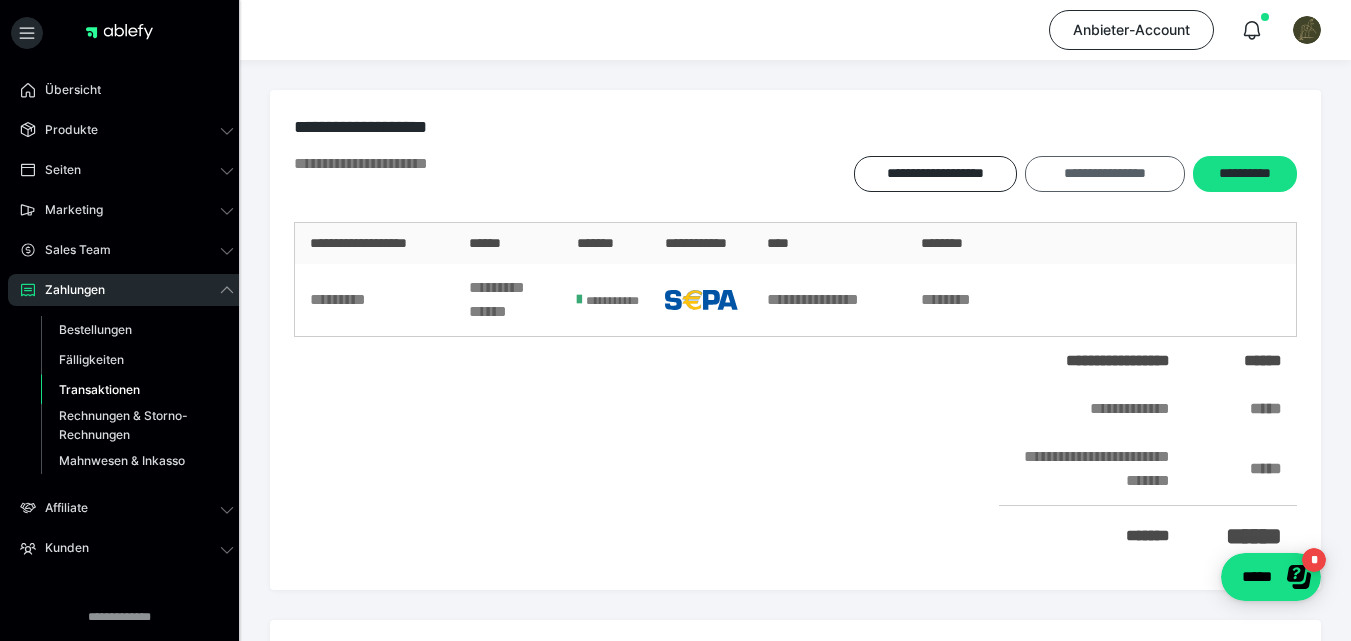 click on "**********" at bounding box center [1104, 174] 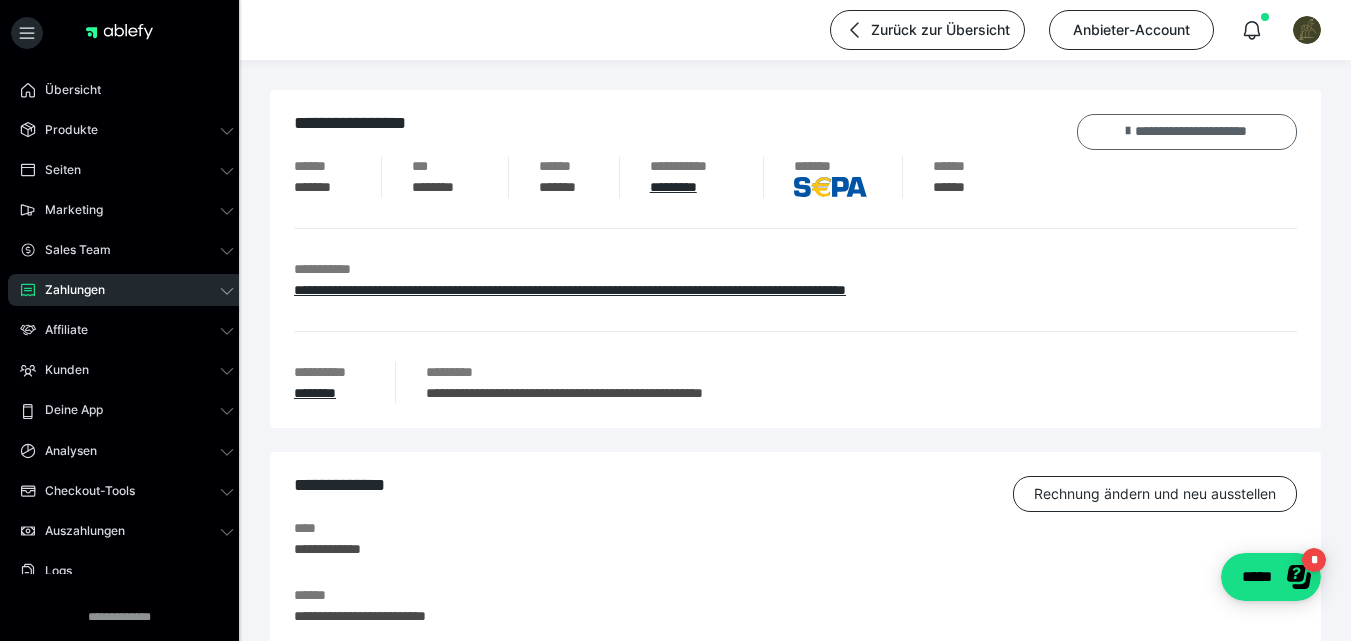 click on "**********" at bounding box center (1187, 132) 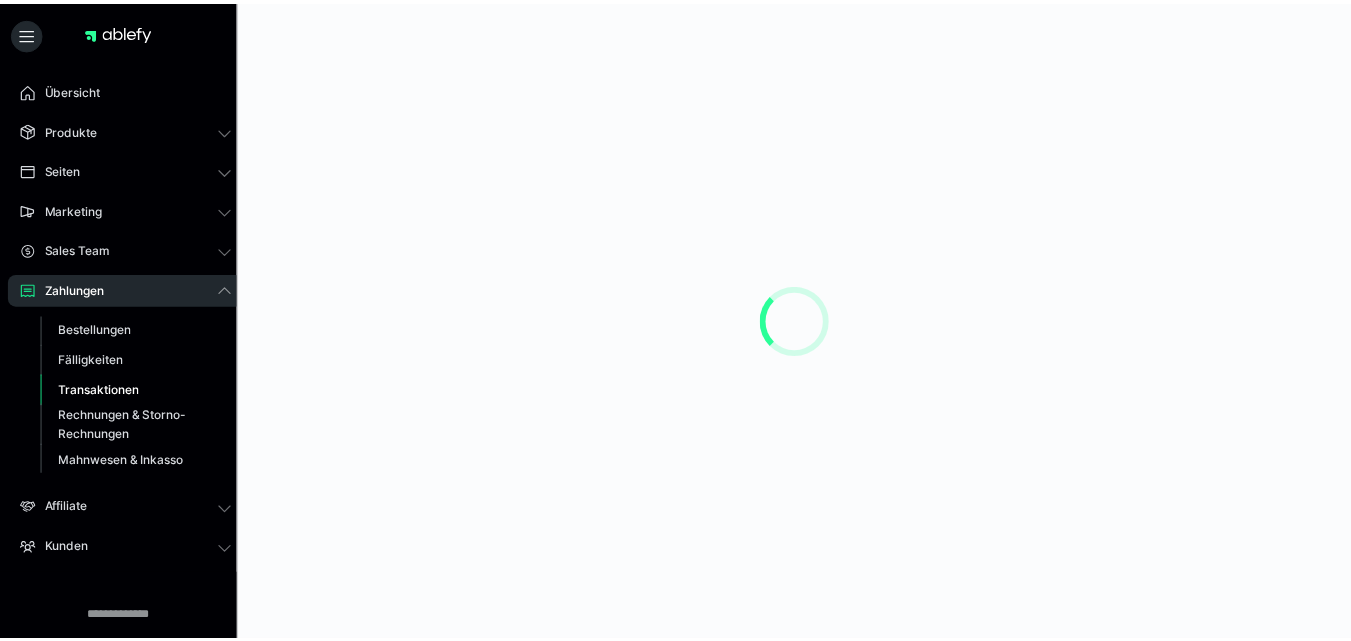 scroll, scrollTop: 0, scrollLeft: 0, axis: both 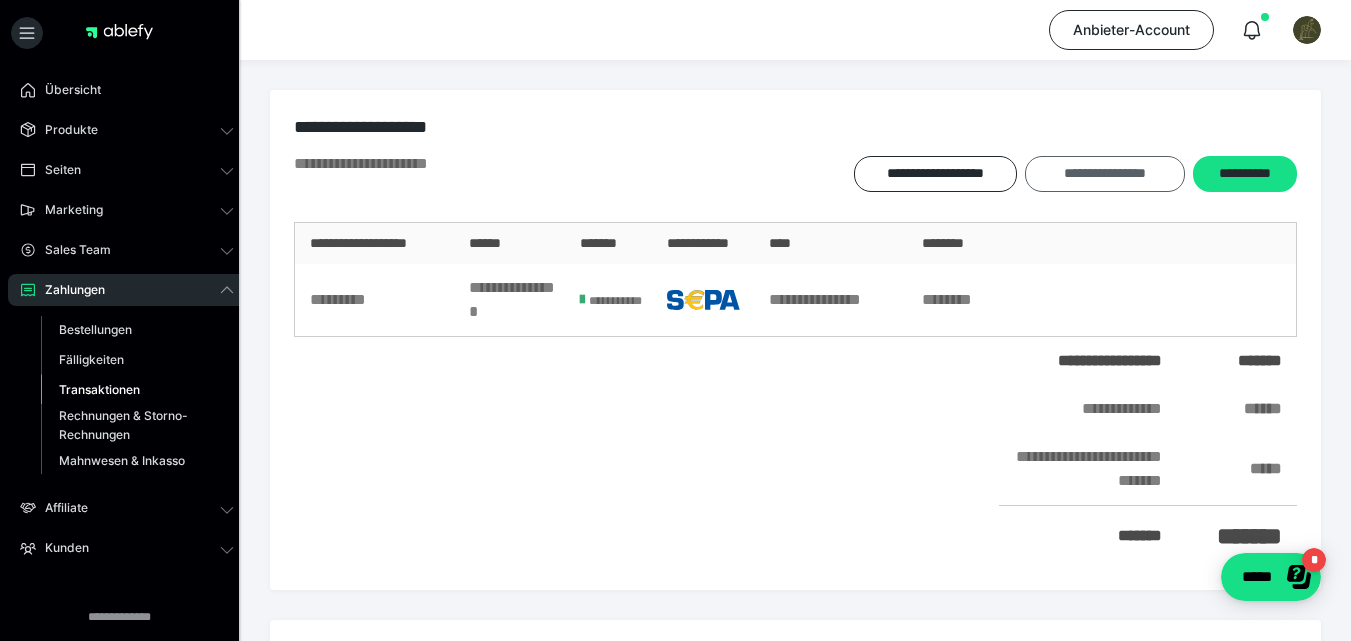 click on "**********" at bounding box center [1104, 174] 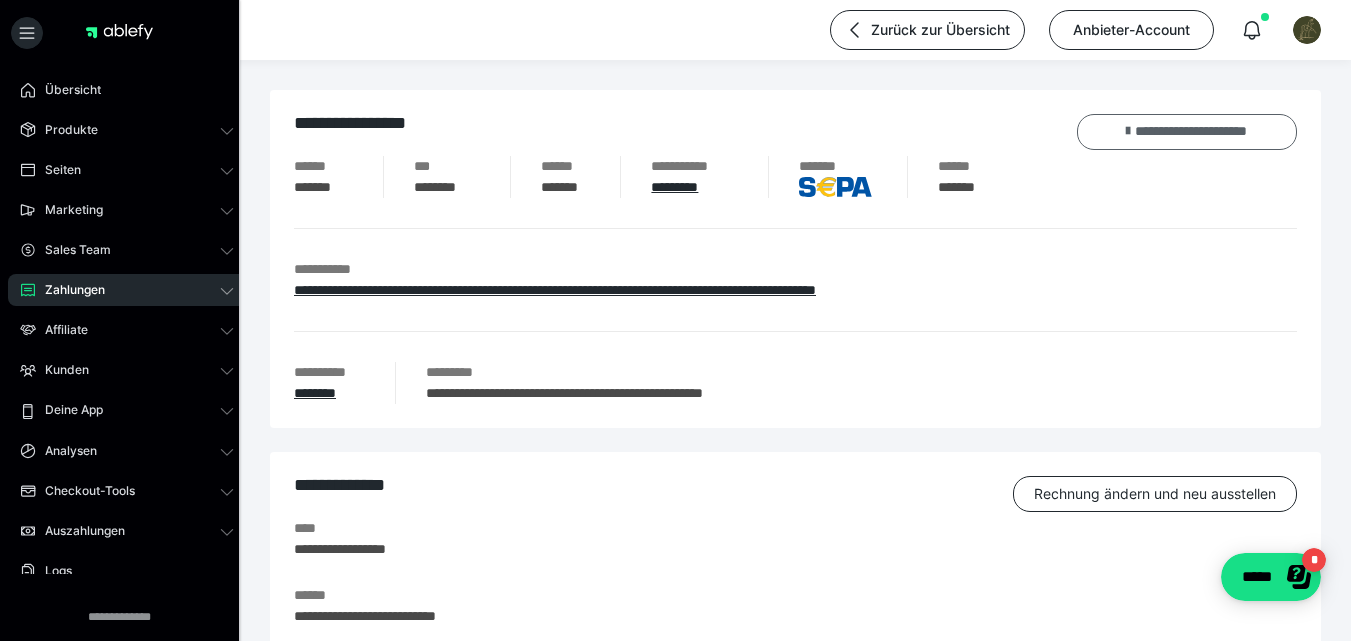 click on "**********" at bounding box center [1187, 132] 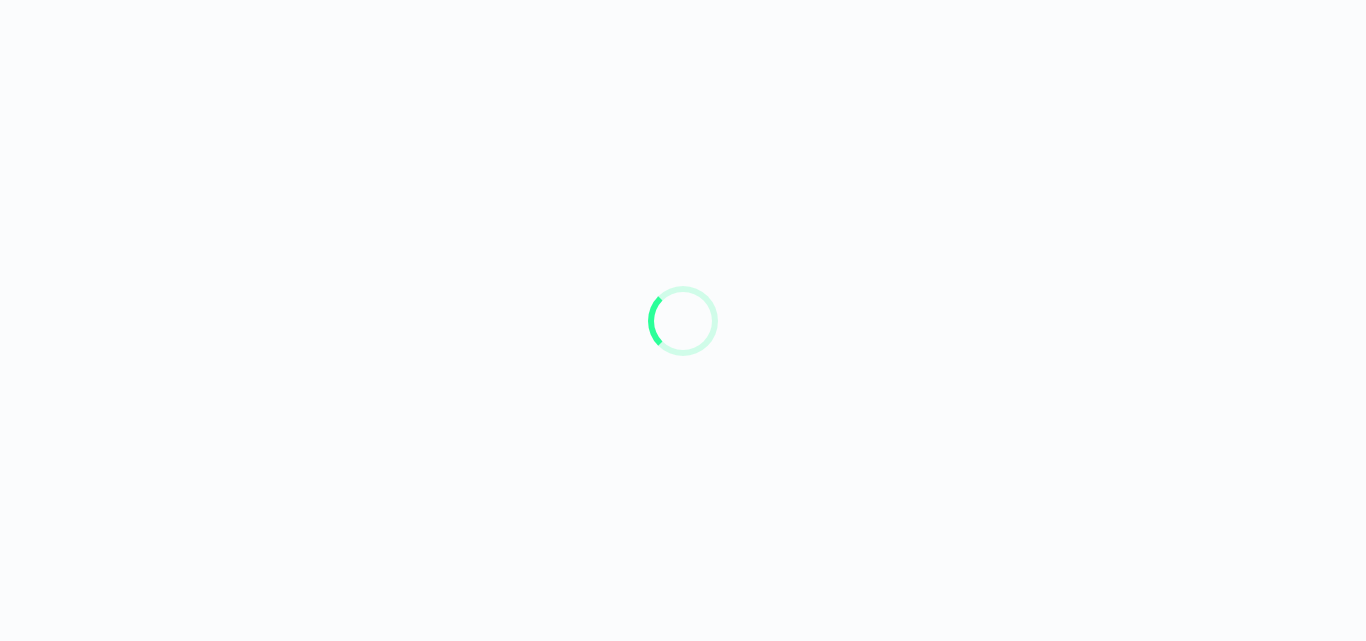 scroll, scrollTop: 0, scrollLeft: 0, axis: both 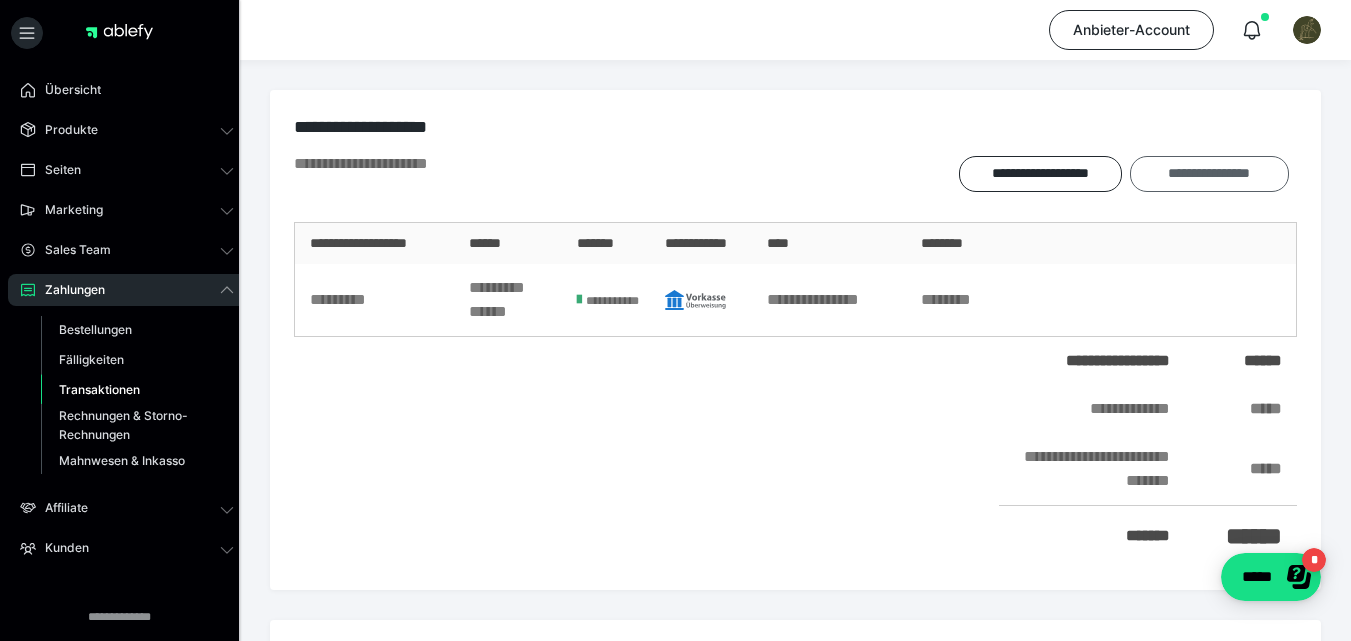 click on "**********" at bounding box center [1209, 174] 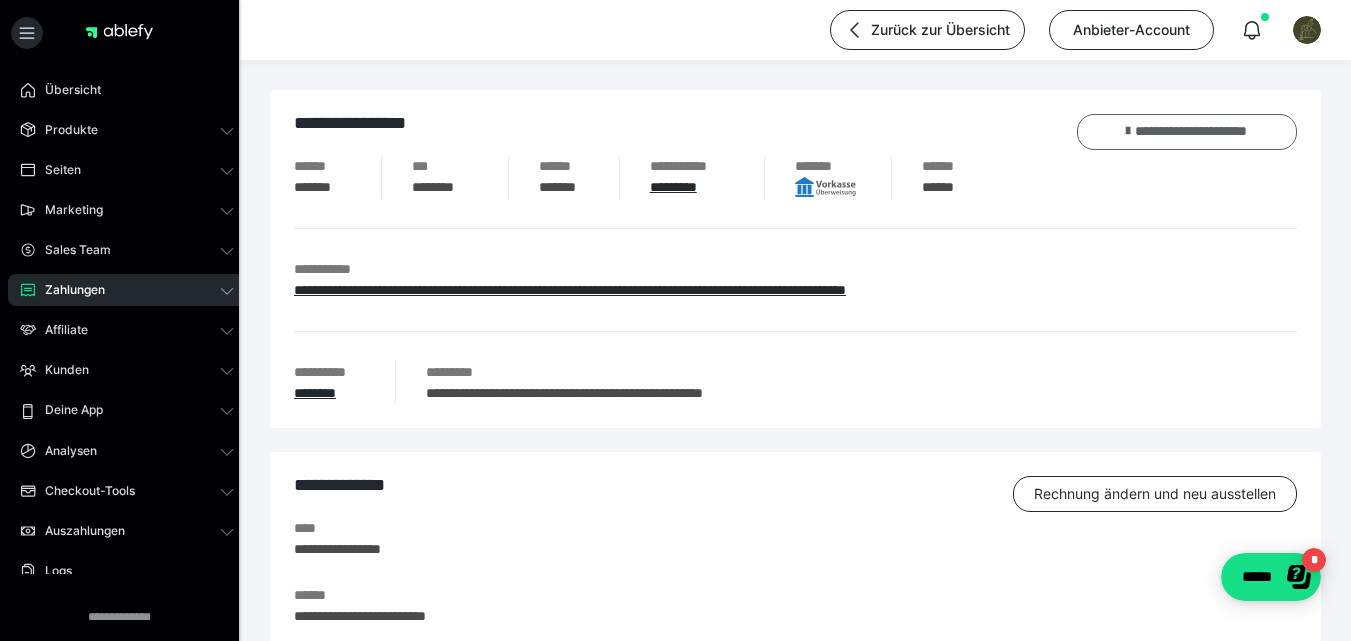 click on "**********" at bounding box center [1187, 132] 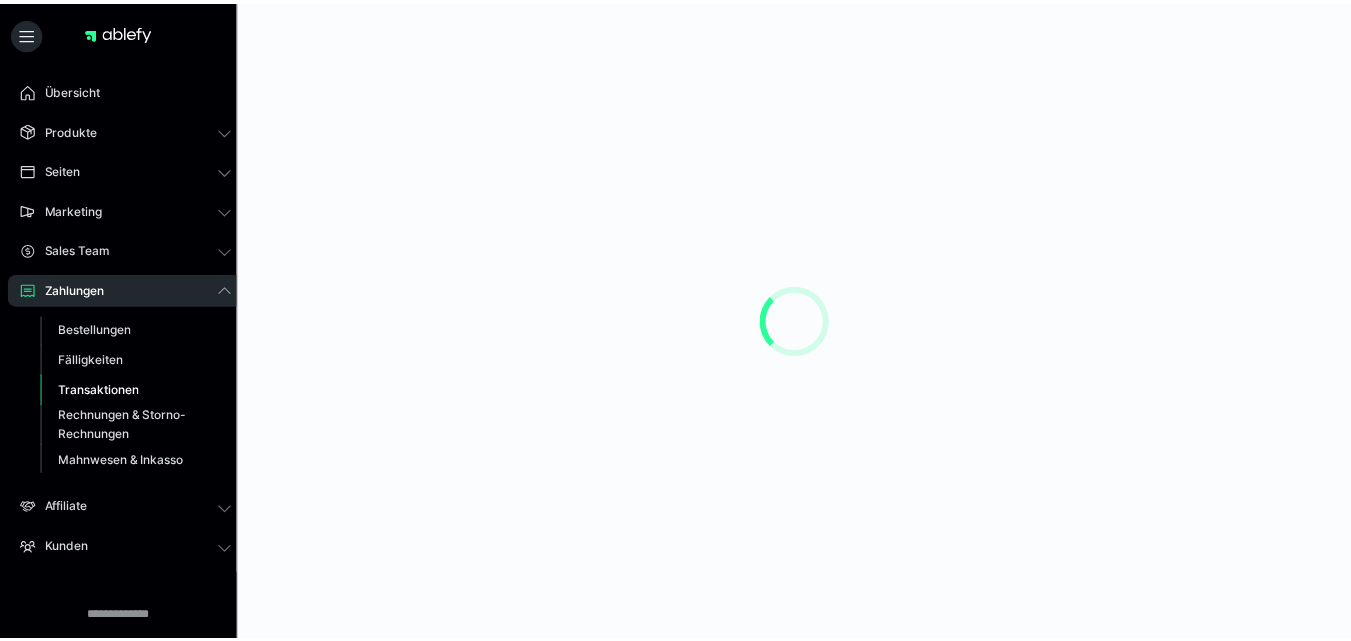 scroll, scrollTop: 0, scrollLeft: 0, axis: both 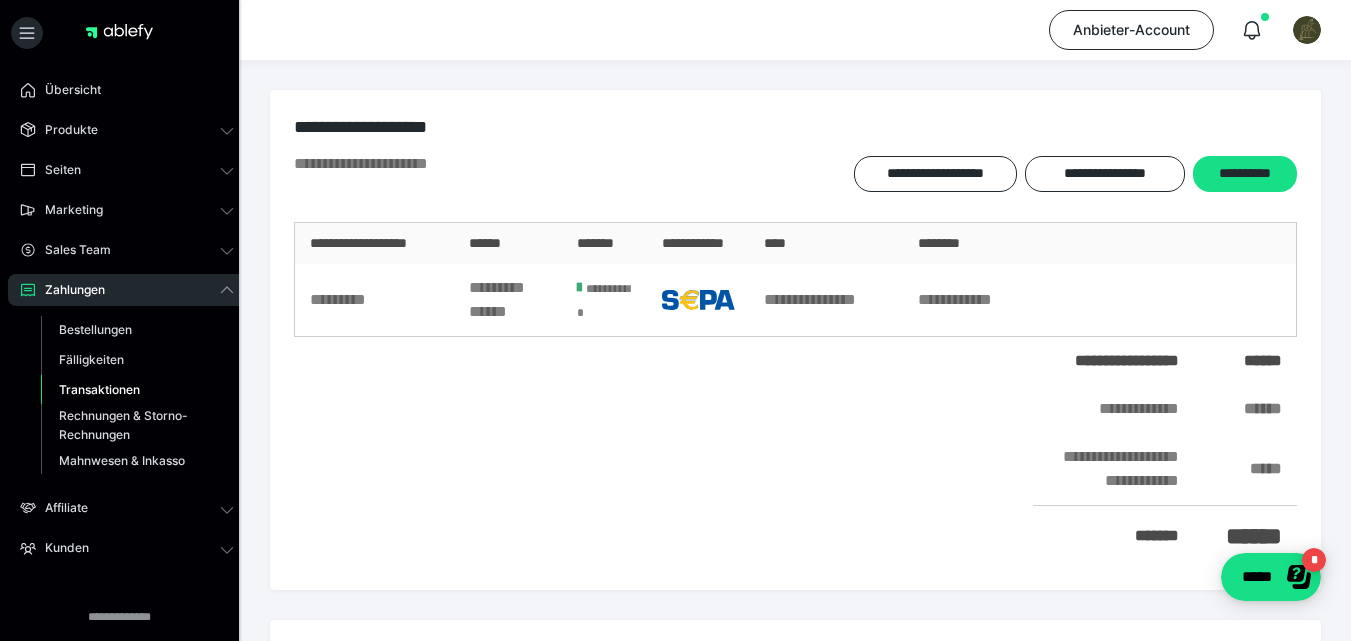 drag, startPoint x: 1125, startPoint y: 97, endPoint x: 1129, endPoint y: 119, distance: 22.36068 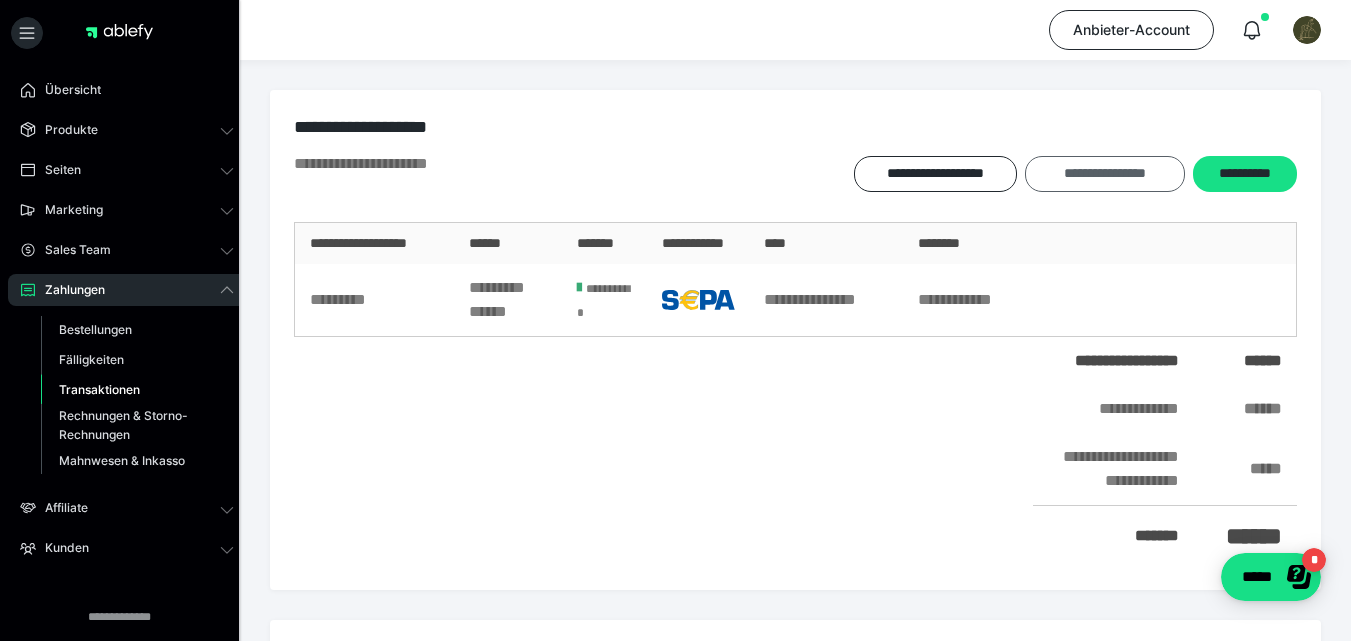 click on "**********" at bounding box center [1104, 174] 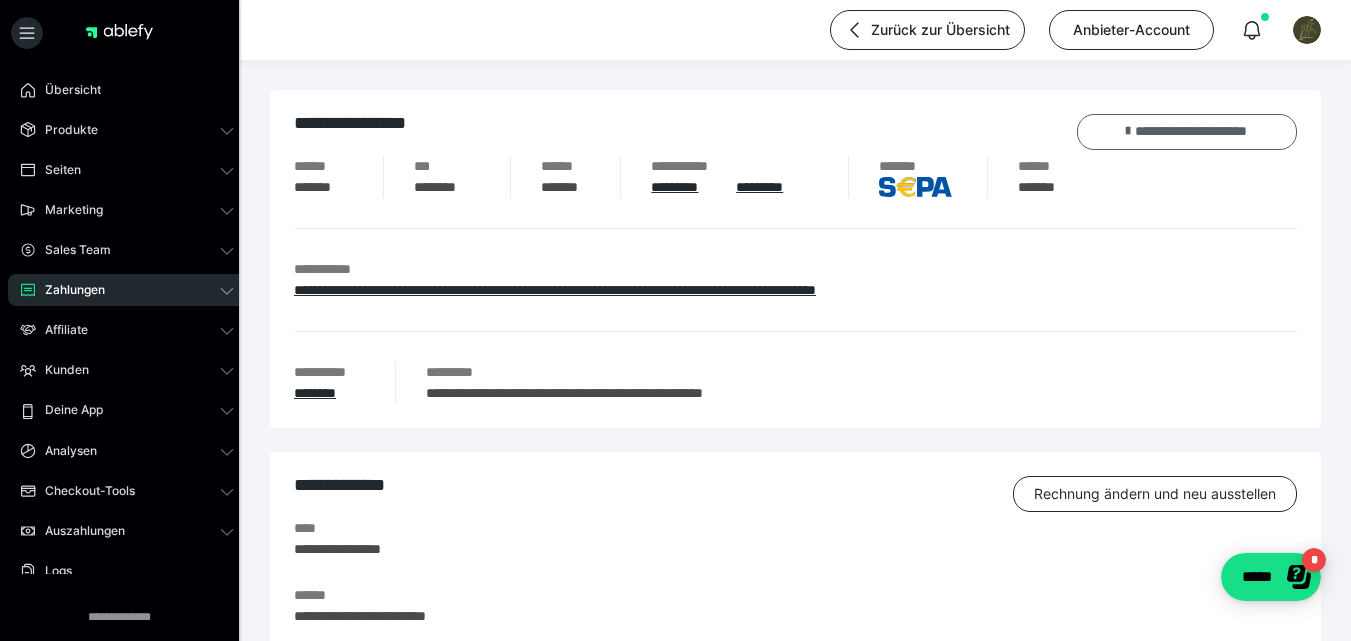 click on "**********" at bounding box center [1187, 132] 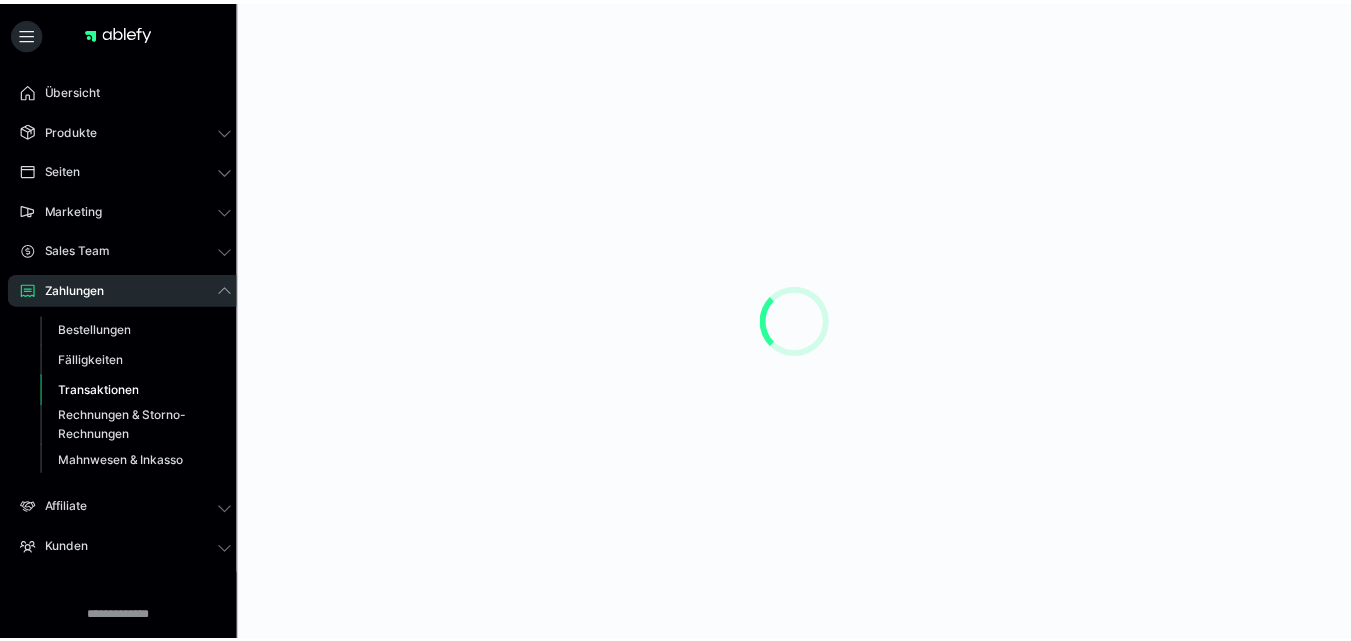 scroll, scrollTop: 0, scrollLeft: 0, axis: both 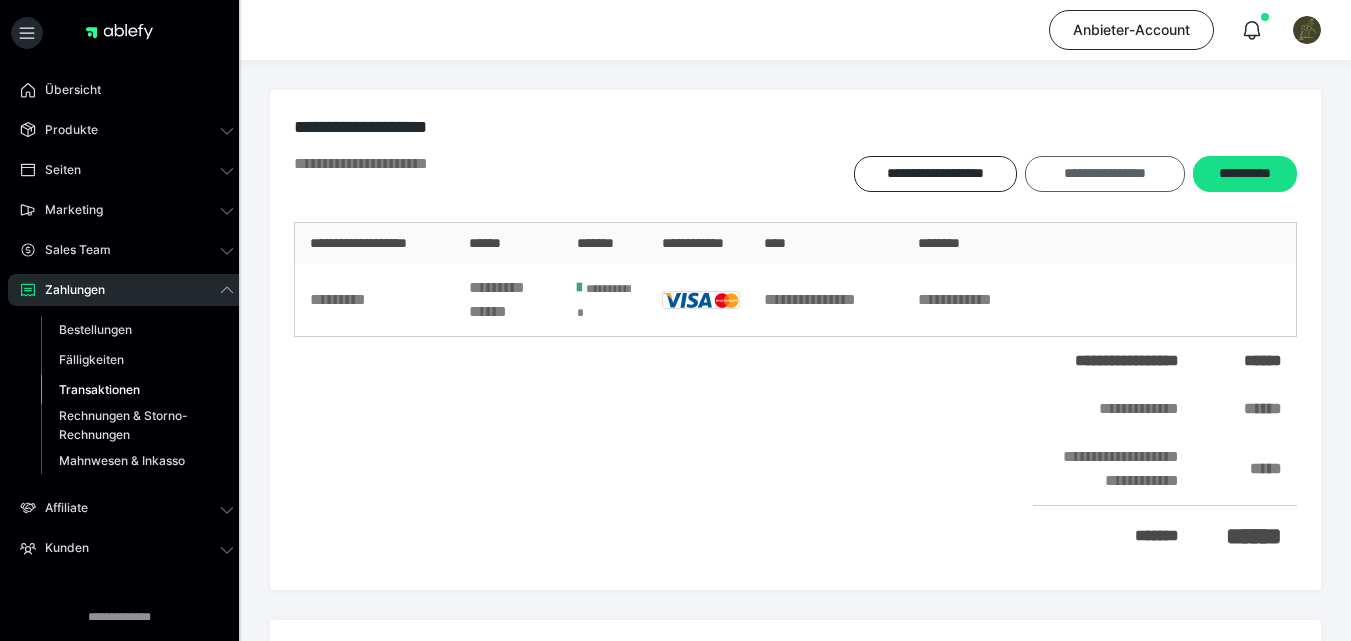click on "**********" at bounding box center [1104, 174] 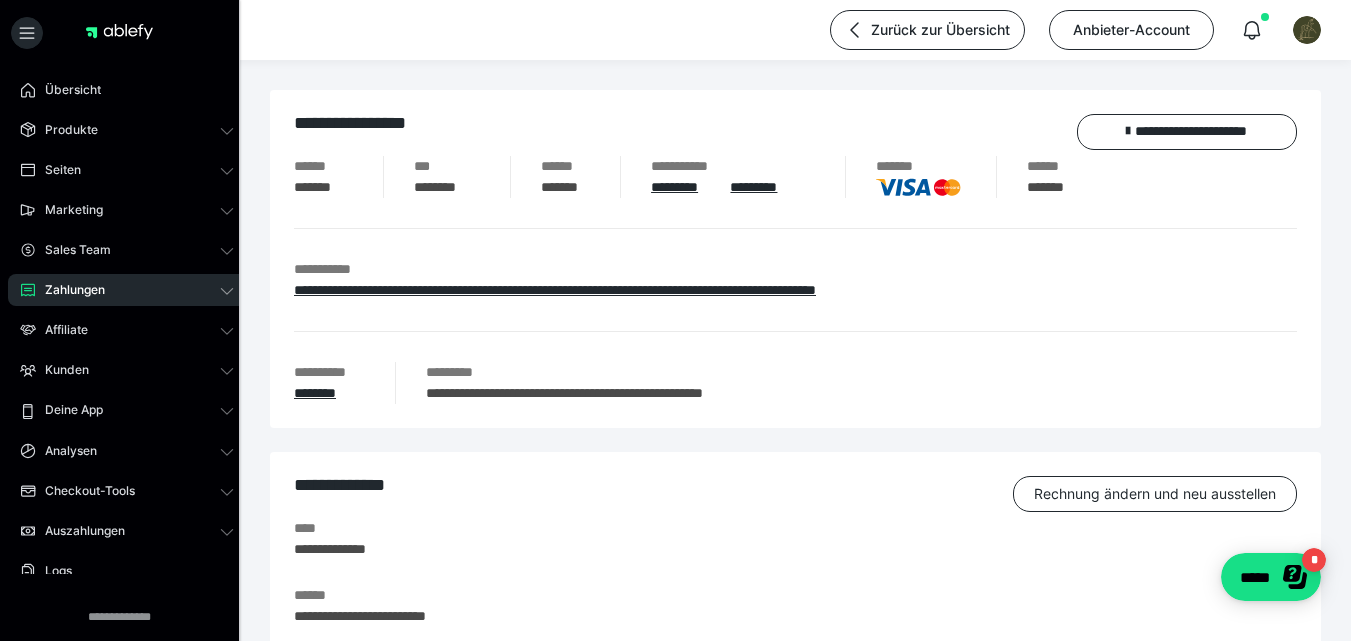 scroll, scrollTop: 0, scrollLeft: 0, axis: both 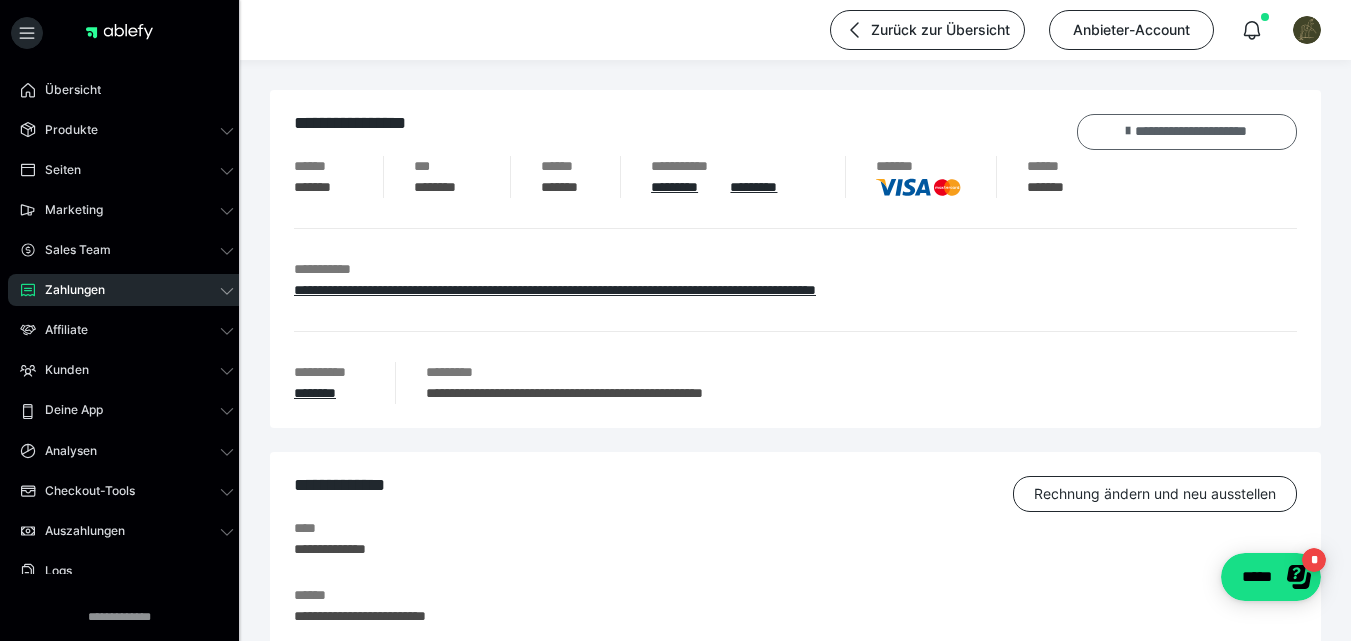 click on "**********" at bounding box center (1187, 132) 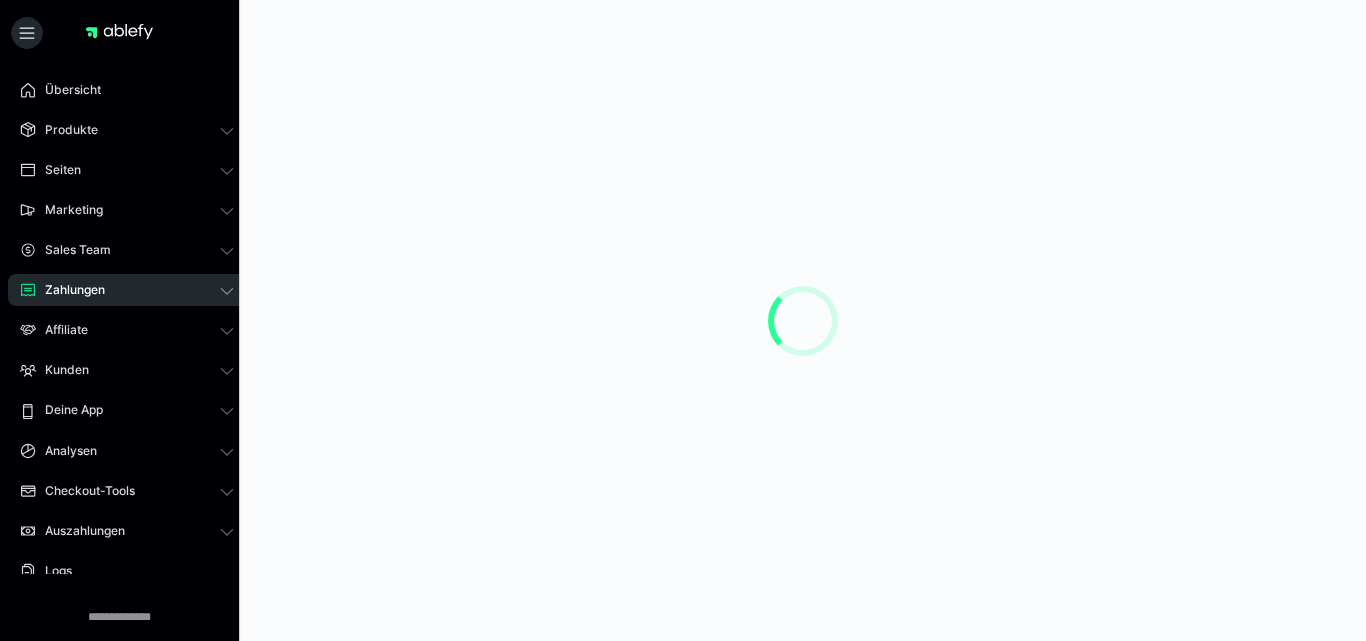 scroll, scrollTop: 0, scrollLeft: 0, axis: both 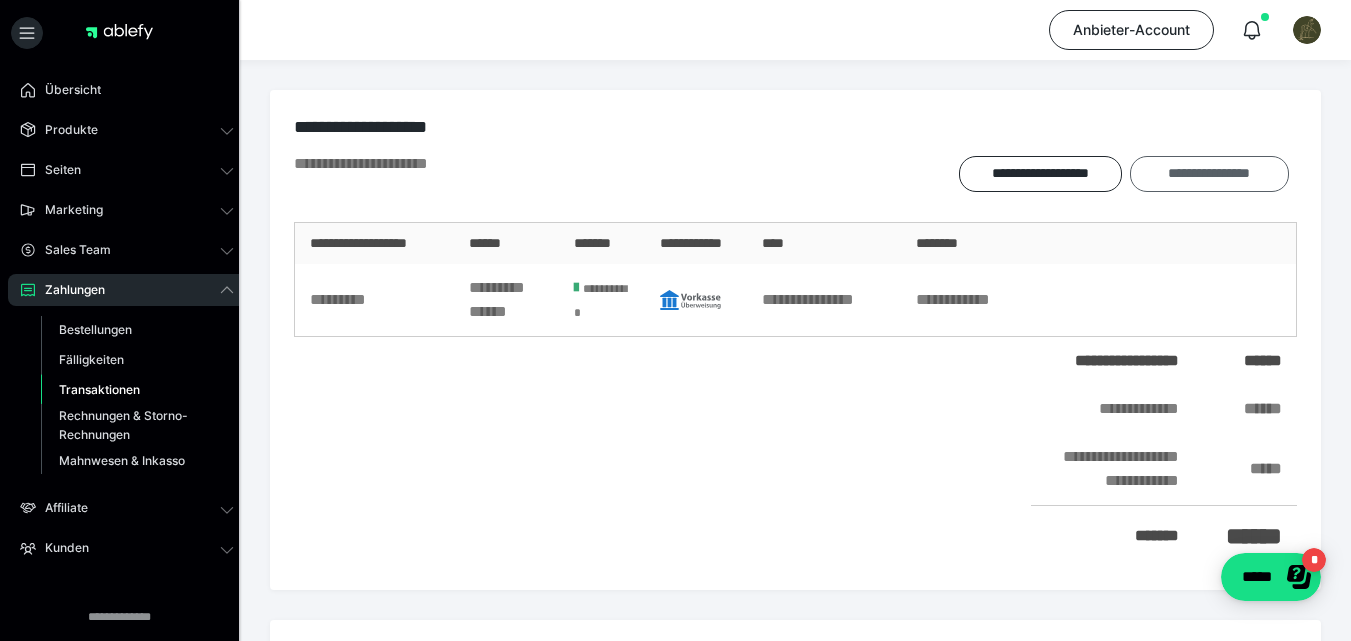 click on "**********" at bounding box center (1209, 174) 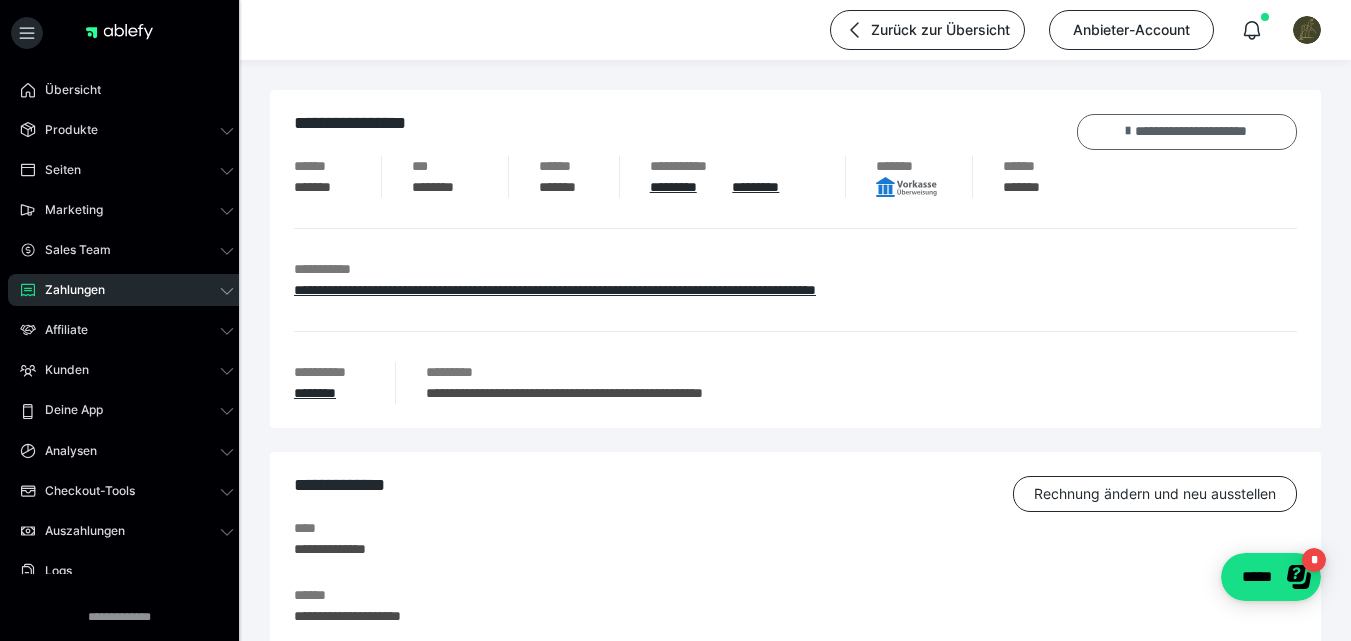 click on "**********" at bounding box center (1187, 132) 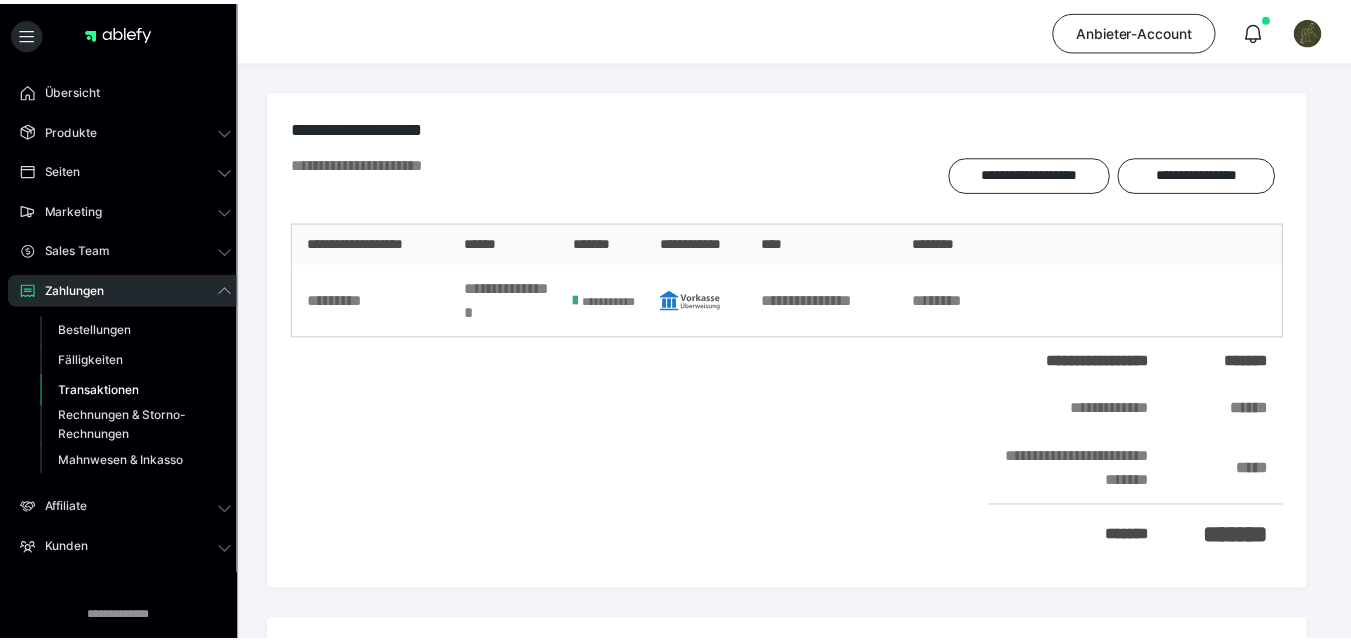 scroll, scrollTop: 0, scrollLeft: 0, axis: both 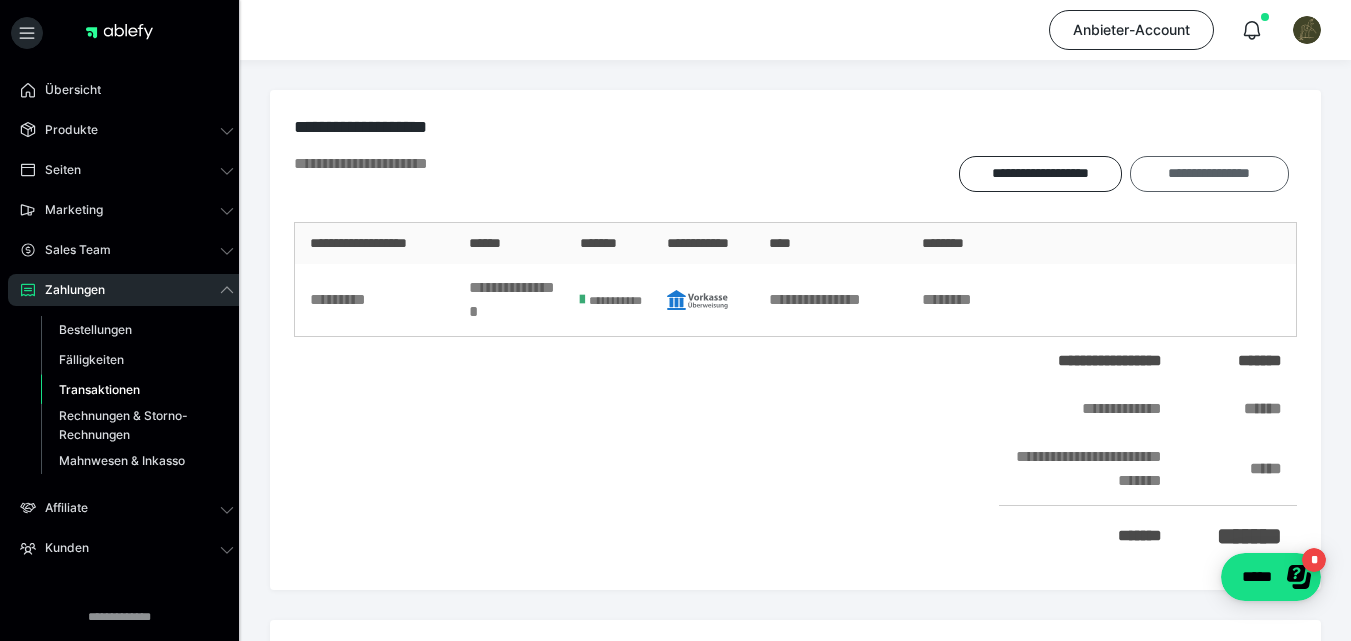 click on "**********" at bounding box center [1209, 174] 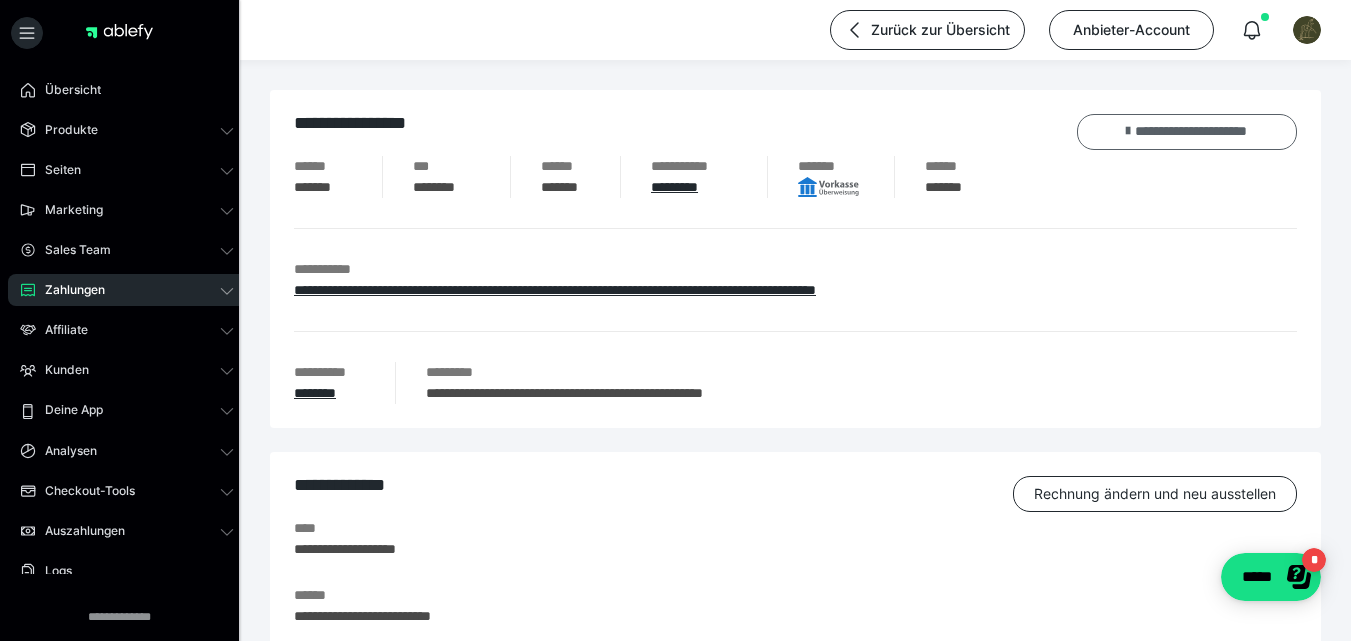 click on "**********" at bounding box center [1187, 132] 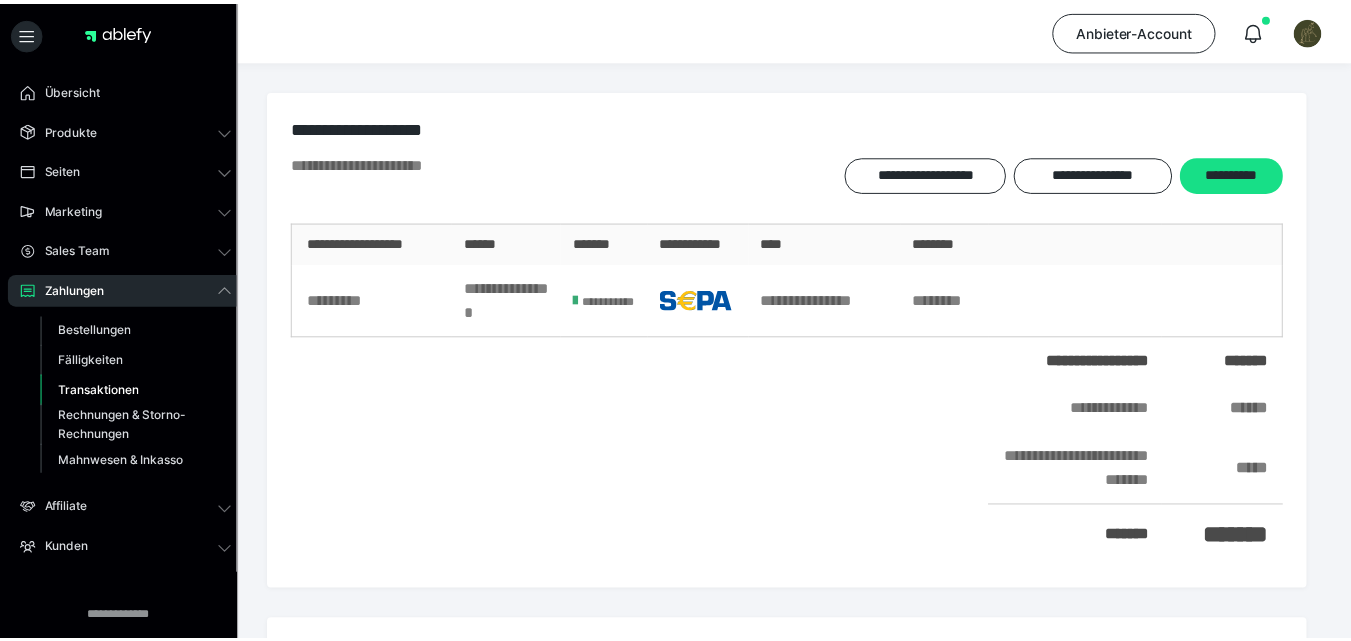 scroll, scrollTop: 0, scrollLeft: 0, axis: both 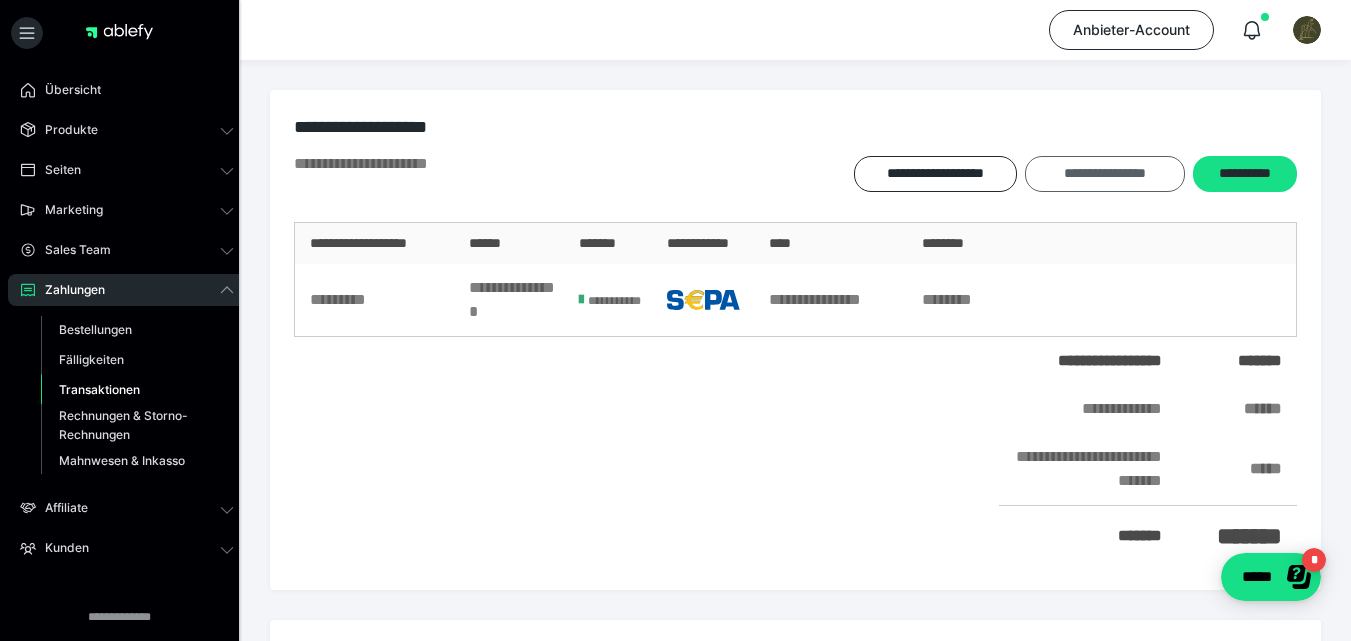 click on "**********" at bounding box center (1104, 174) 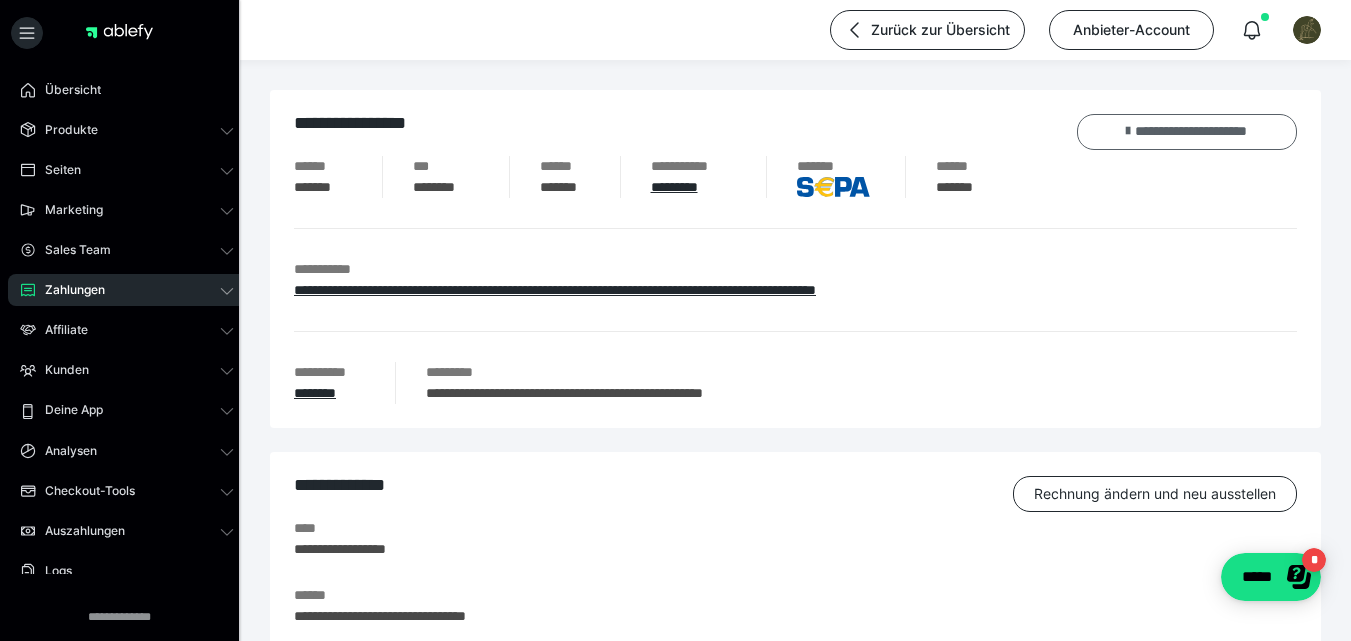 click on "**********" at bounding box center (1187, 132) 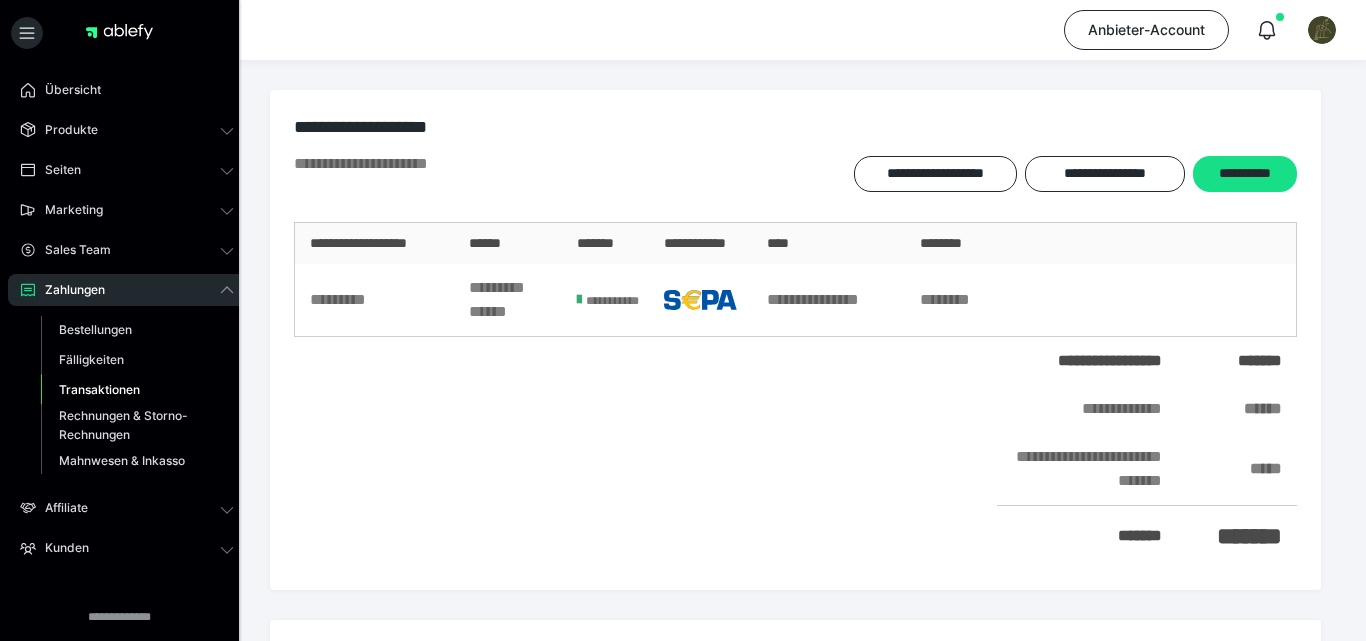 scroll, scrollTop: 0, scrollLeft: 0, axis: both 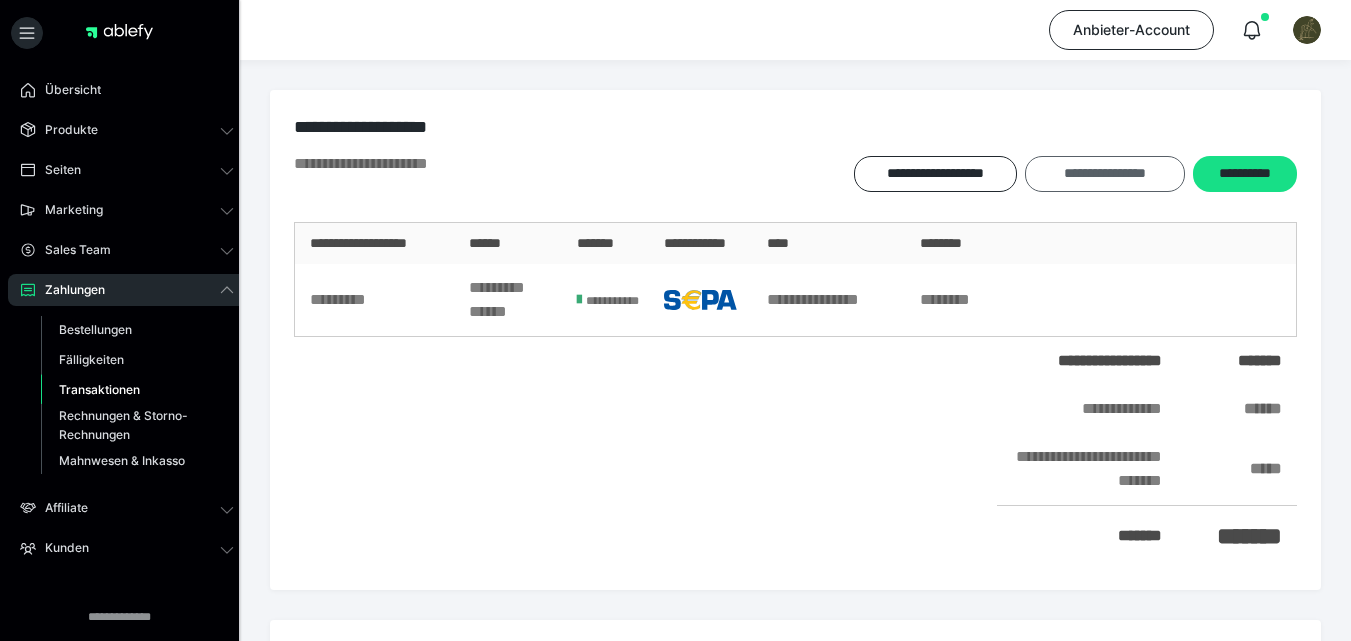 click on "**********" at bounding box center (1104, 174) 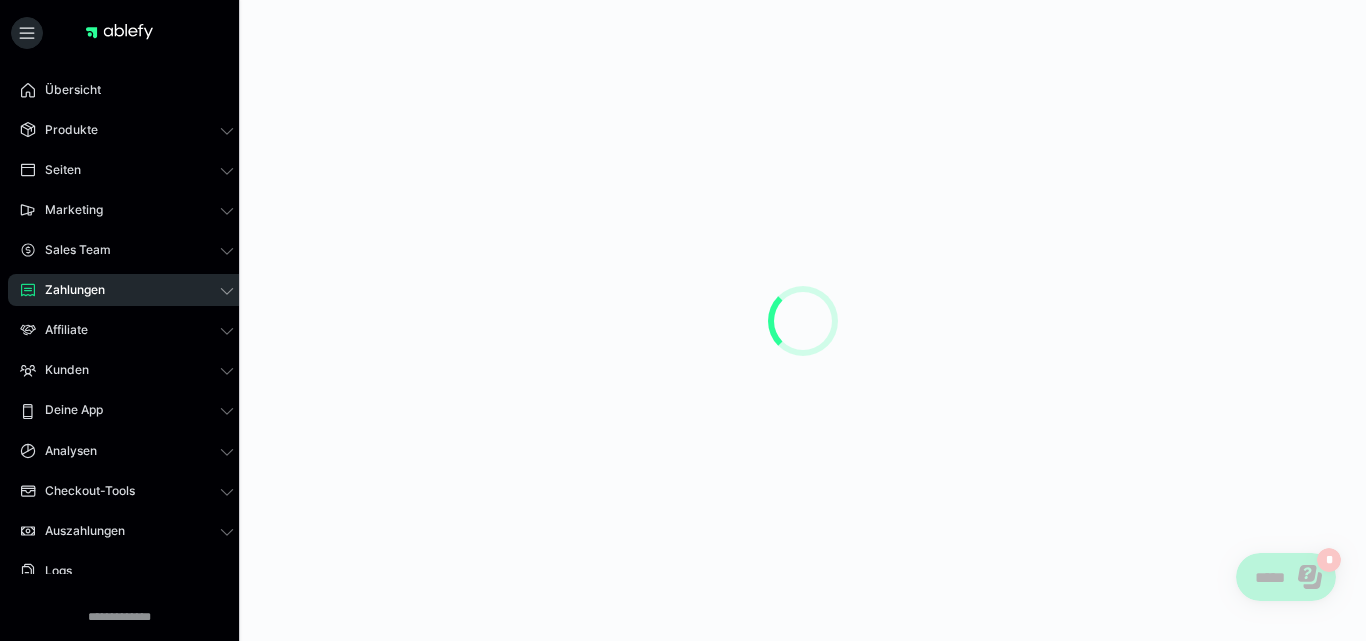 scroll, scrollTop: 0, scrollLeft: 0, axis: both 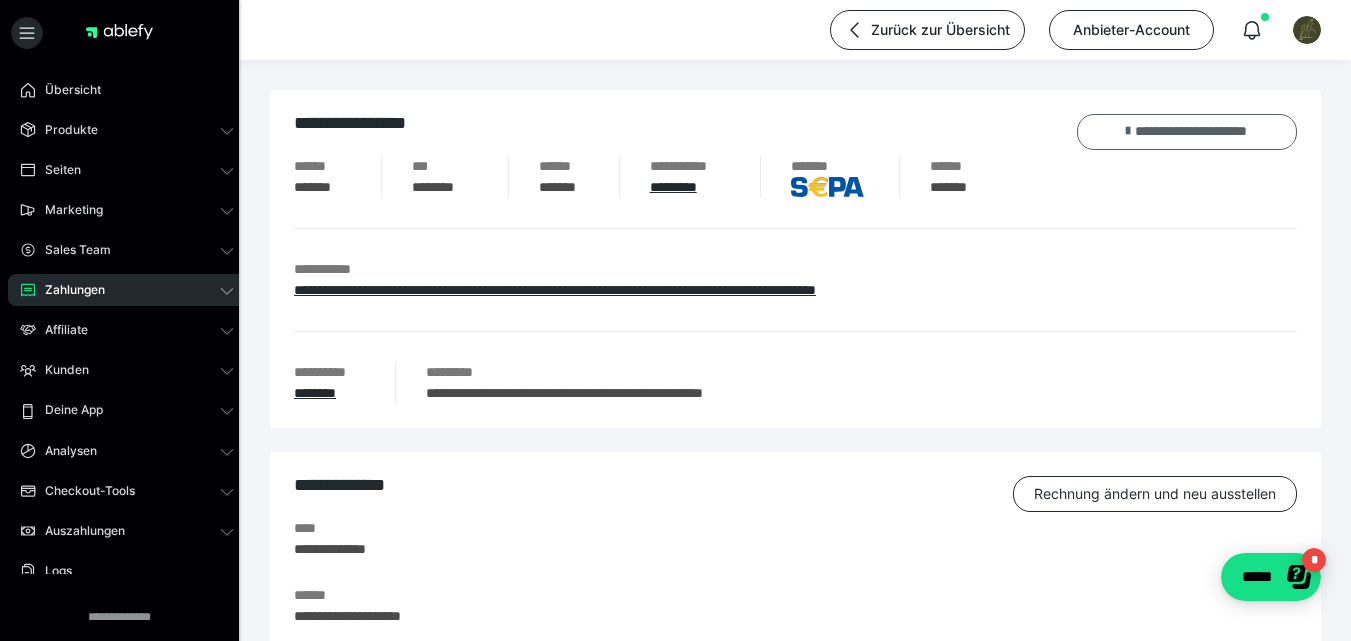 click at bounding box center (1128, 131) 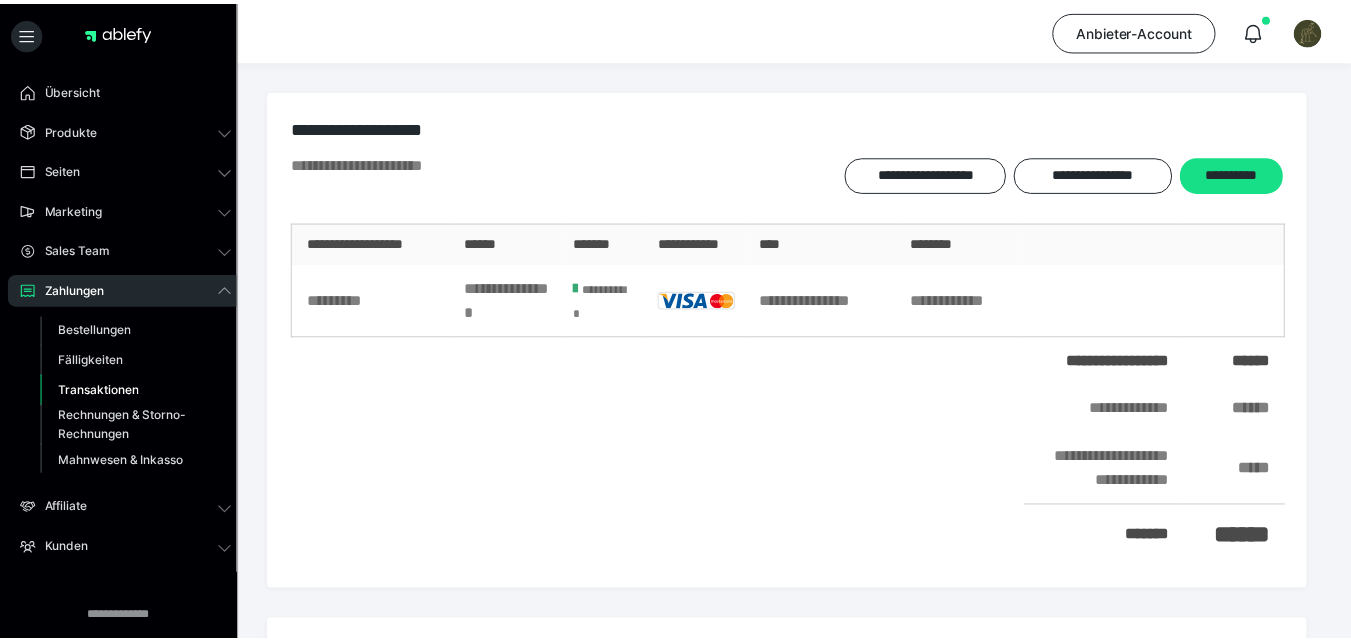 scroll, scrollTop: 0, scrollLeft: 0, axis: both 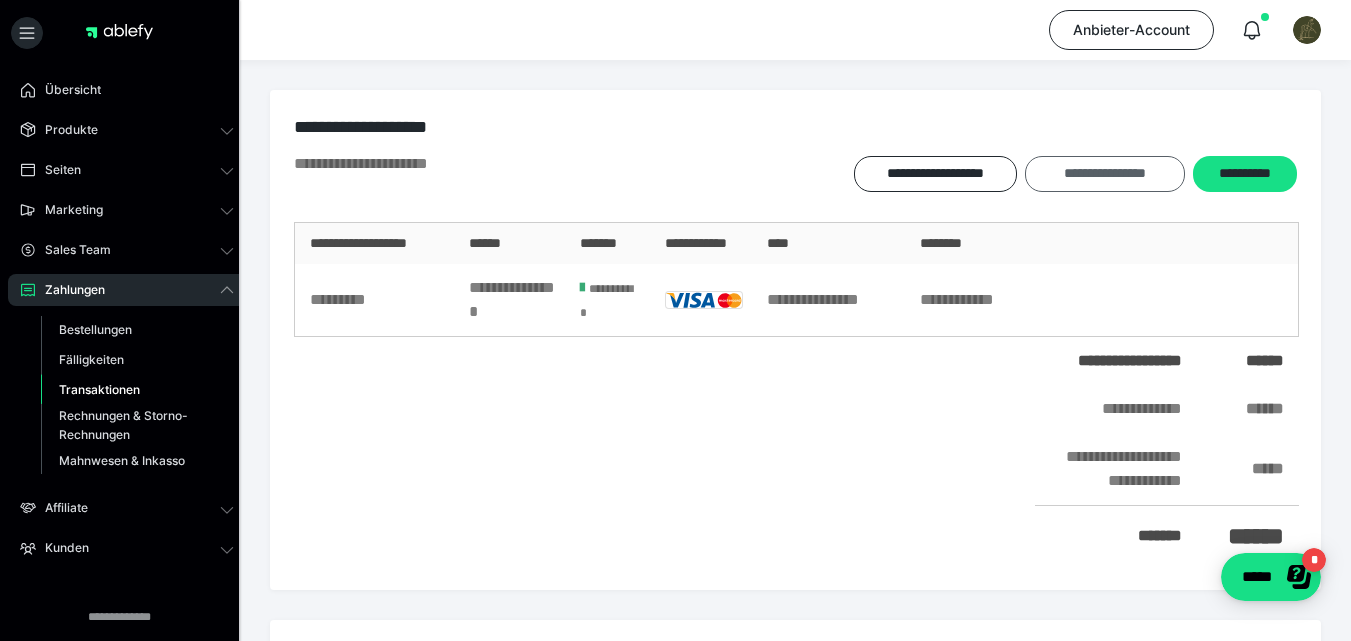 click on "**********" at bounding box center [1104, 174] 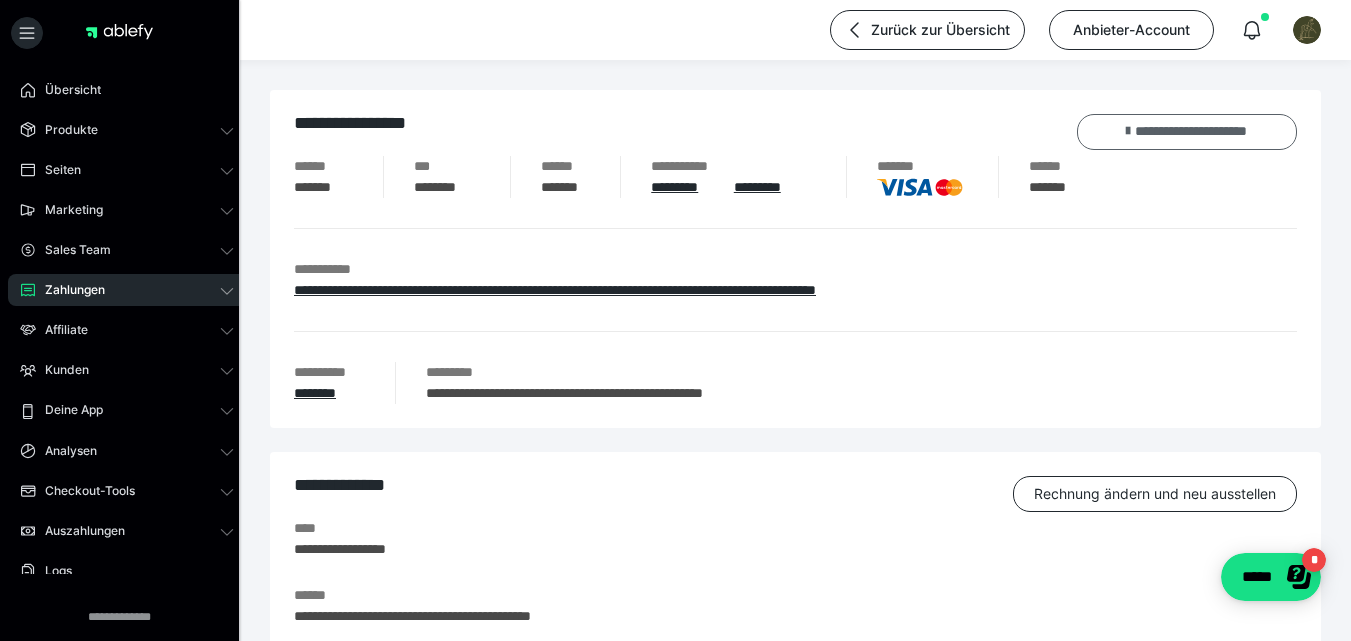 click on "**********" at bounding box center (1187, 132) 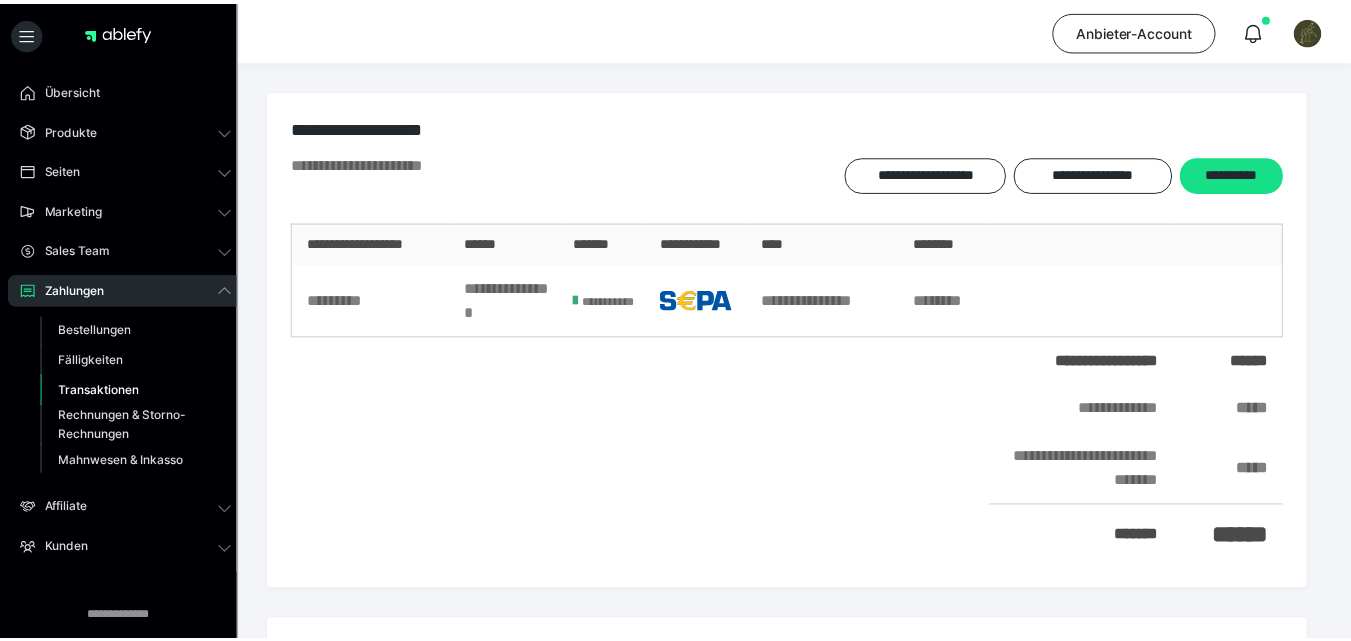 scroll, scrollTop: 0, scrollLeft: 0, axis: both 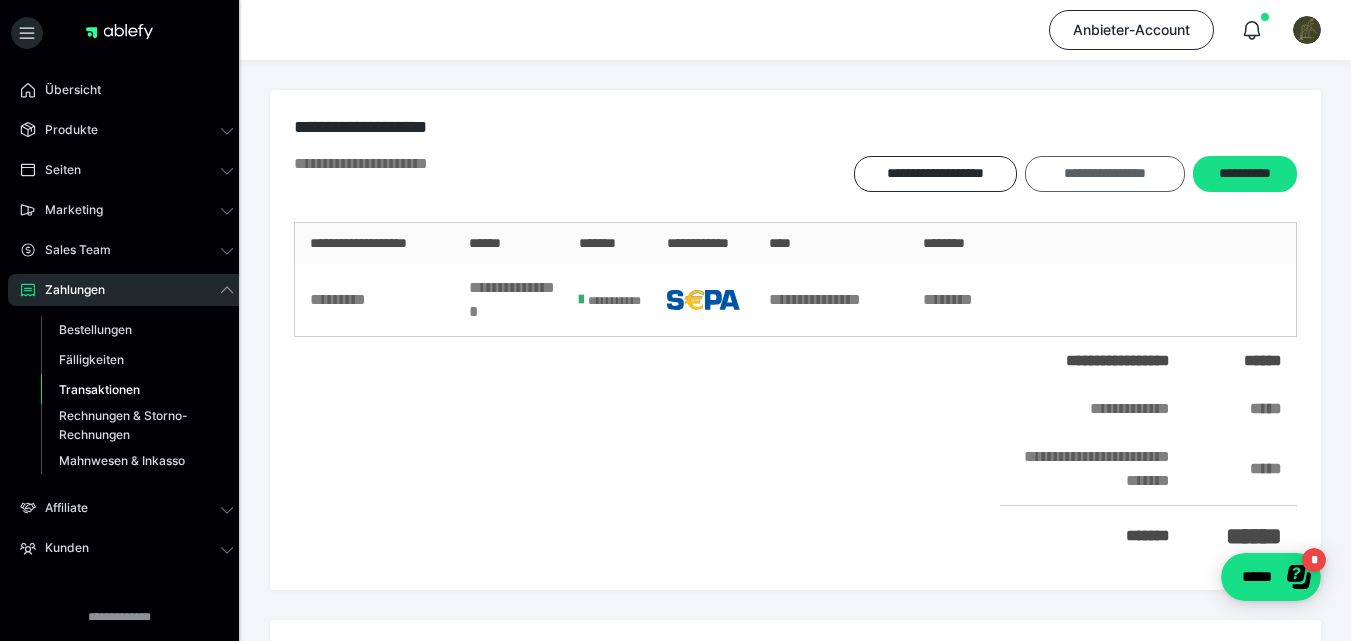 click on "**********" at bounding box center (1104, 174) 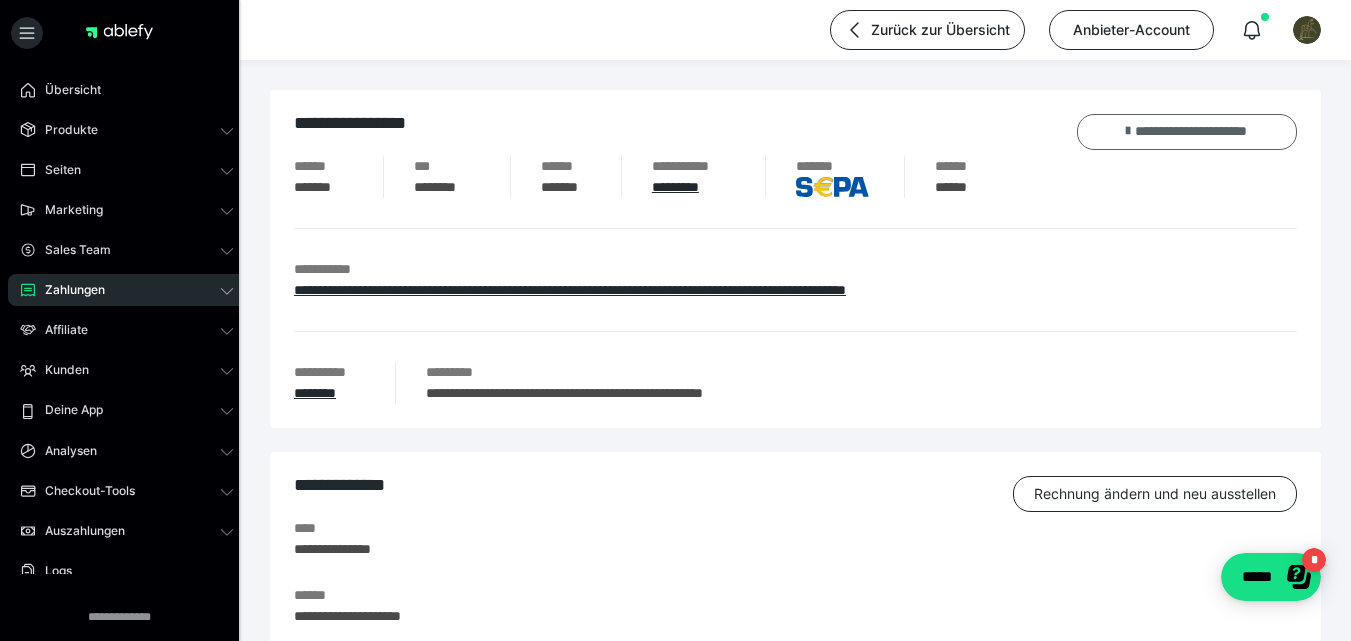 click on "**********" at bounding box center (1187, 132) 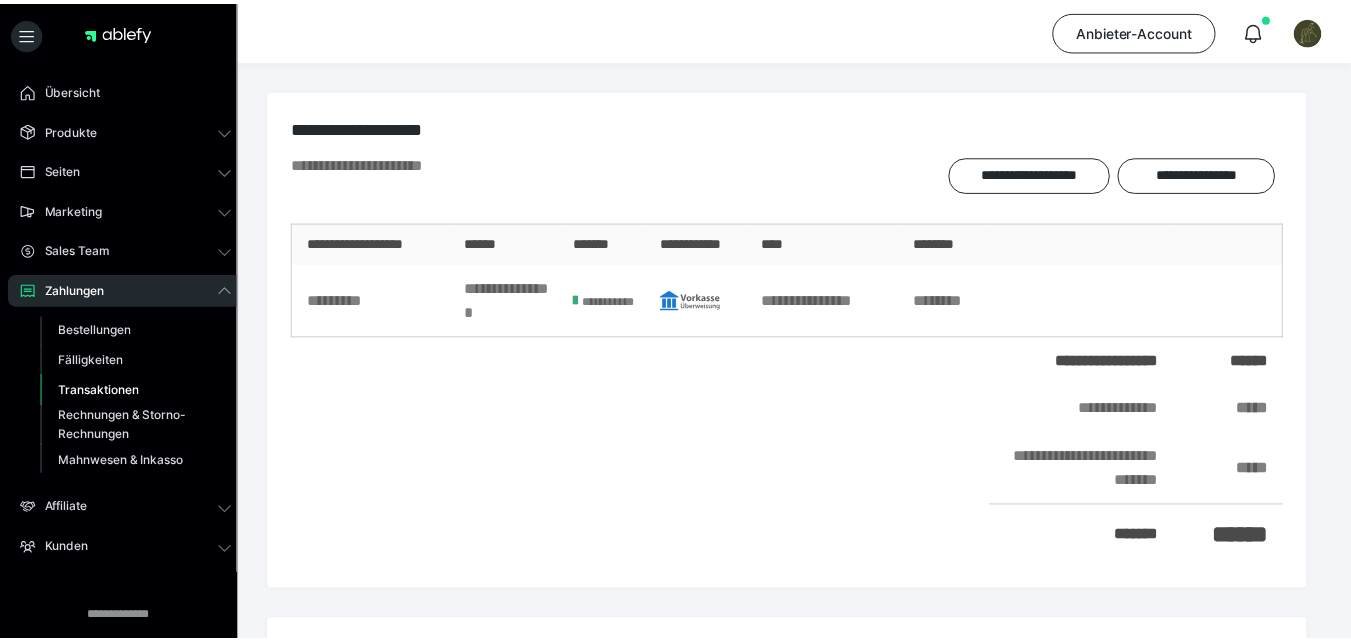 scroll, scrollTop: 0, scrollLeft: 0, axis: both 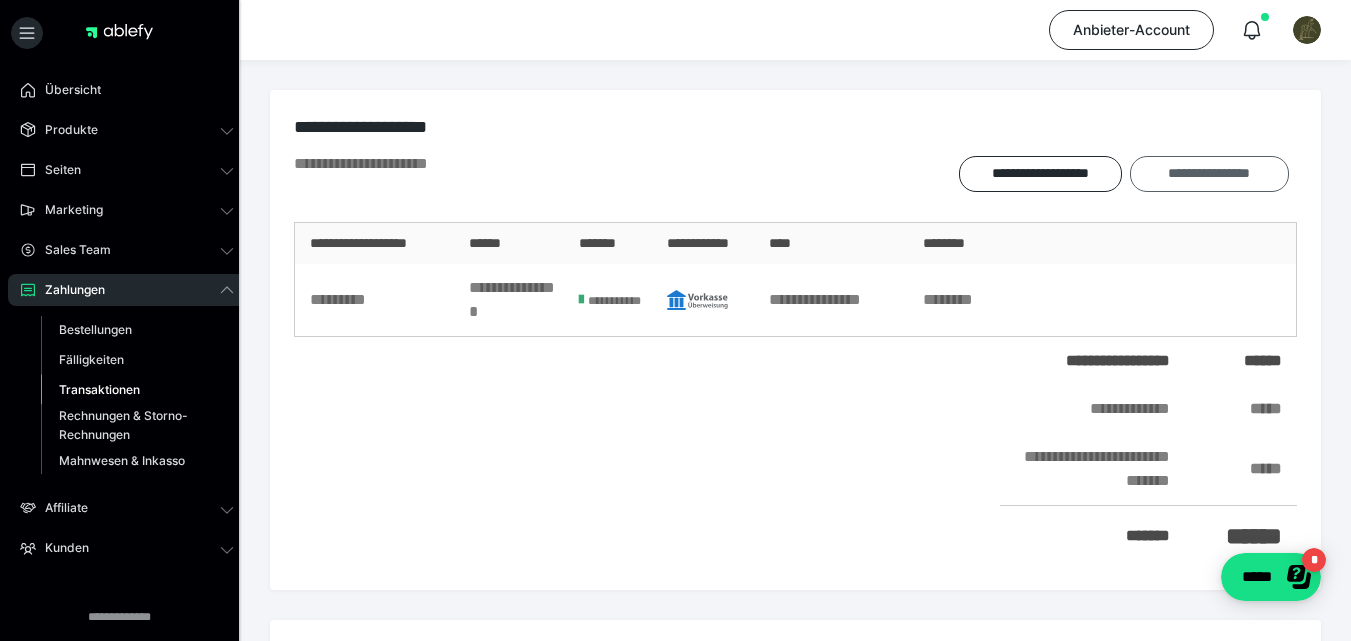 click on "**********" at bounding box center (1209, 174) 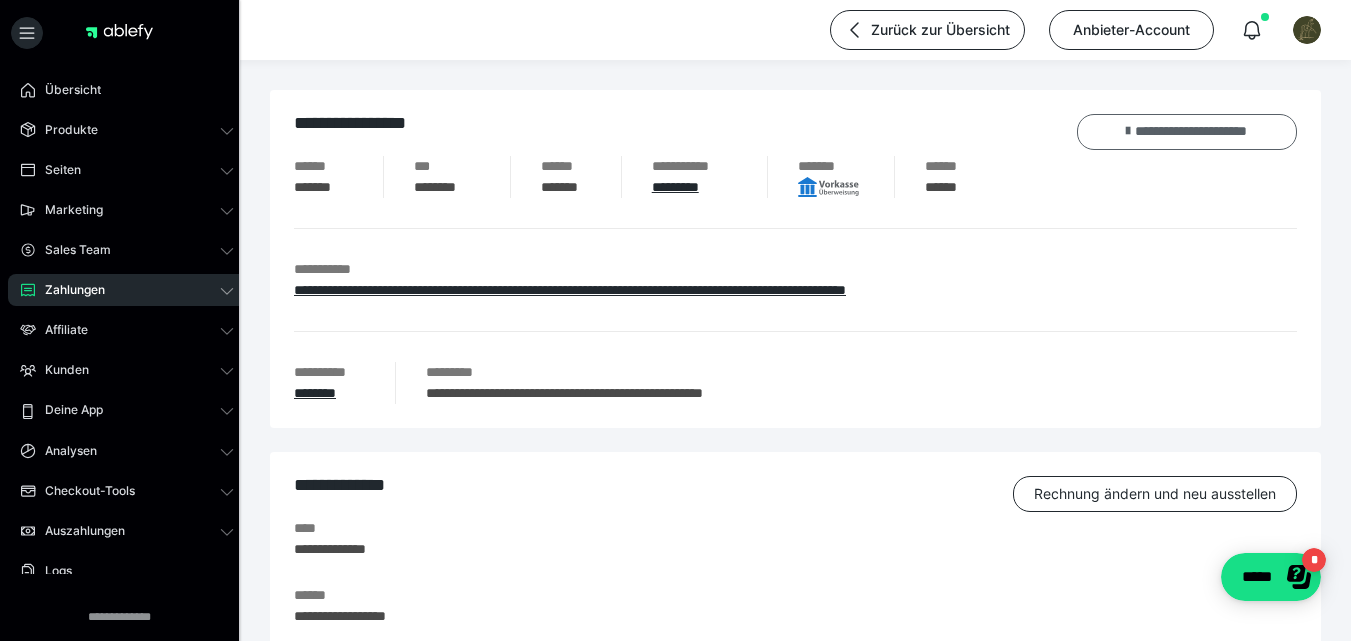 click on "**********" at bounding box center (1187, 132) 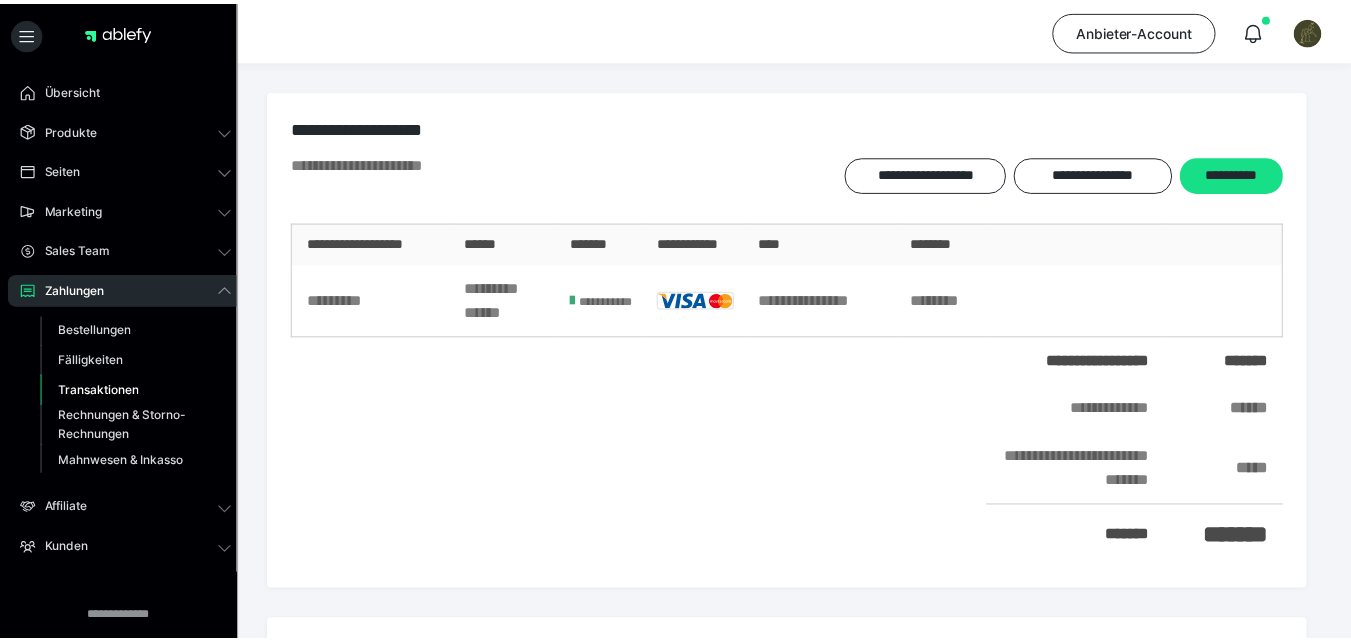 scroll, scrollTop: 0, scrollLeft: 0, axis: both 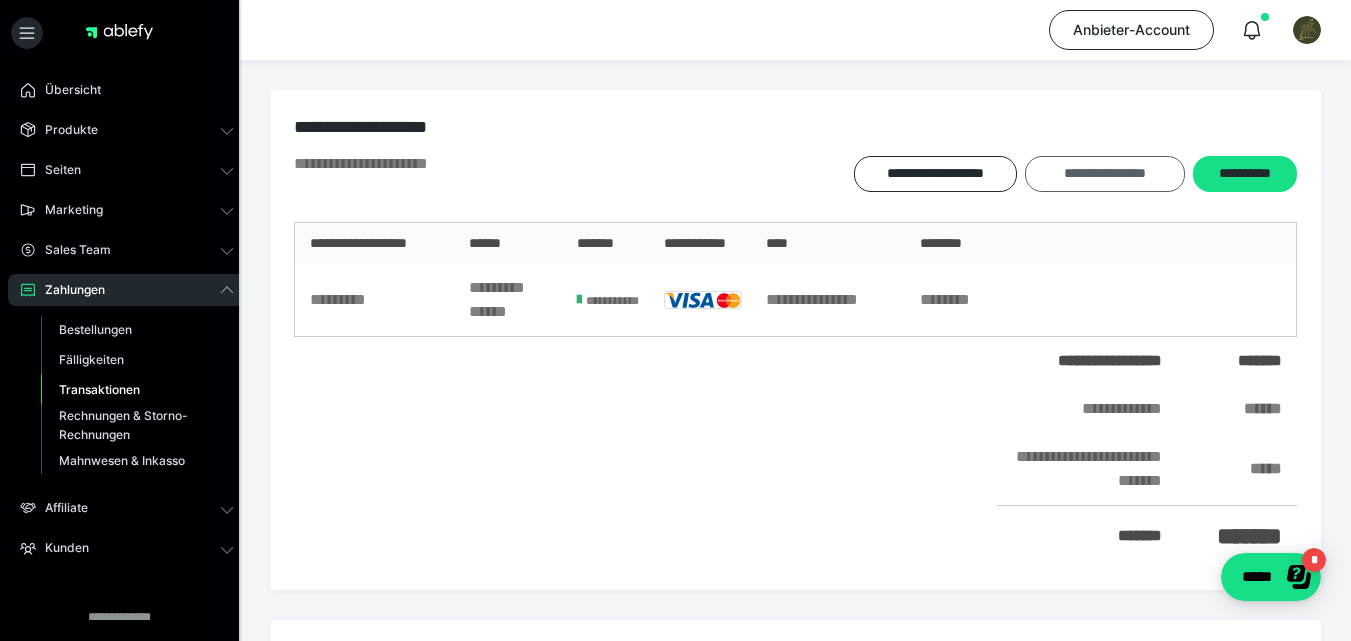 click on "**********" at bounding box center (1104, 174) 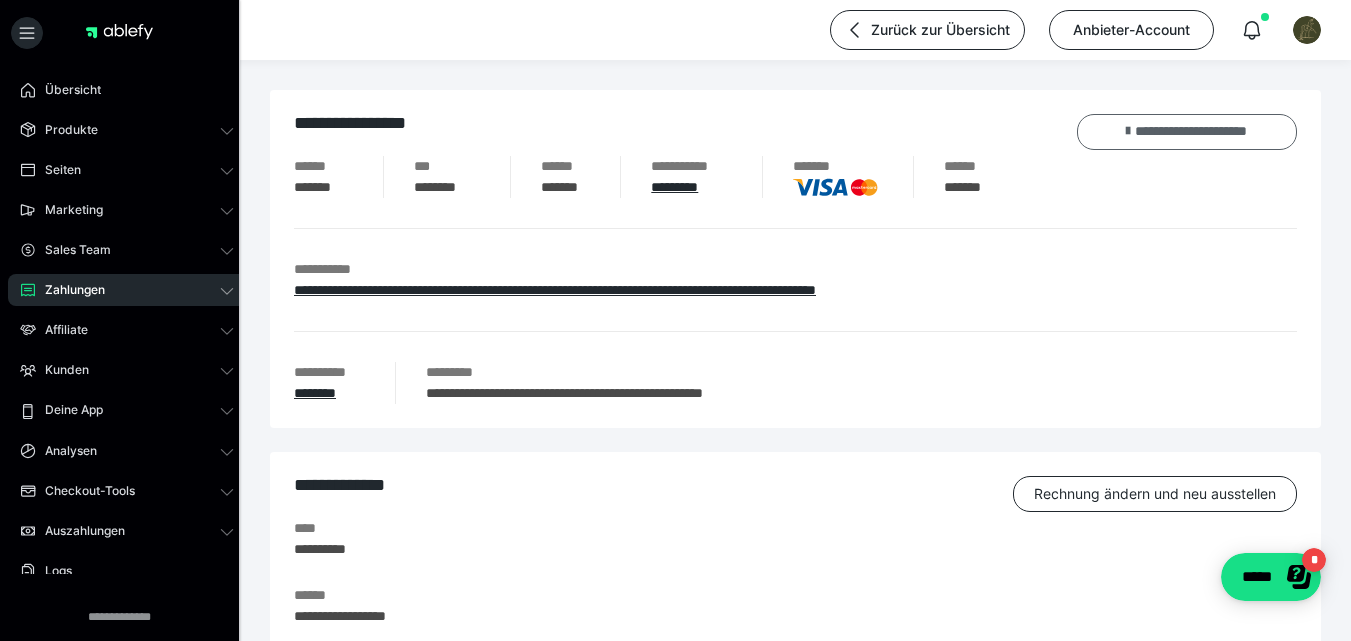 click on "**********" at bounding box center [1187, 132] 